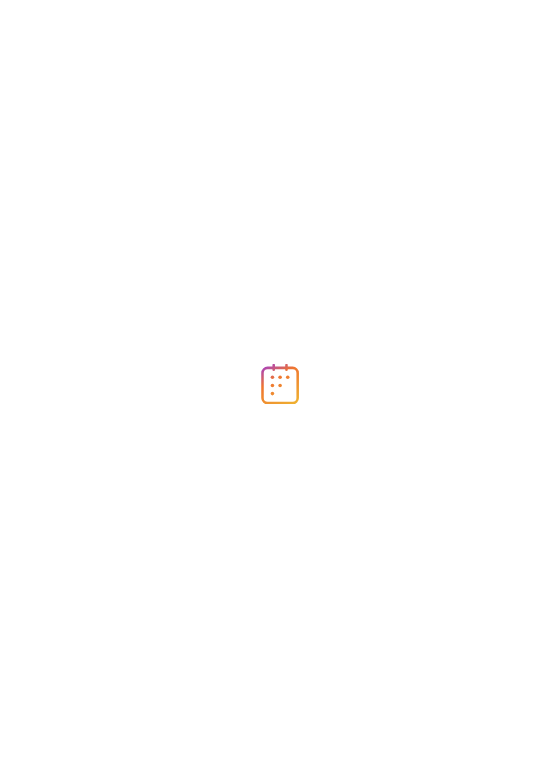 scroll, scrollTop: 0, scrollLeft: 0, axis: both 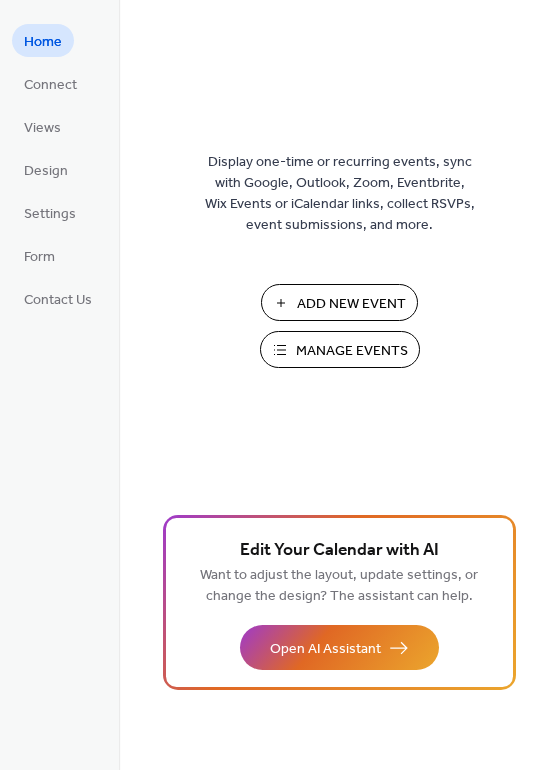 click on "Manage Events" at bounding box center (352, 351) 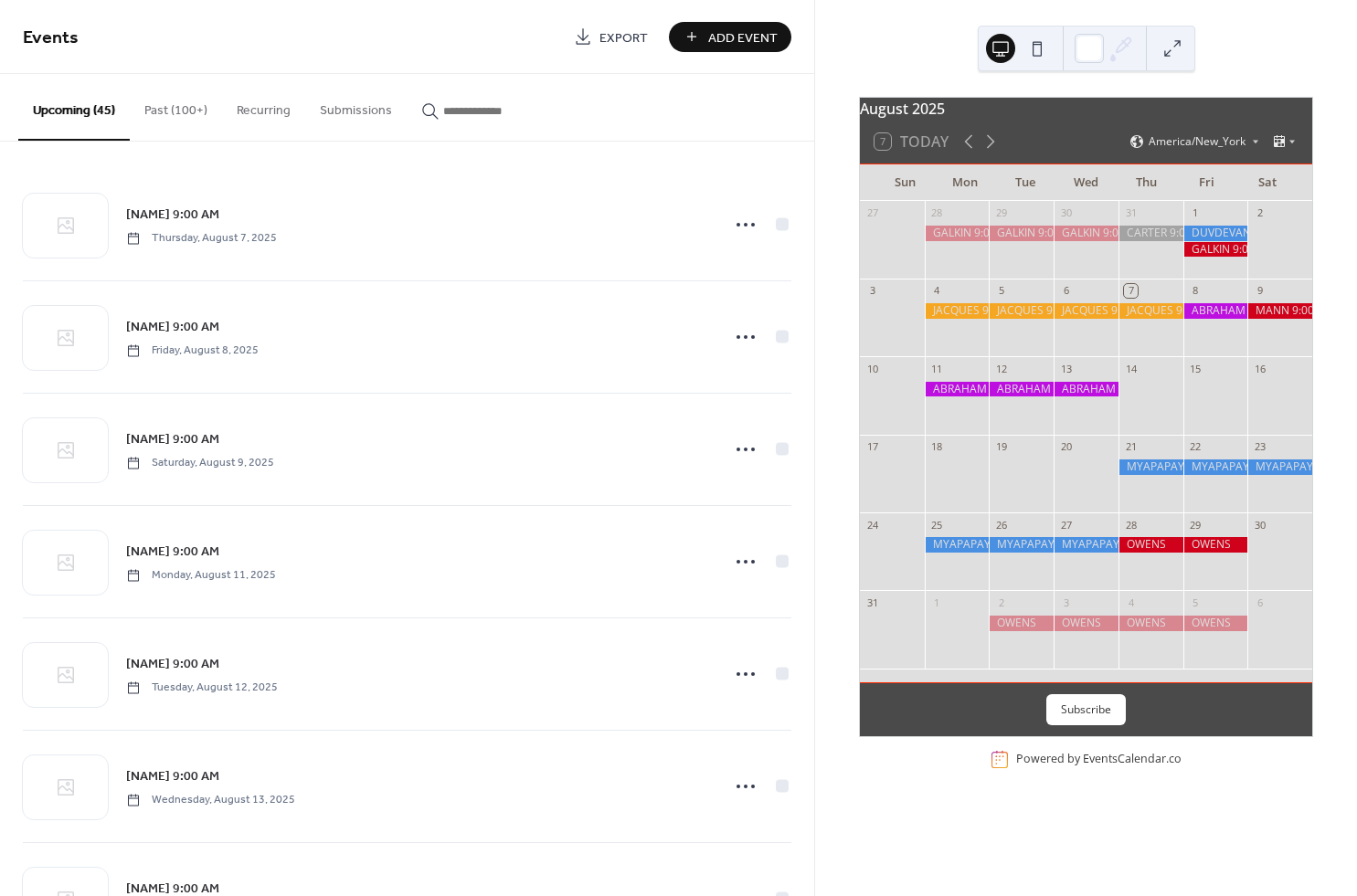 scroll, scrollTop: 0, scrollLeft: 0, axis: both 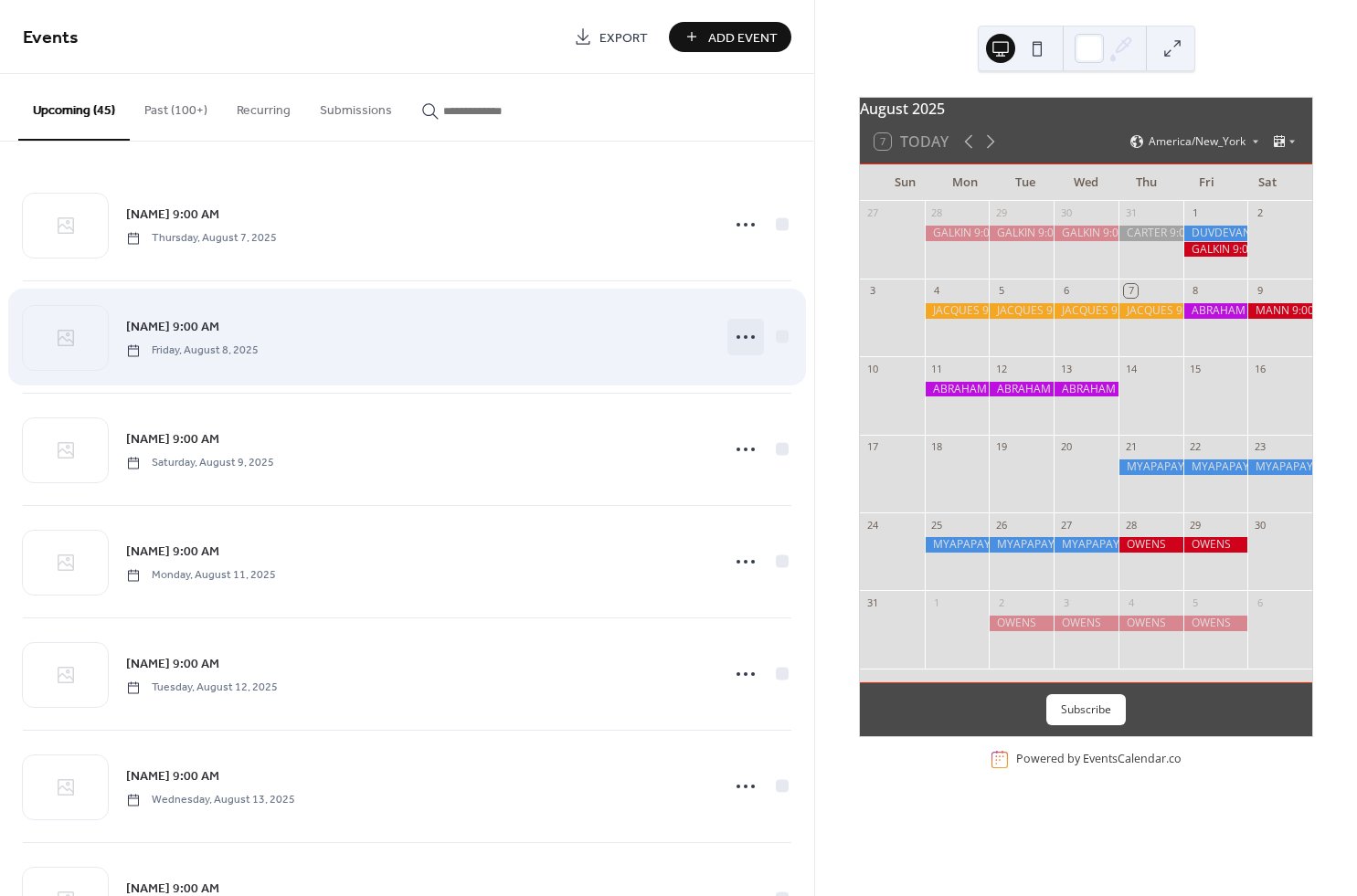 click 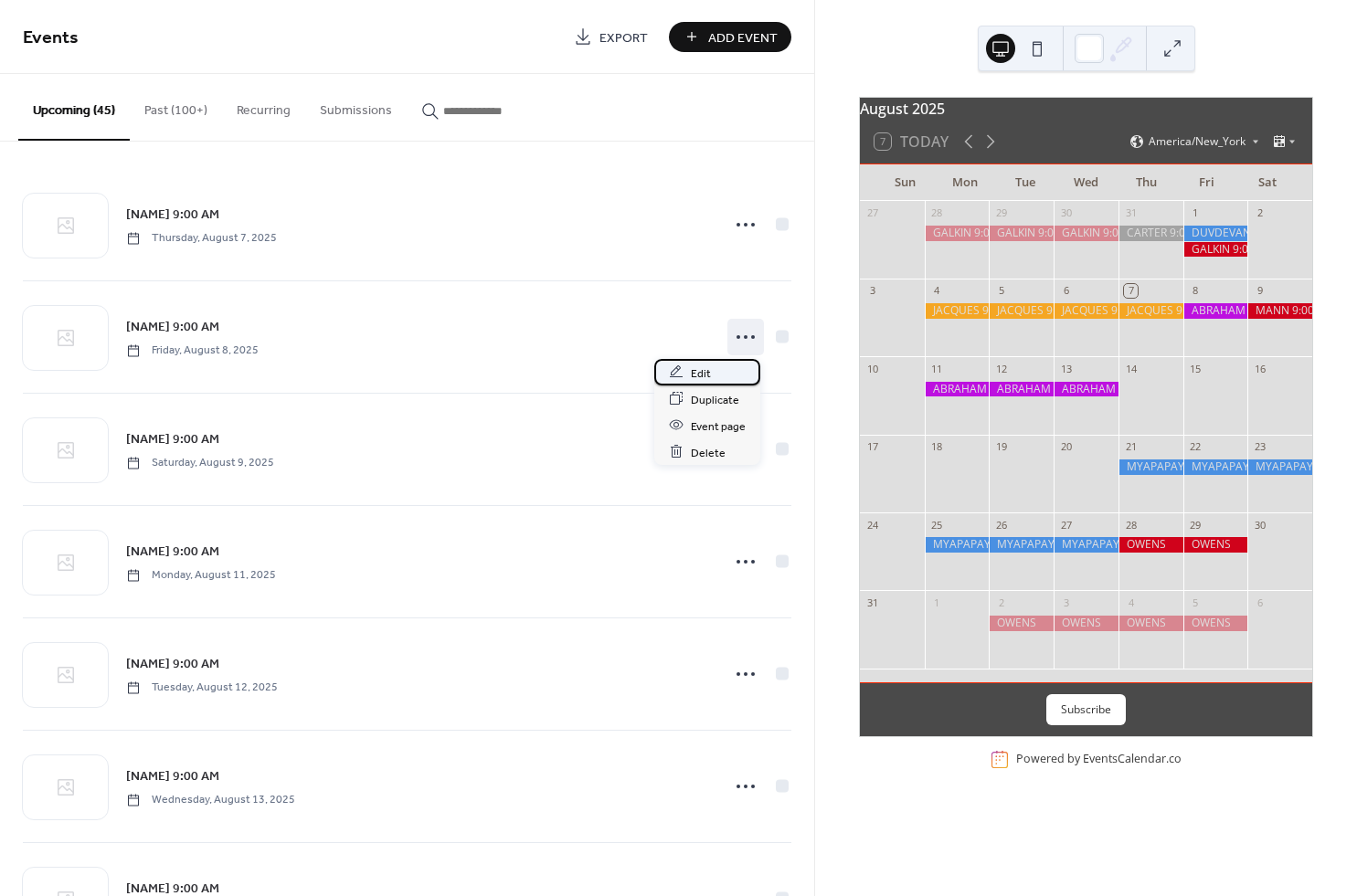 click on "Edit" at bounding box center (701, 373) 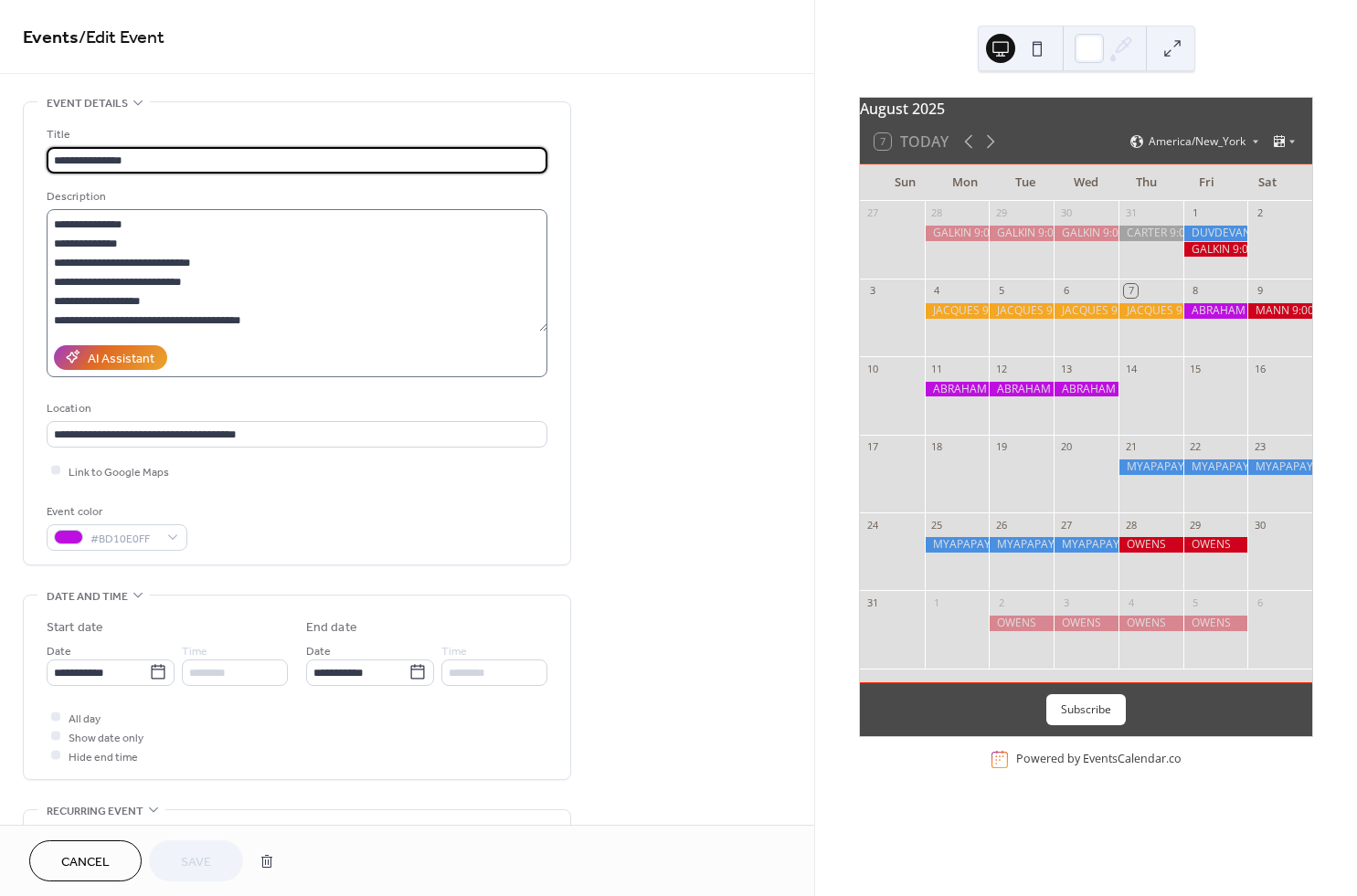 scroll, scrollTop: 0, scrollLeft: 0, axis: both 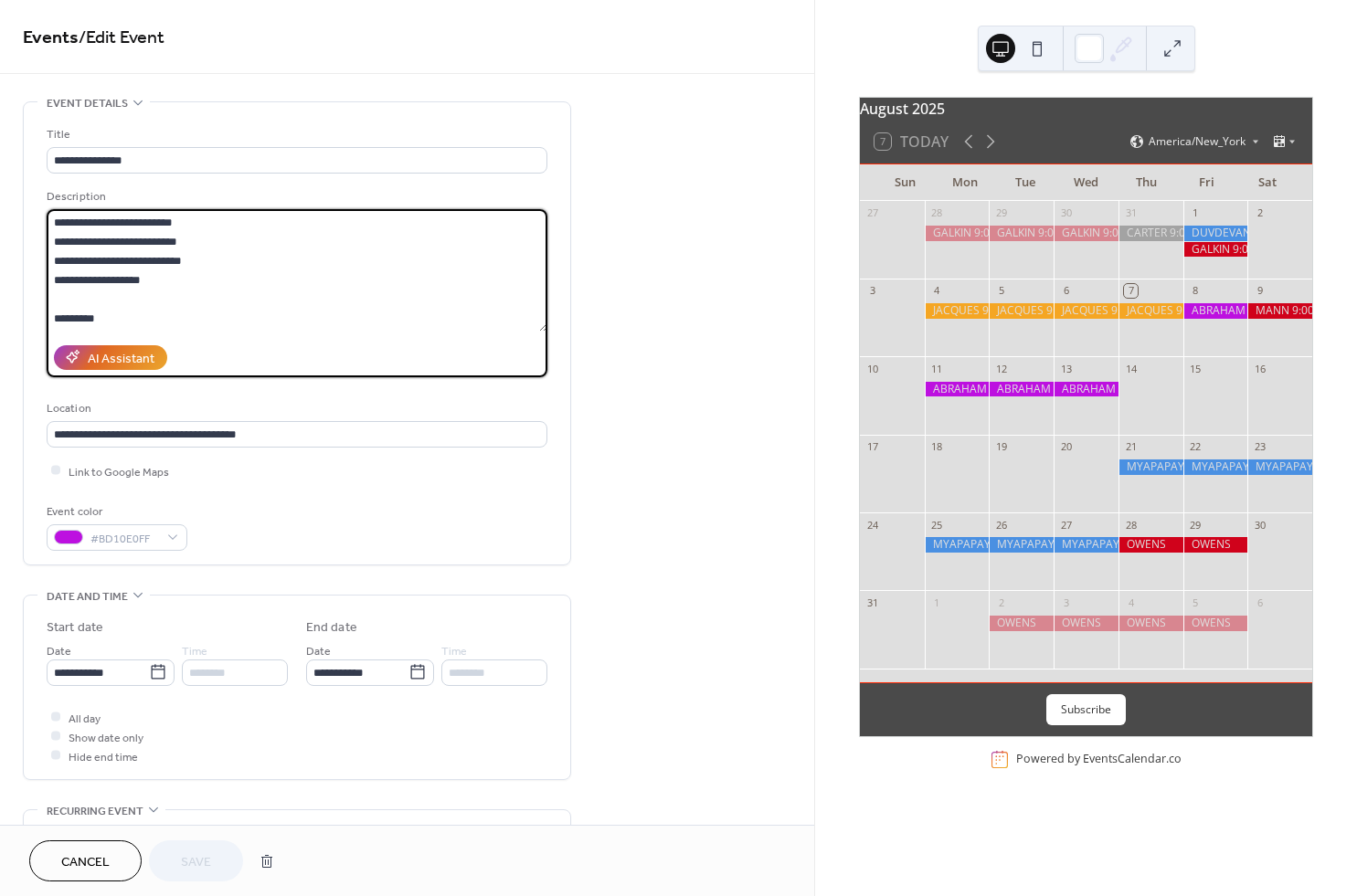 click on "**********" at bounding box center [297, 270] 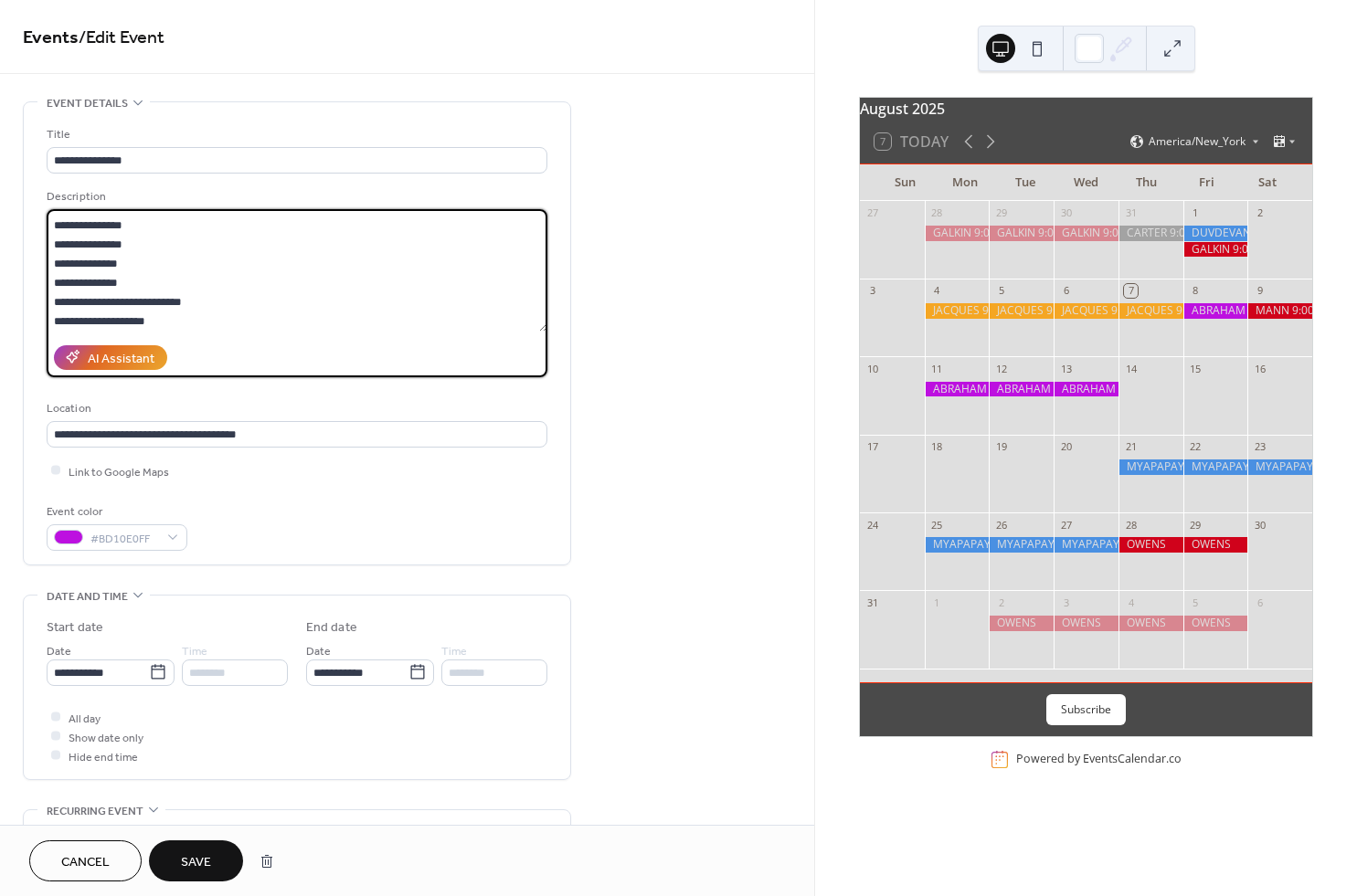scroll, scrollTop: 0, scrollLeft: 0, axis: both 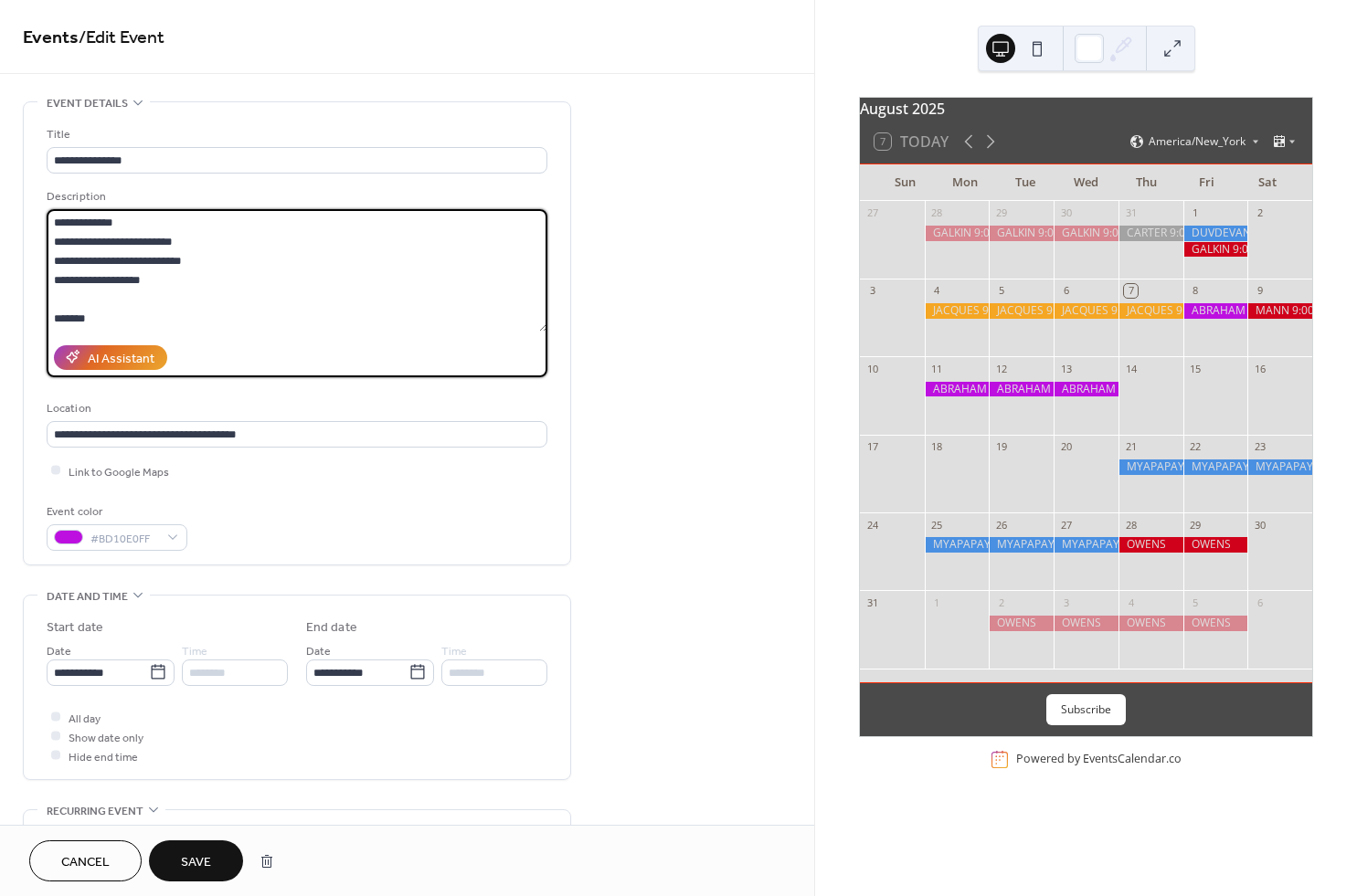 drag, startPoint x: 111, startPoint y: 320, endPoint x: 40, endPoint y: 320, distance: 71 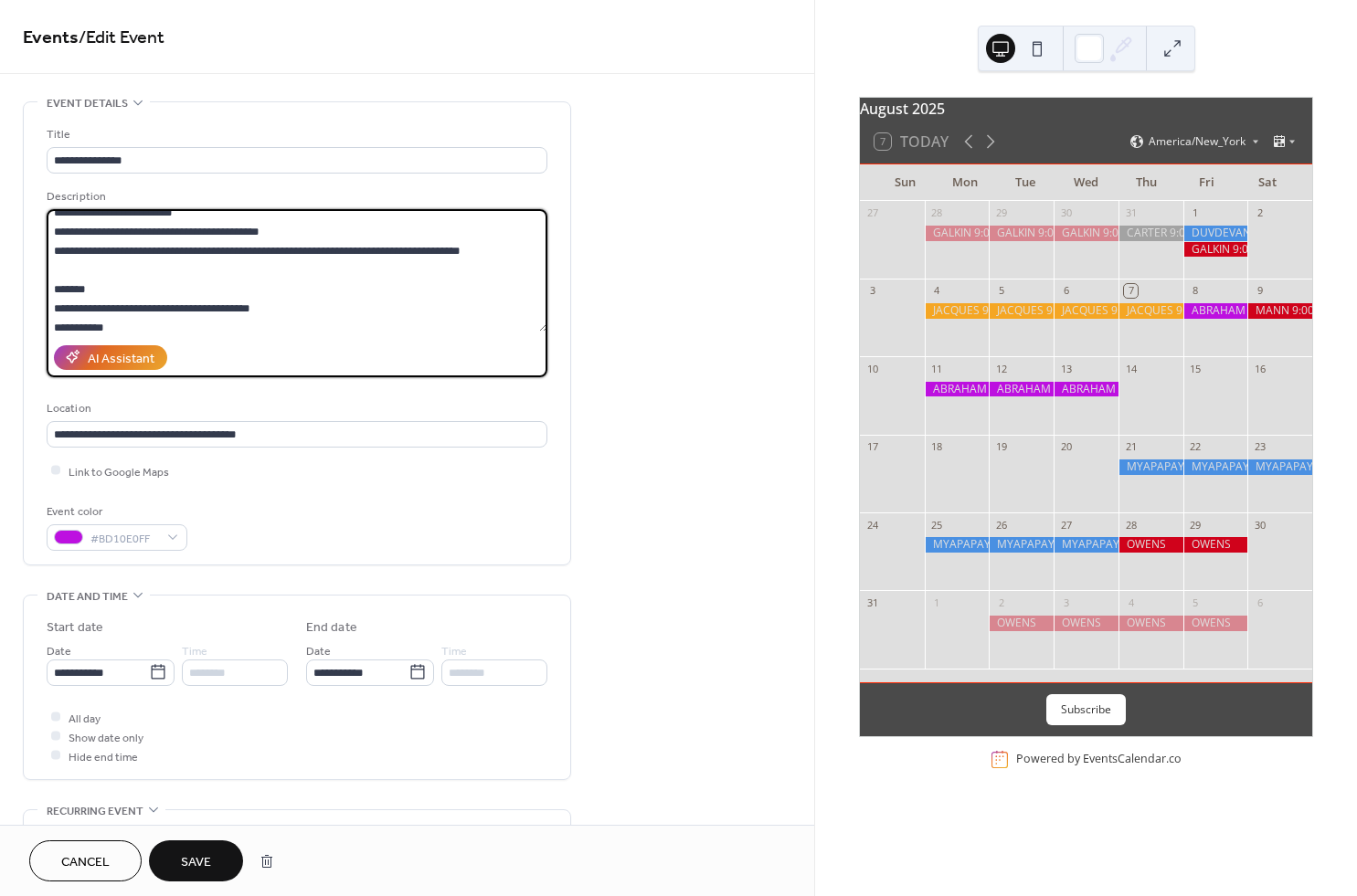 scroll, scrollTop: 127, scrollLeft: 0, axis: vertical 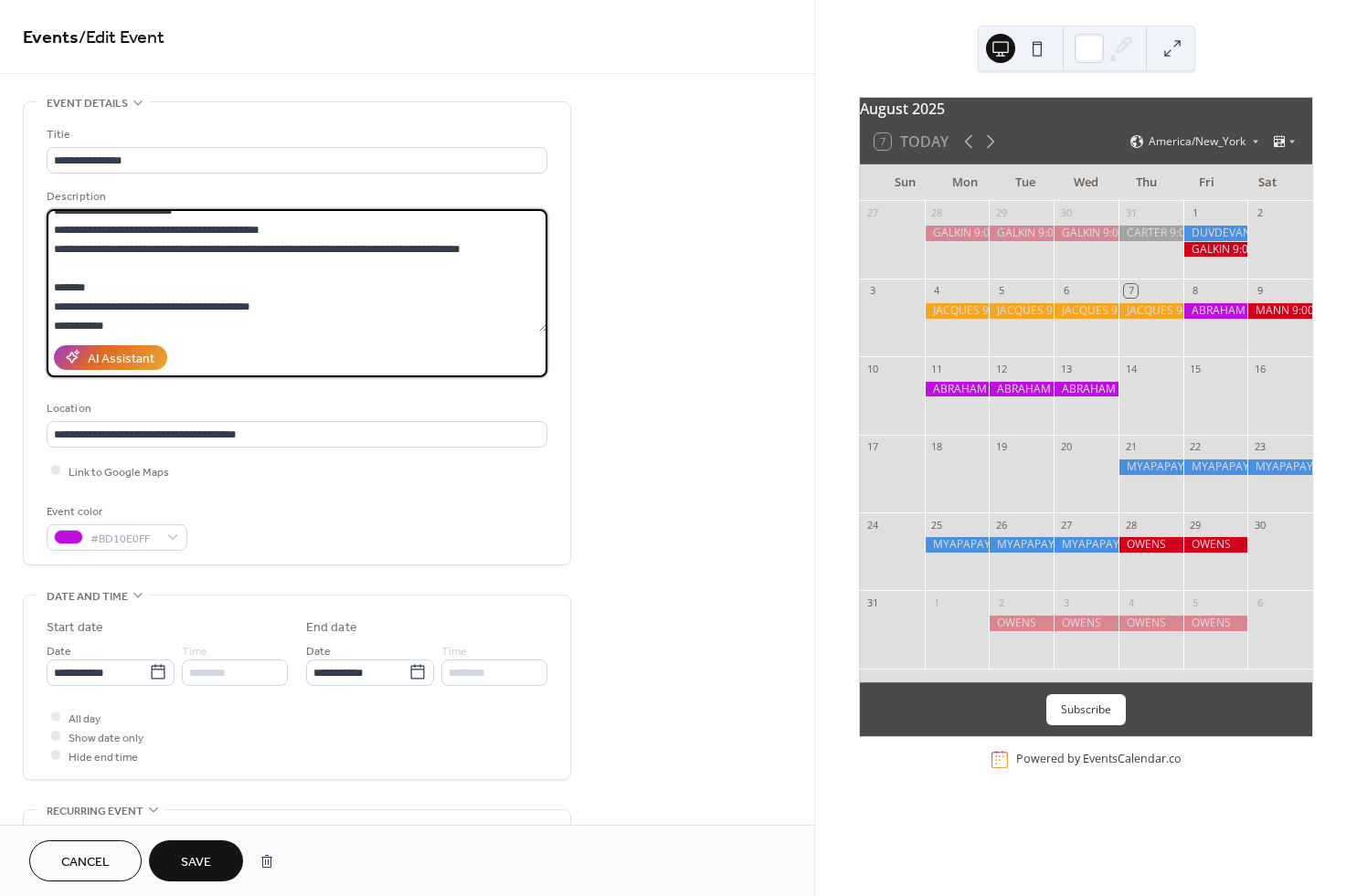 drag, startPoint x: 111, startPoint y: 289, endPoint x: 48, endPoint y: 287, distance: 63.03174 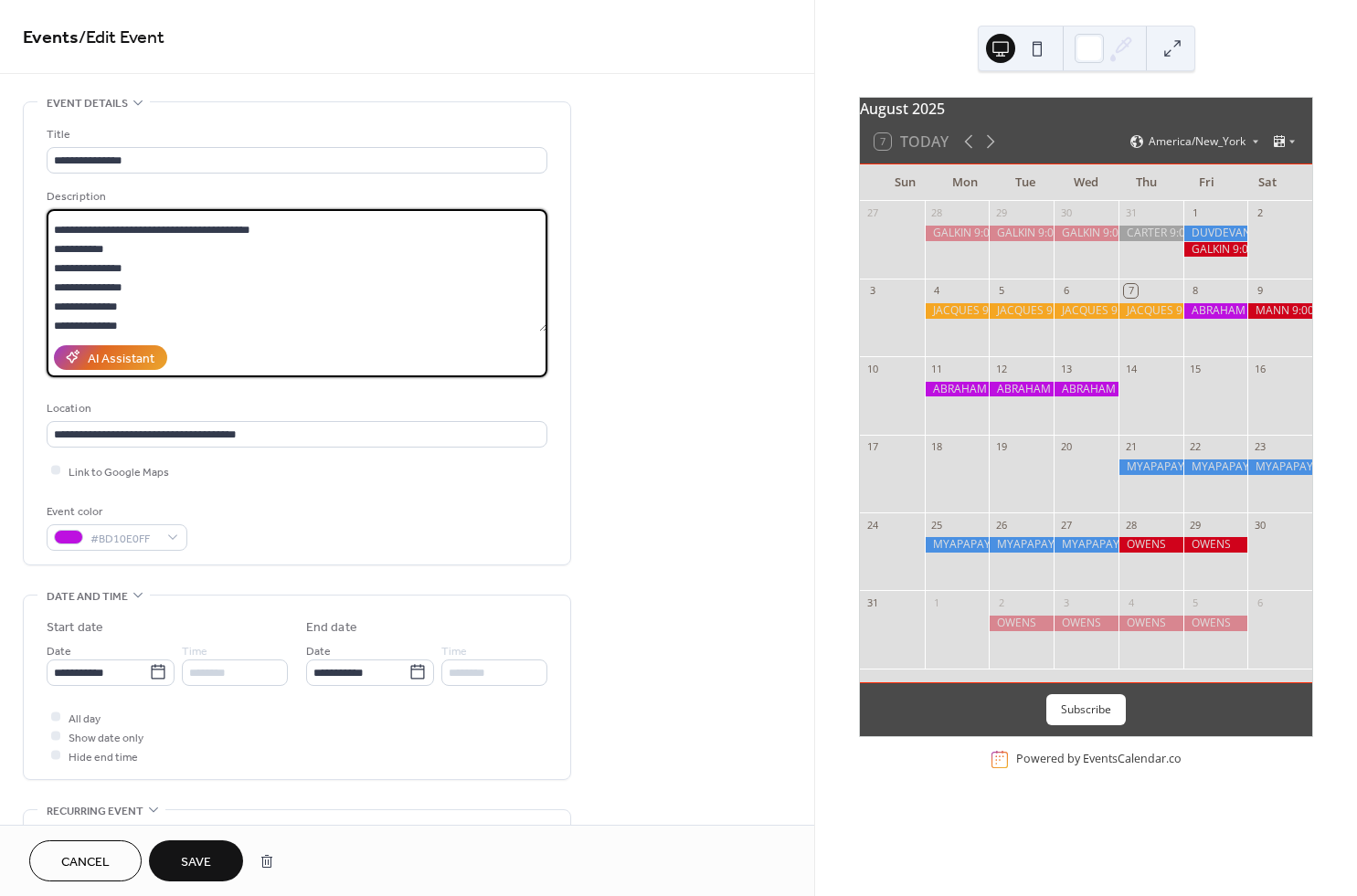 scroll, scrollTop: 229, scrollLeft: 0, axis: vertical 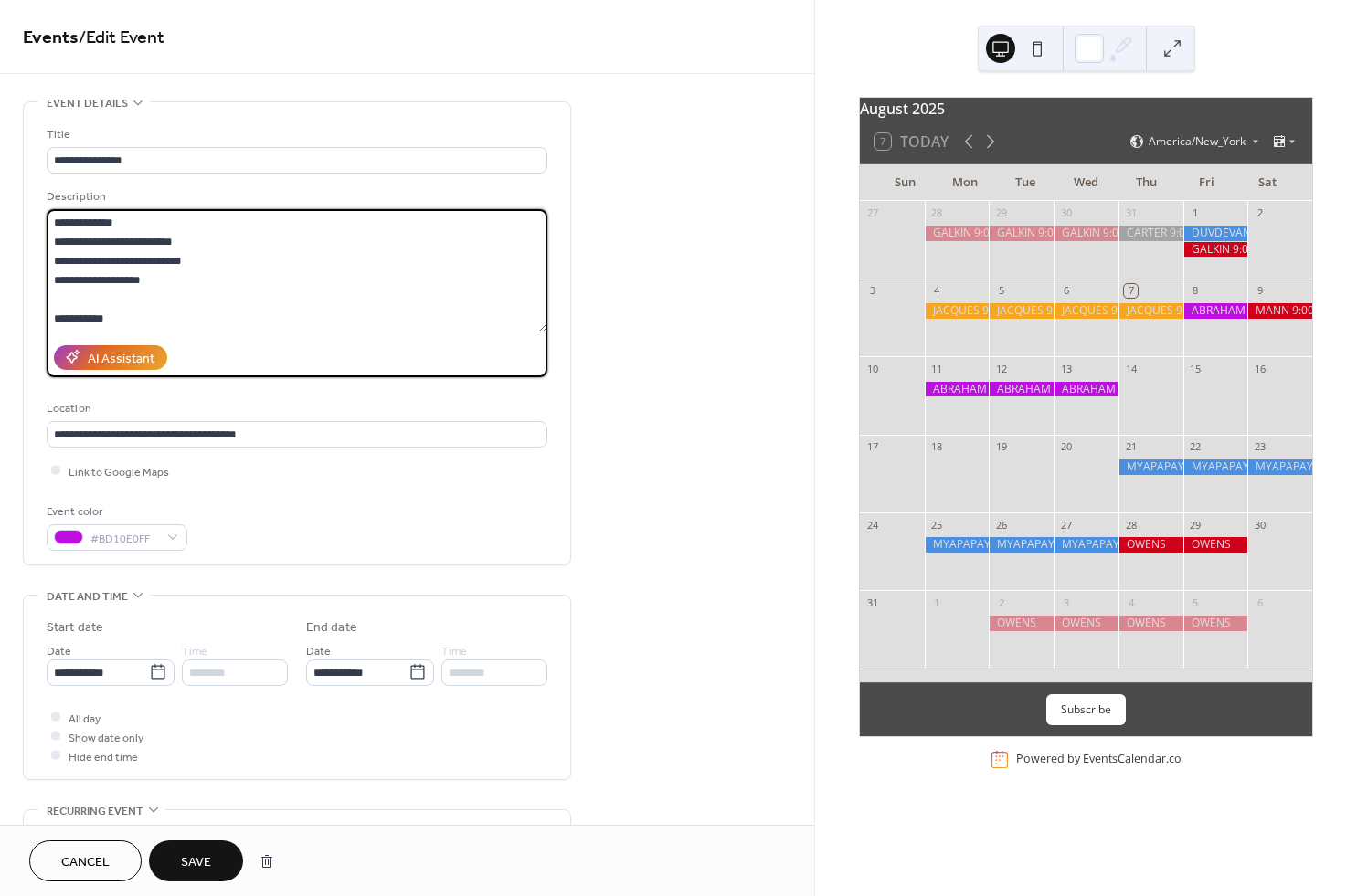 click on "**********" at bounding box center [297, 270] 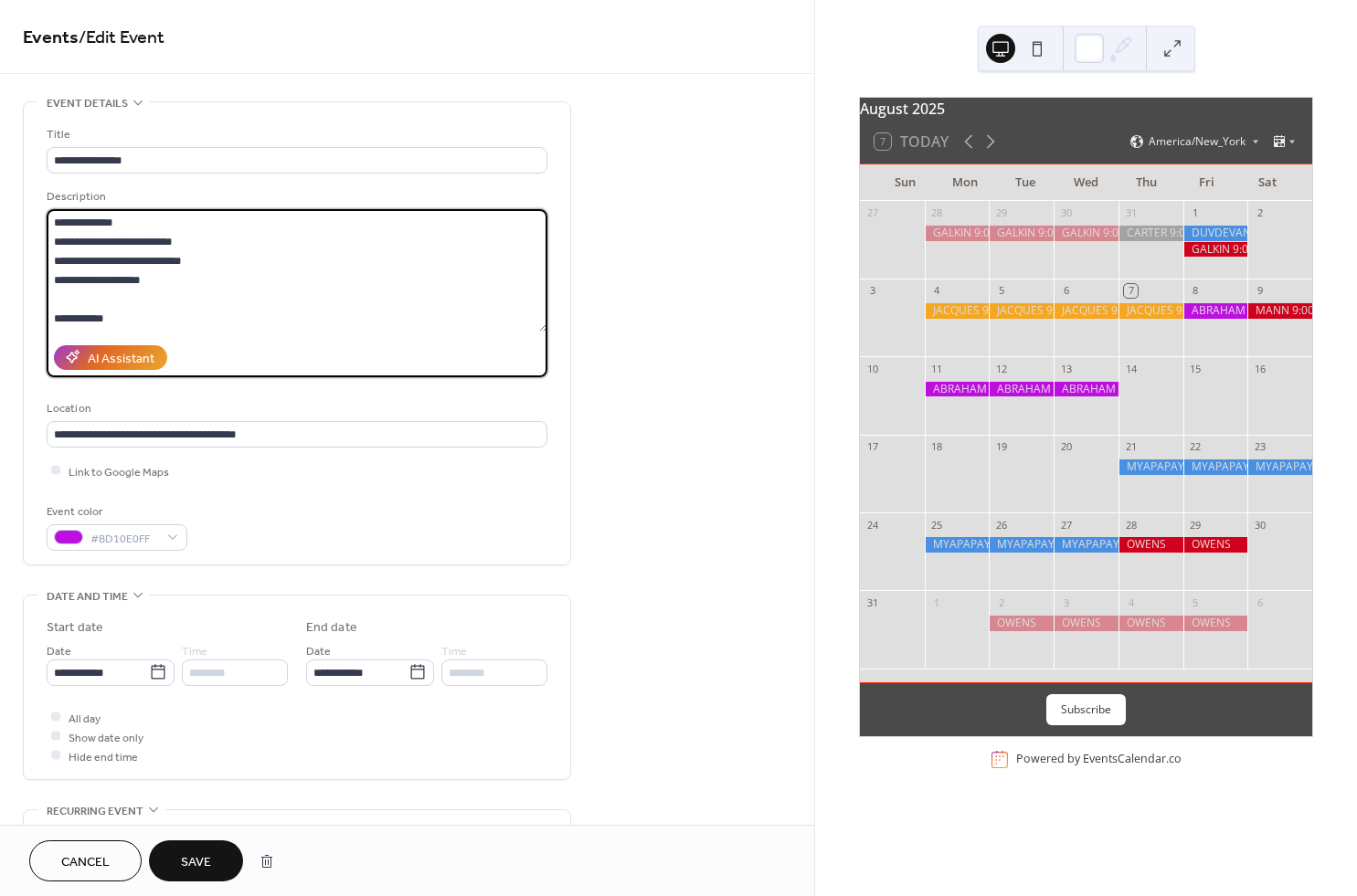 click on "Save" at bounding box center [196, 862] 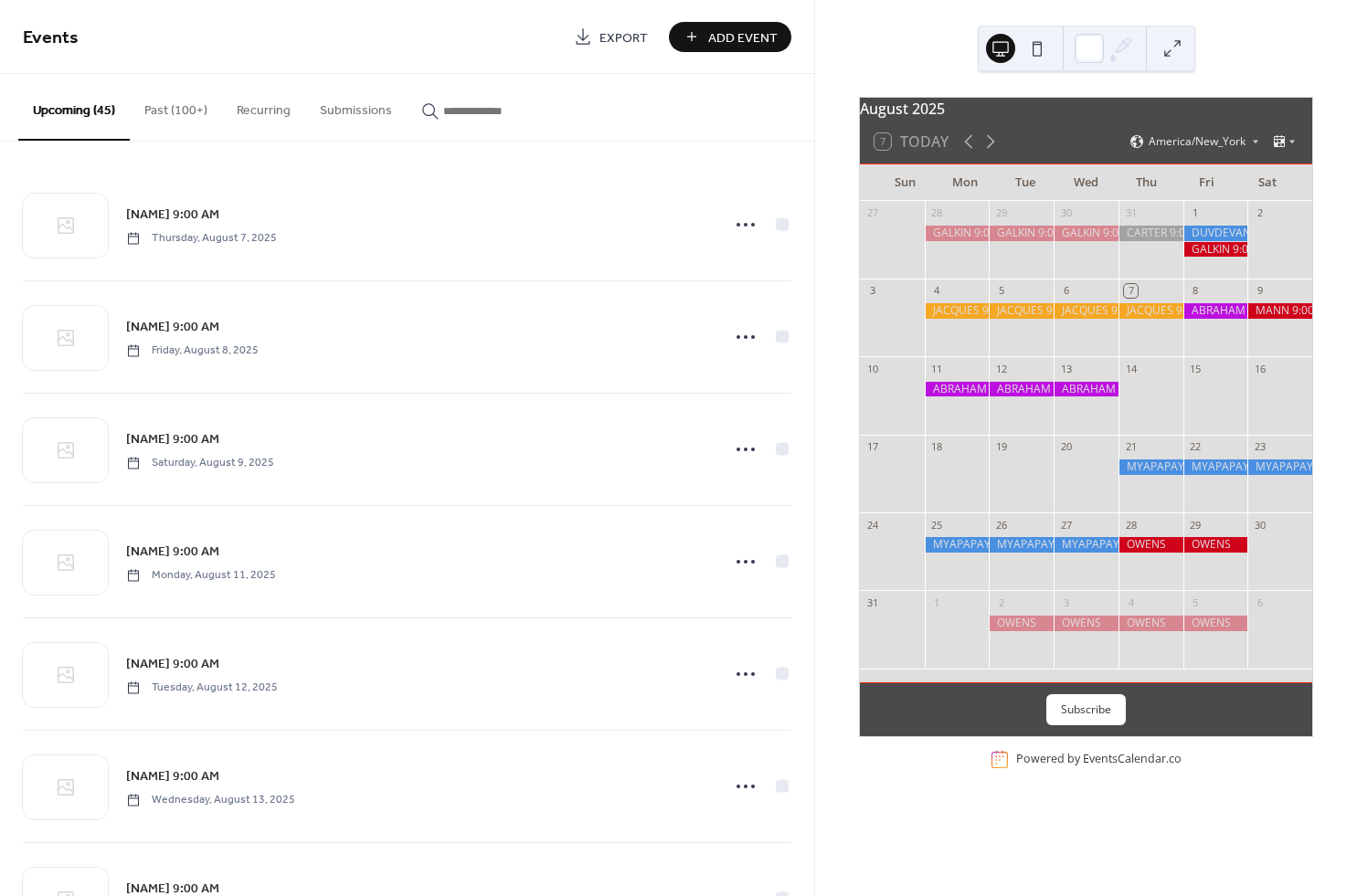 click at bounding box center (1215, 311) 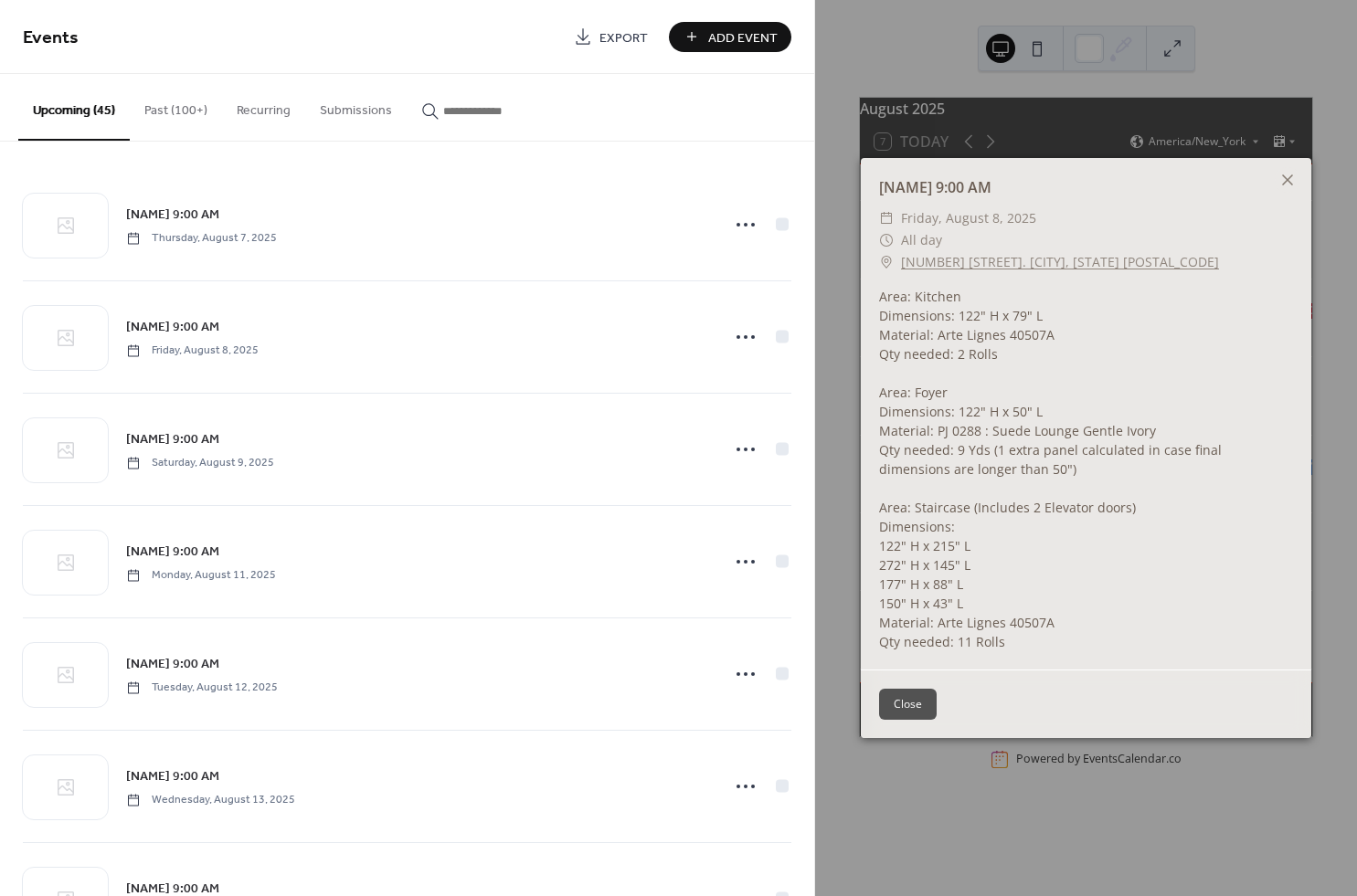click on "[NUMBER] [STREET]. [CITY], [STATE] [POSTAL_CODE]" at bounding box center (1060, 262) 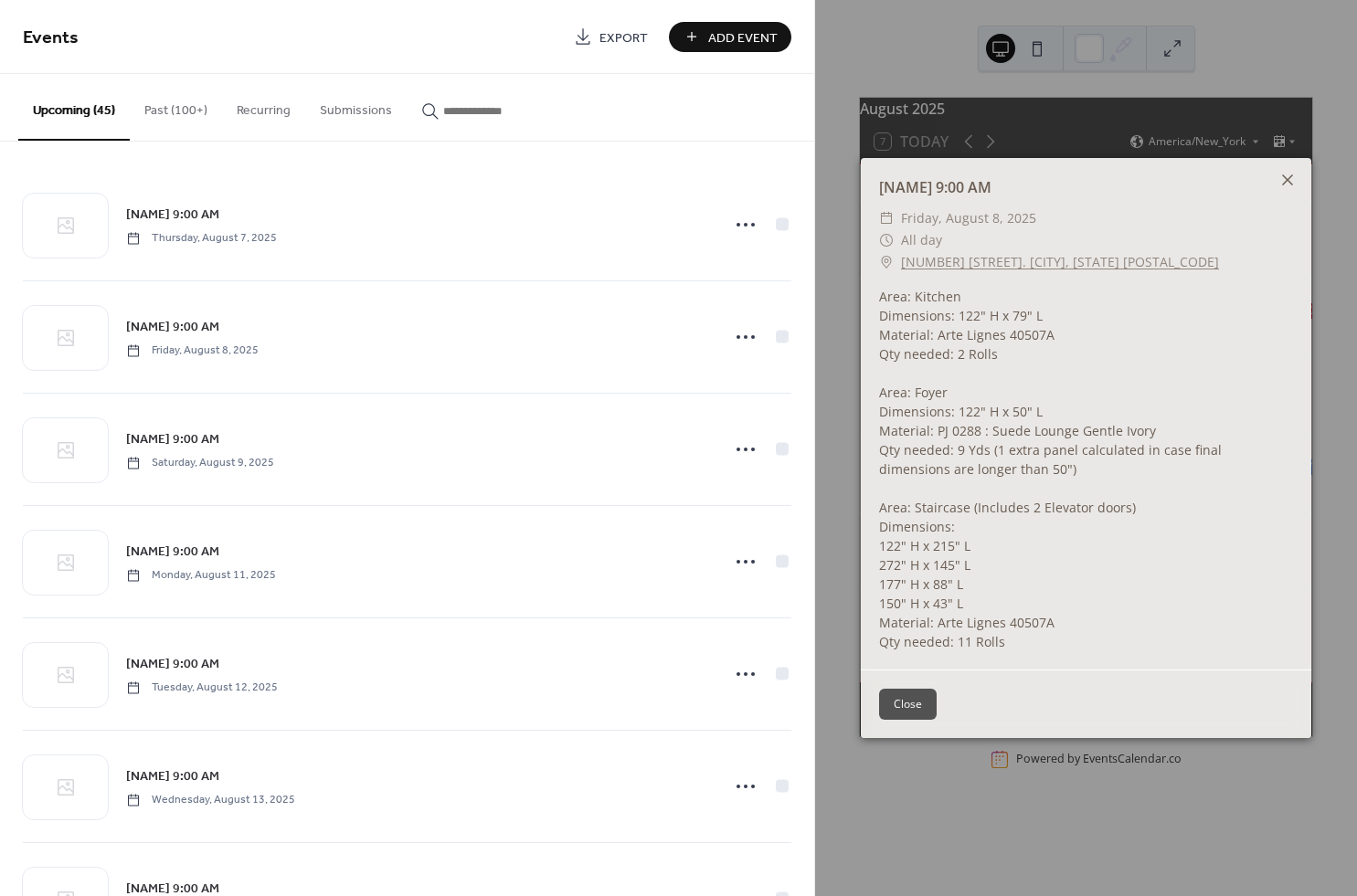 click 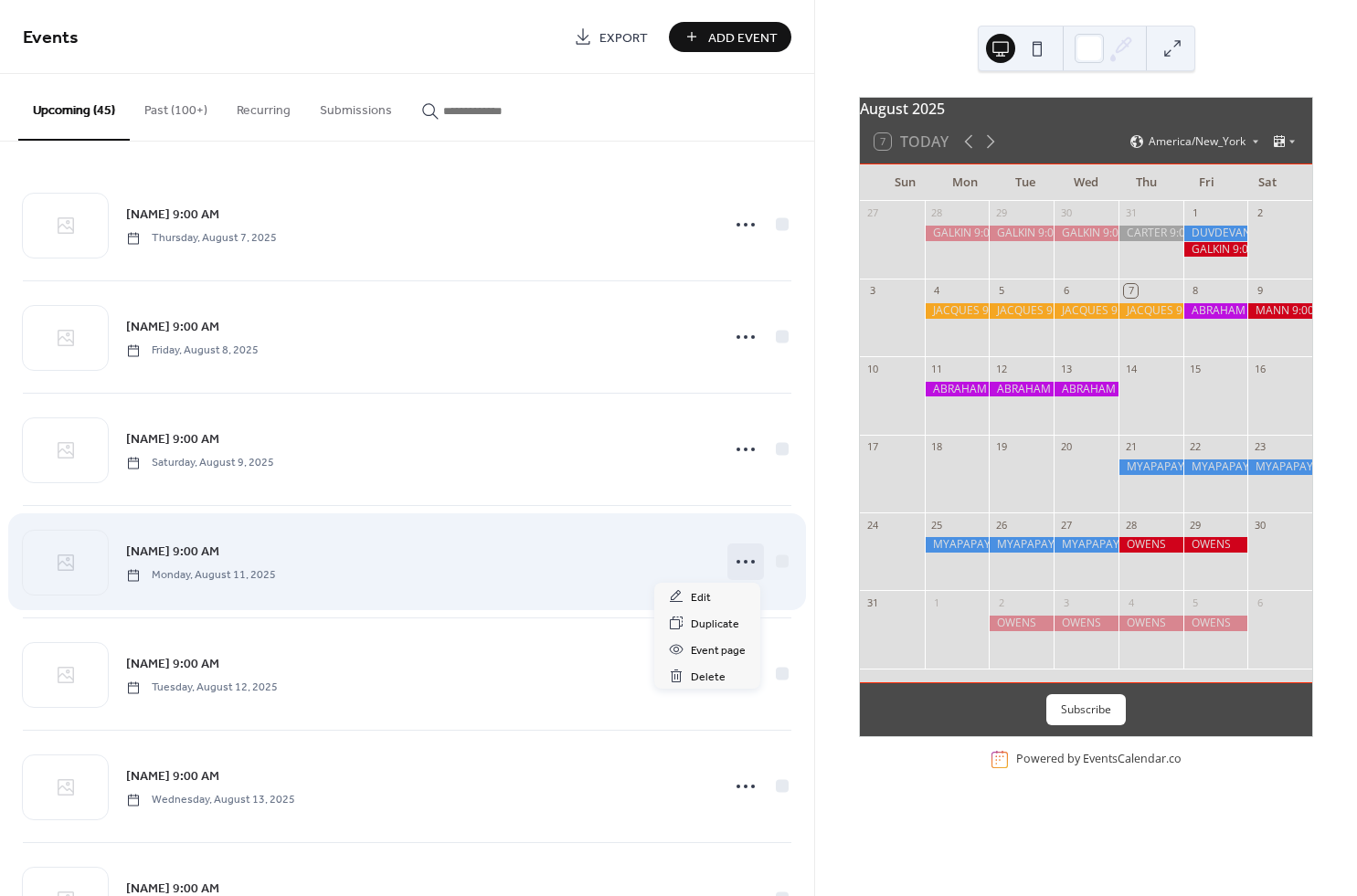 click 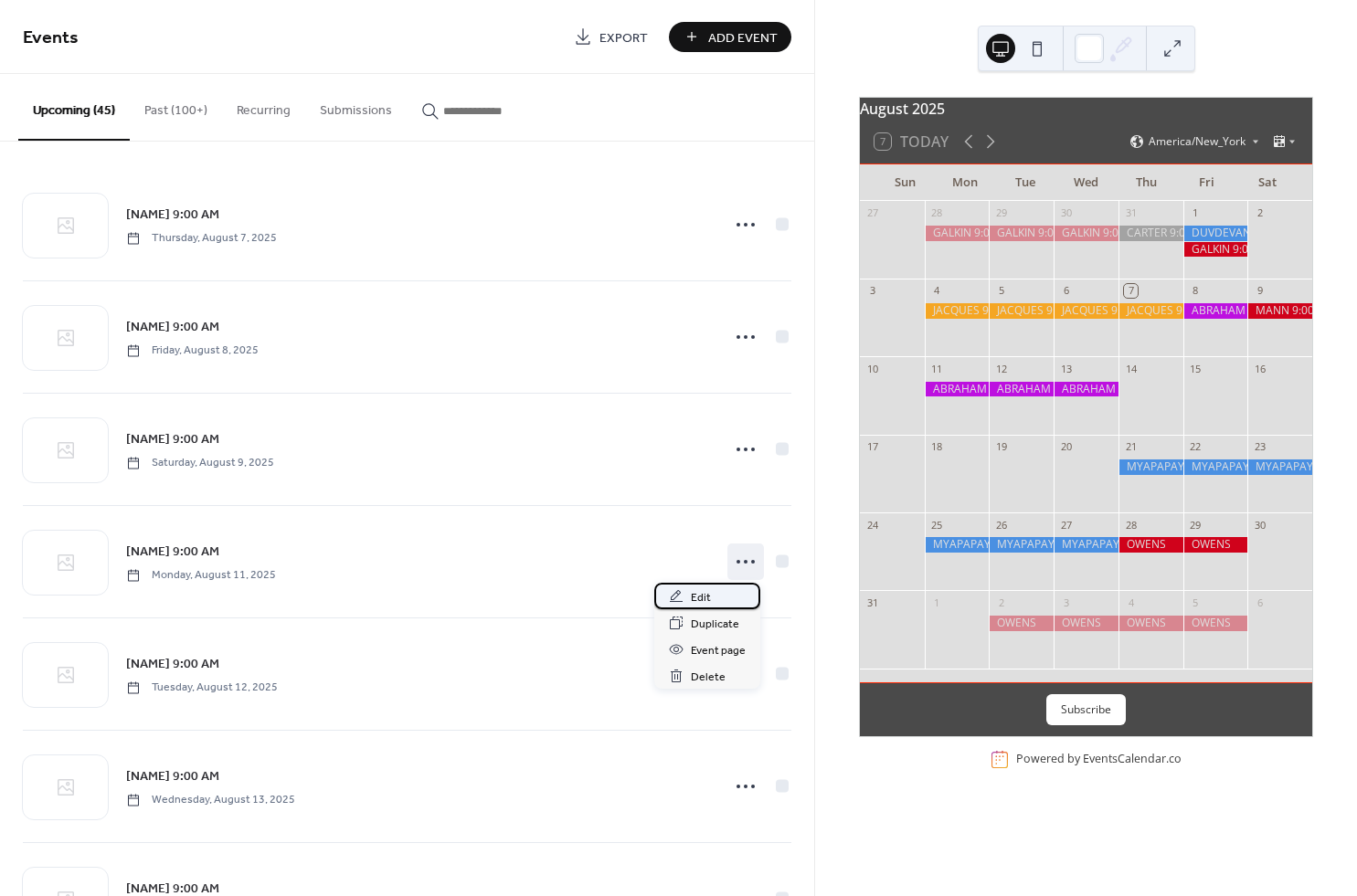 click on "Edit" at bounding box center (707, 596) 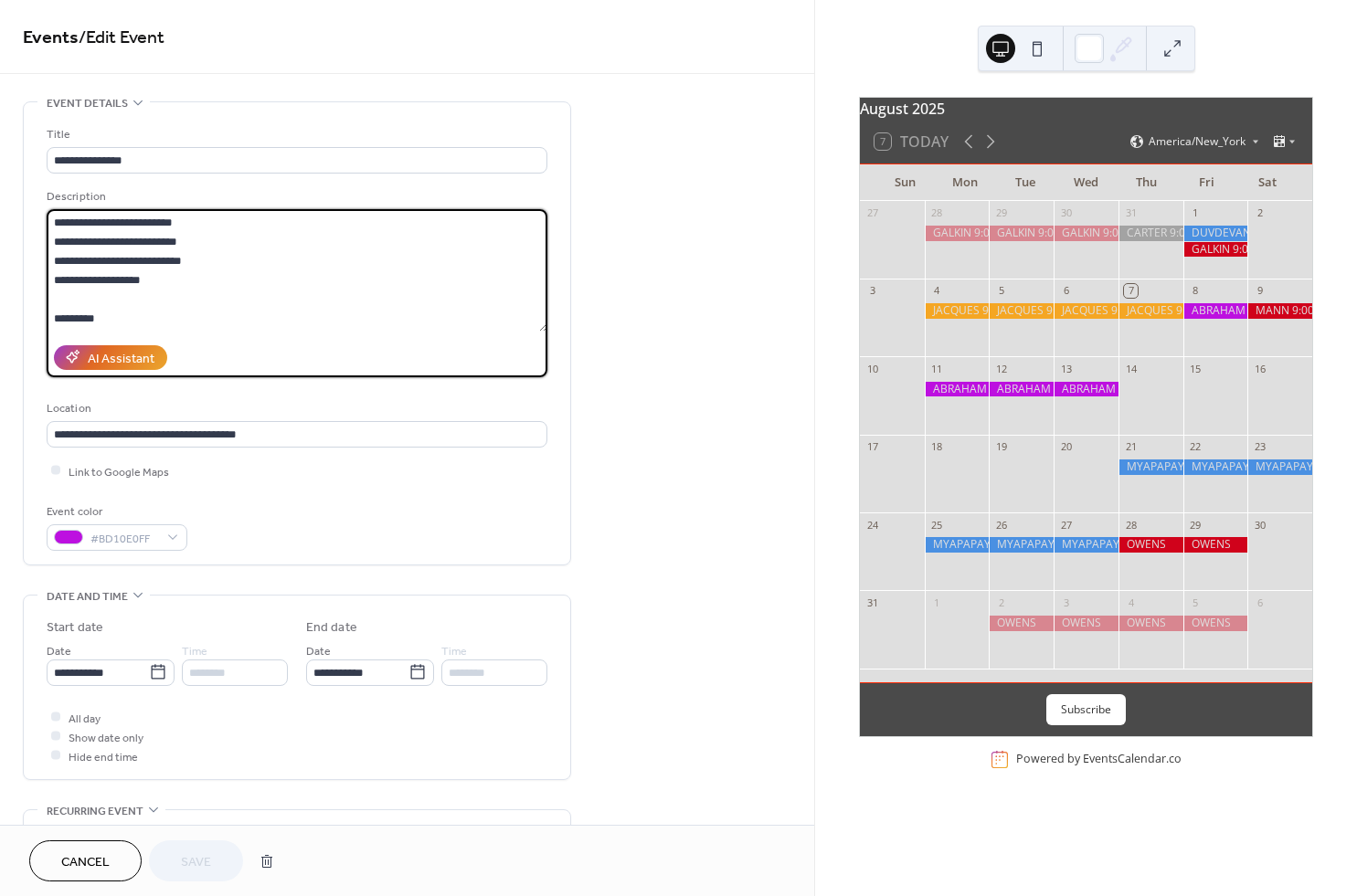 click on "**********" at bounding box center [297, 270] 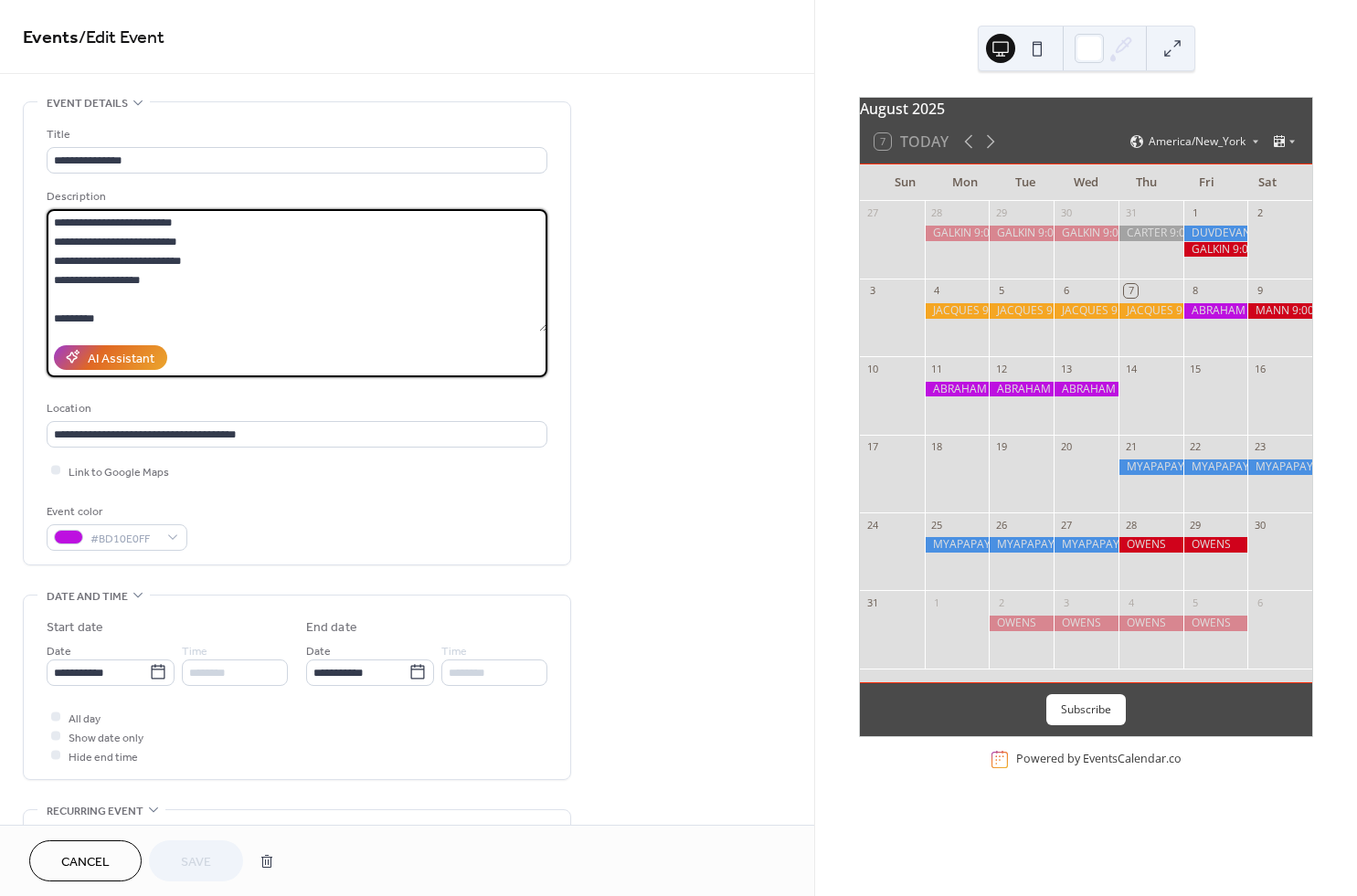 paste on "**********" 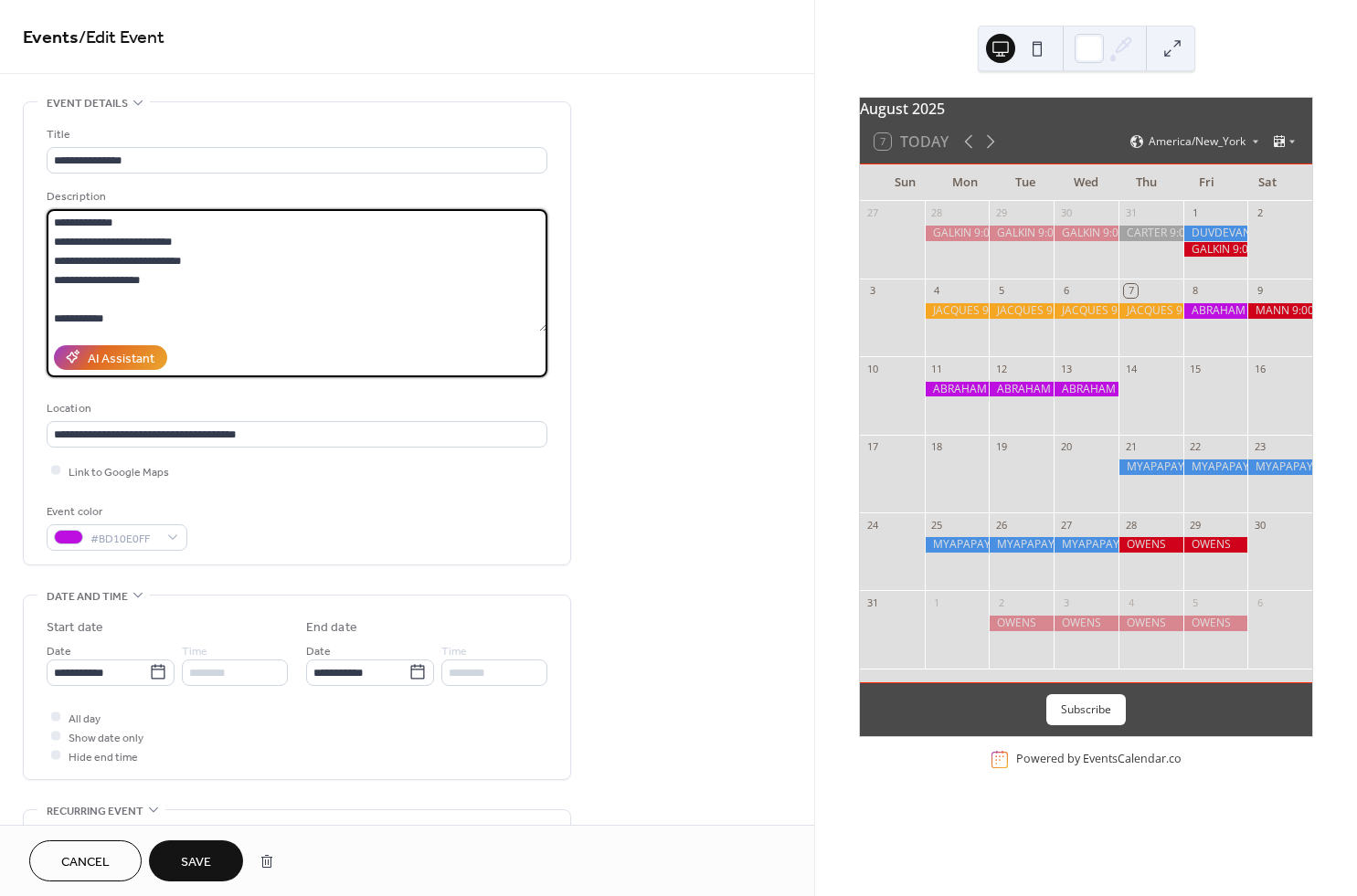 scroll, scrollTop: 227, scrollLeft: 0, axis: vertical 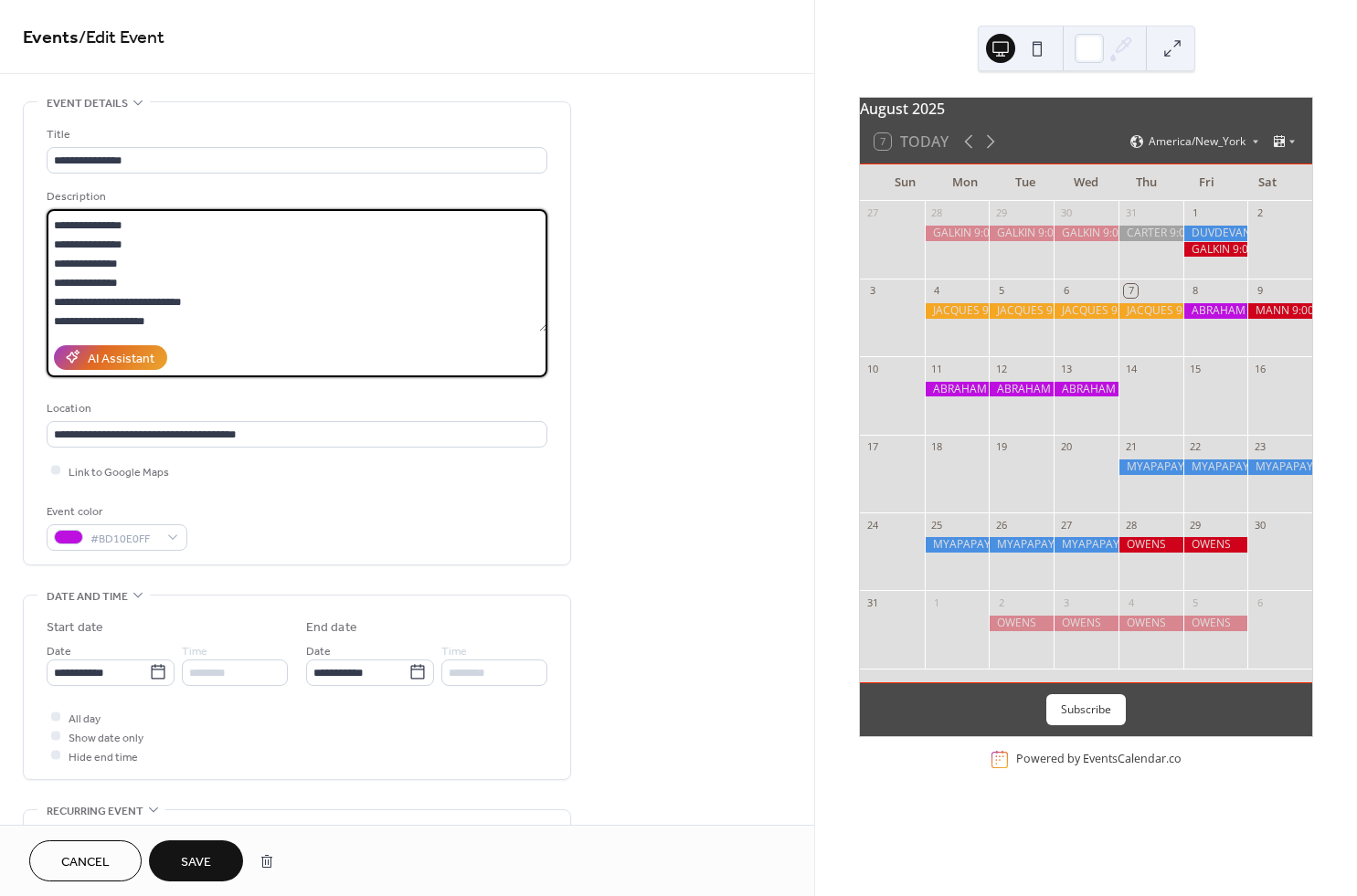 type on "**********" 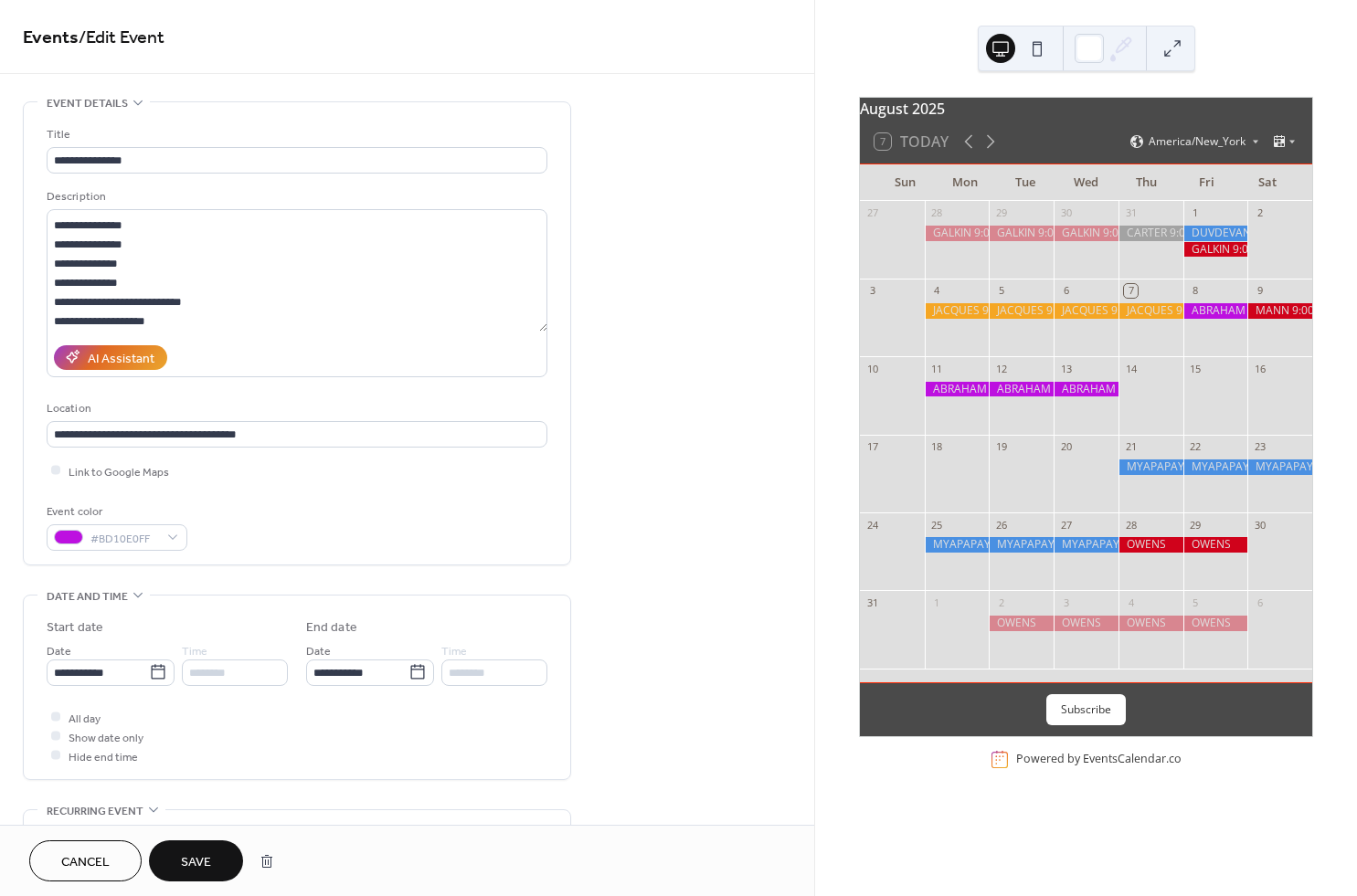 click on "Save" at bounding box center (196, 860) 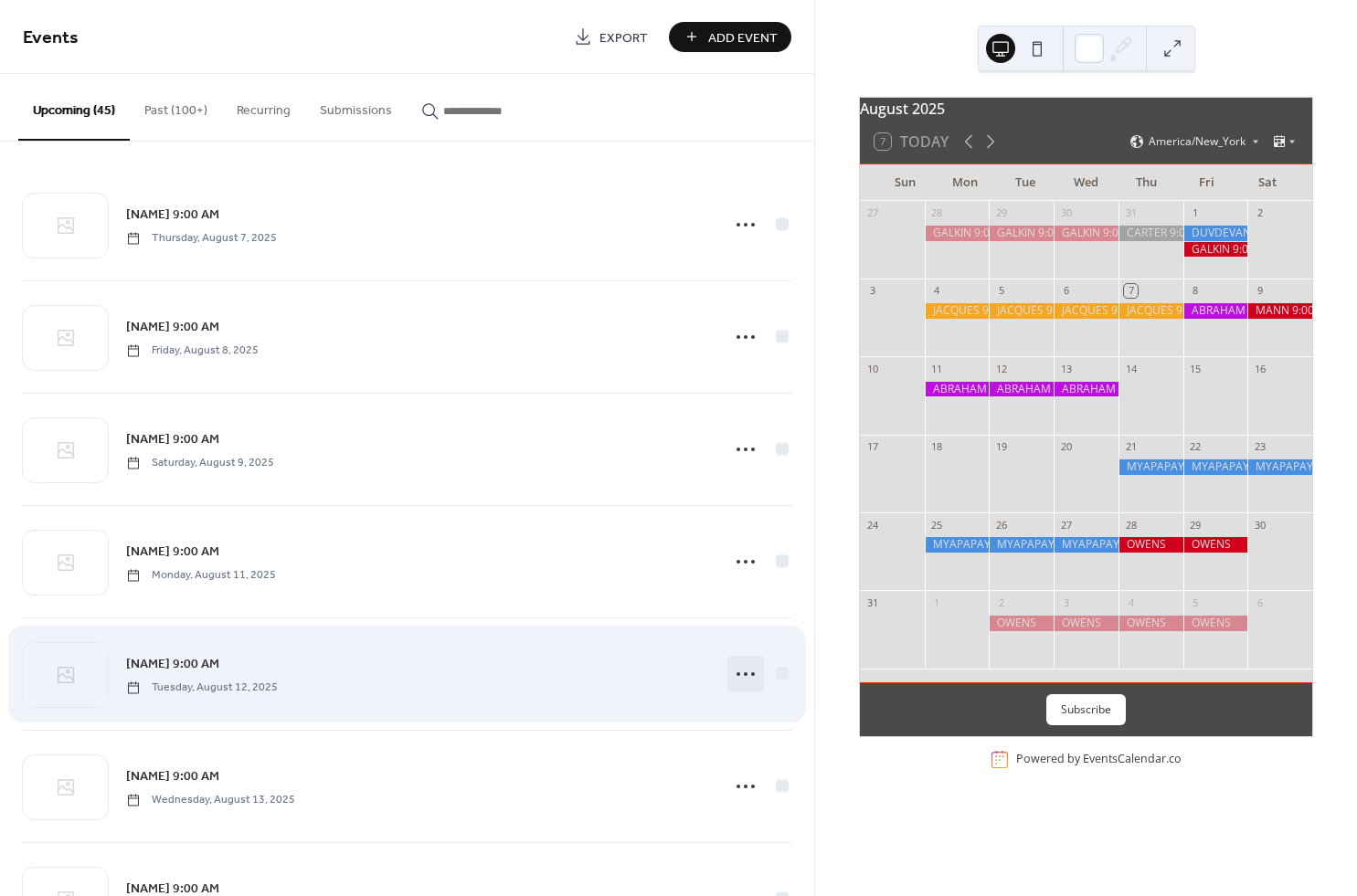 click 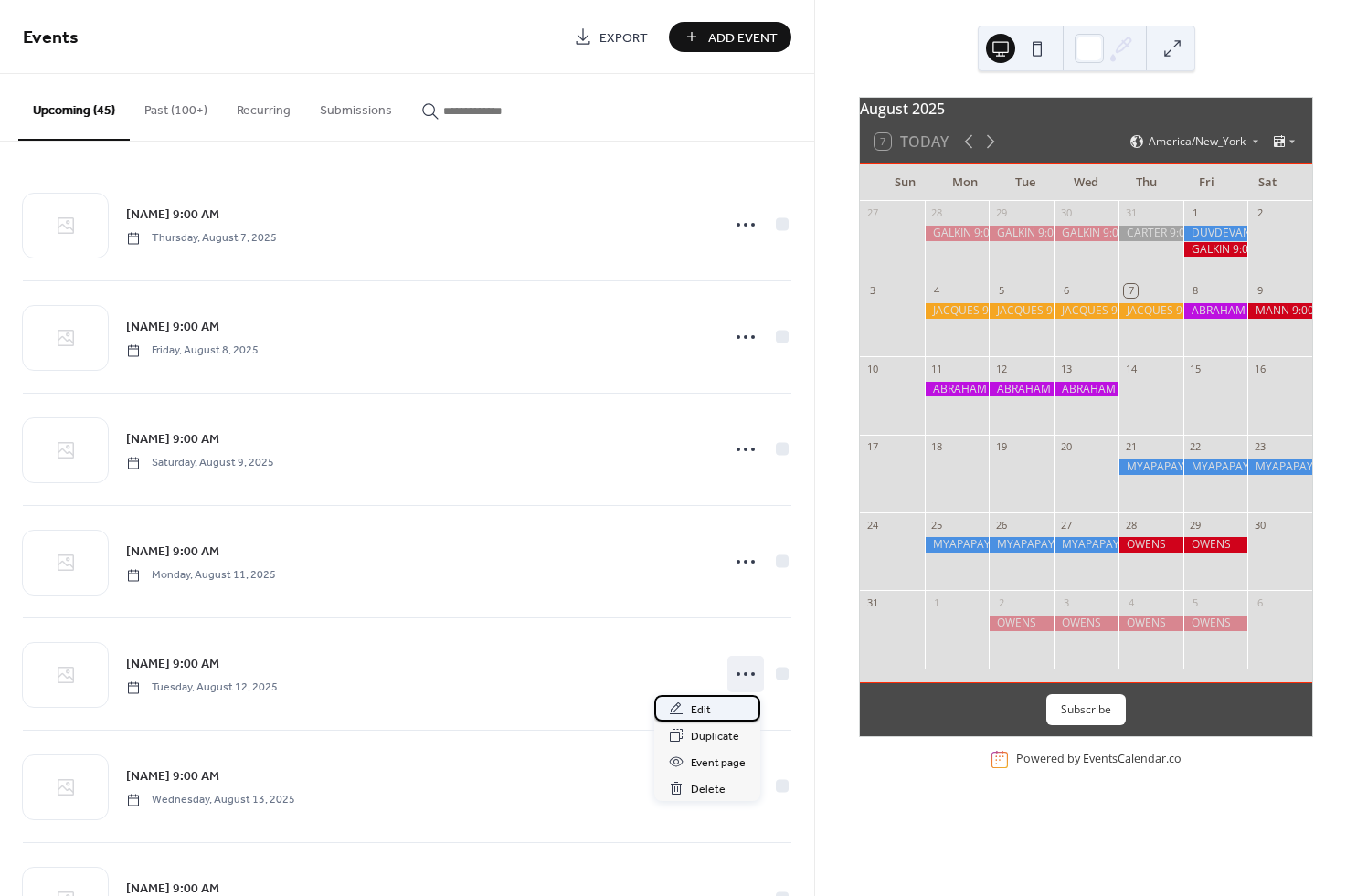 click on "Edit" at bounding box center (701, 710) 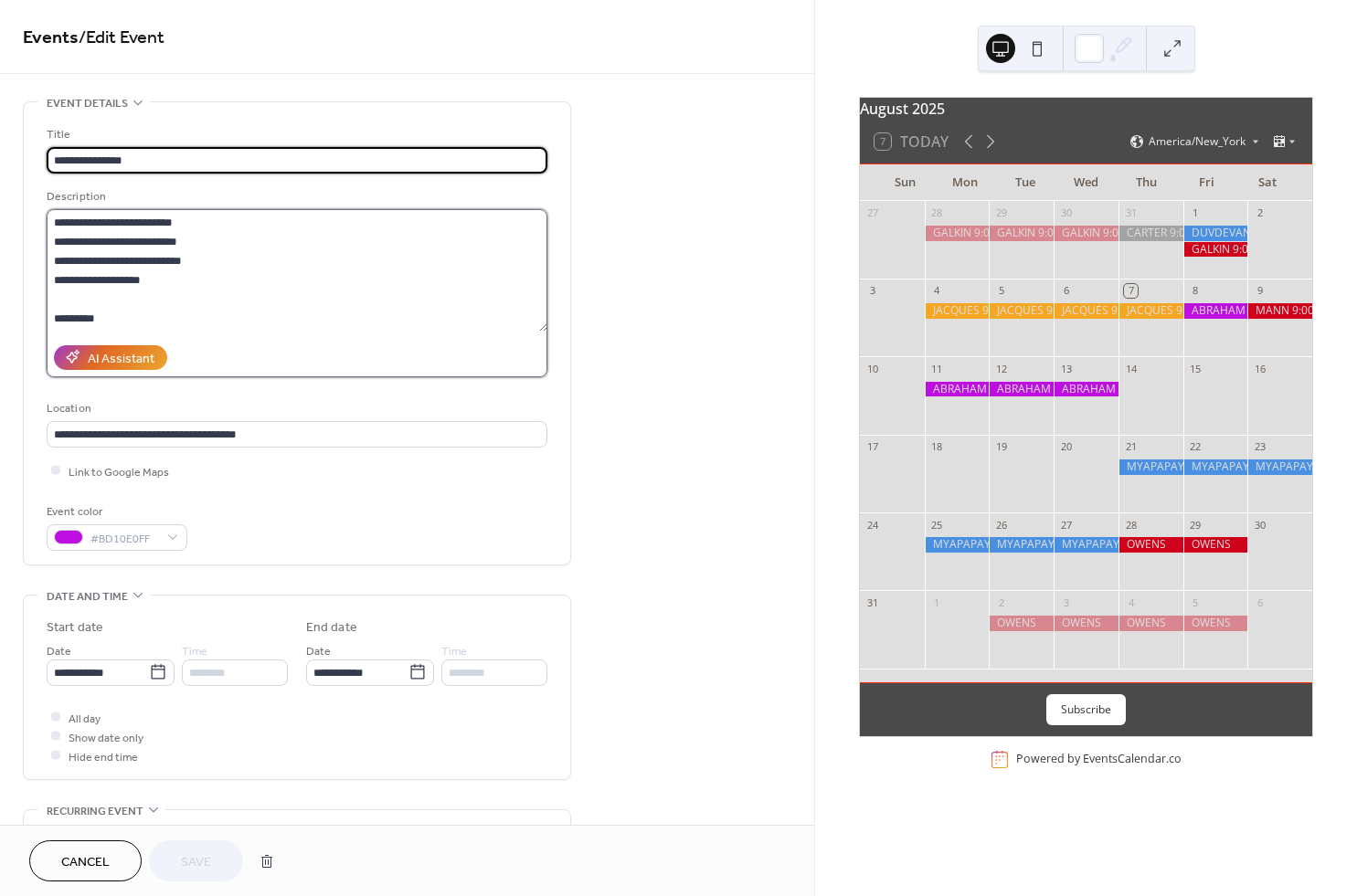 click on "**********" at bounding box center [297, 270] 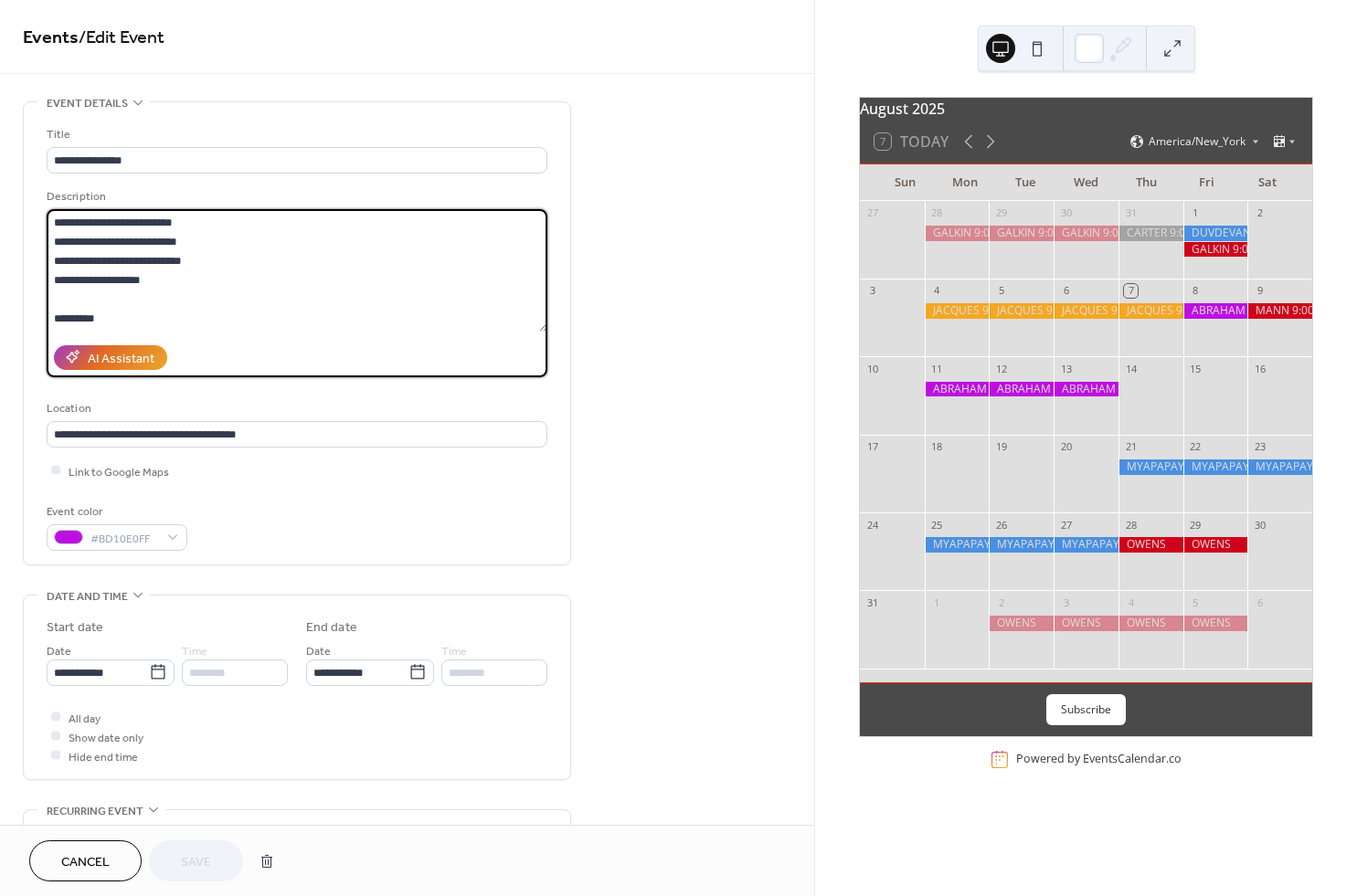 paste on "**********" 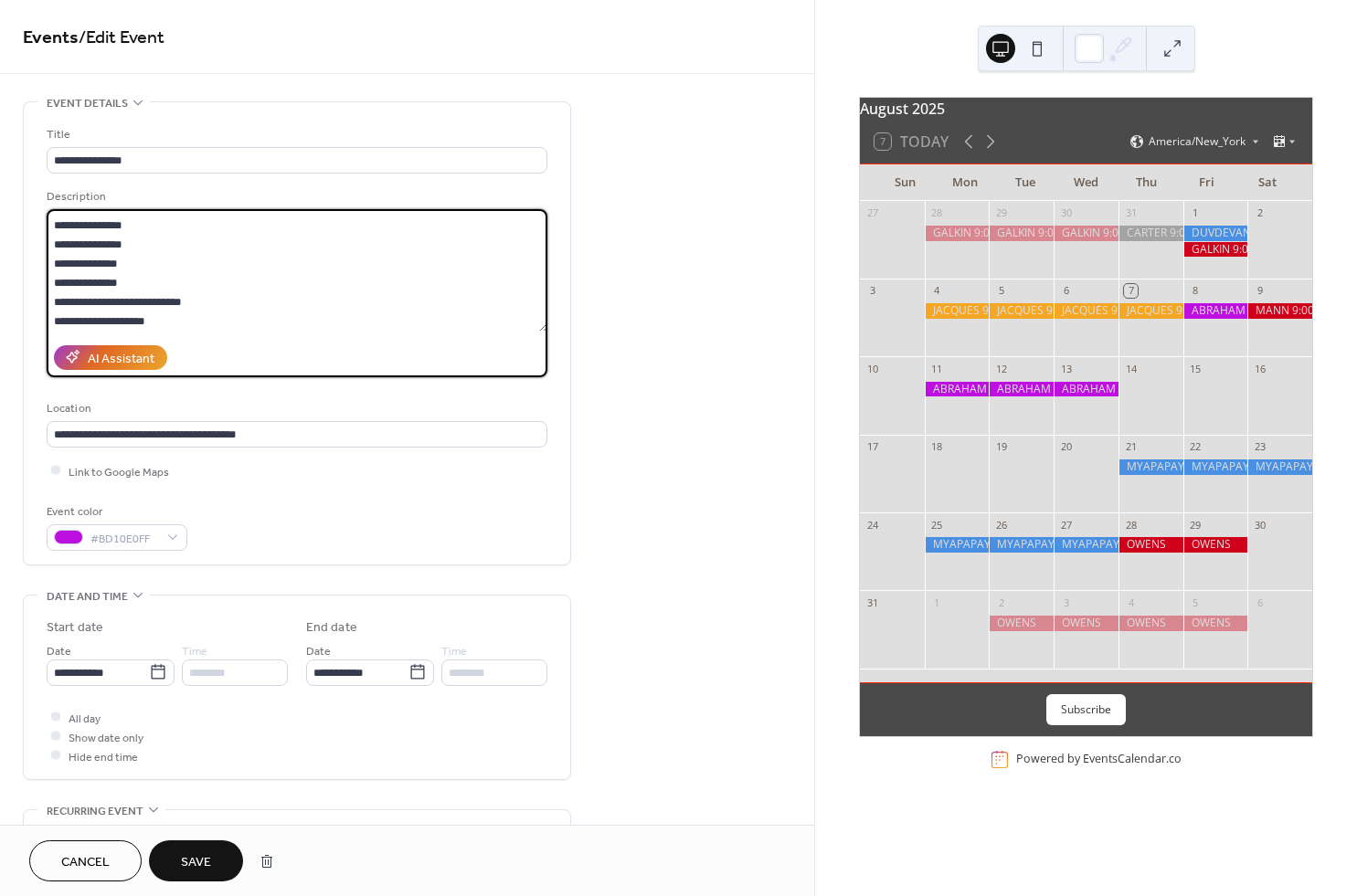 scroll, scrollTop: 0, scrollLeft: 0, axis: both 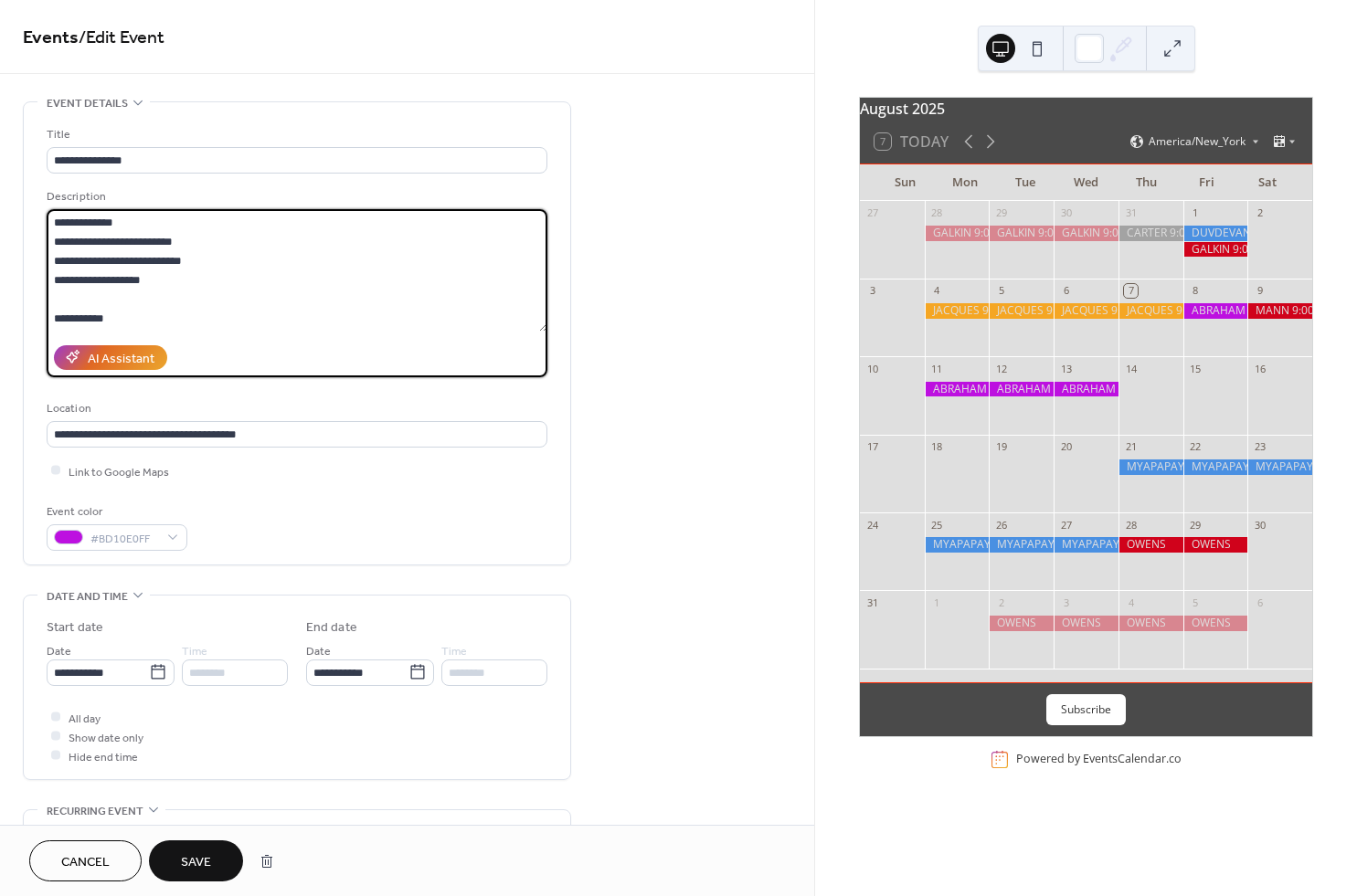 type on "**********" 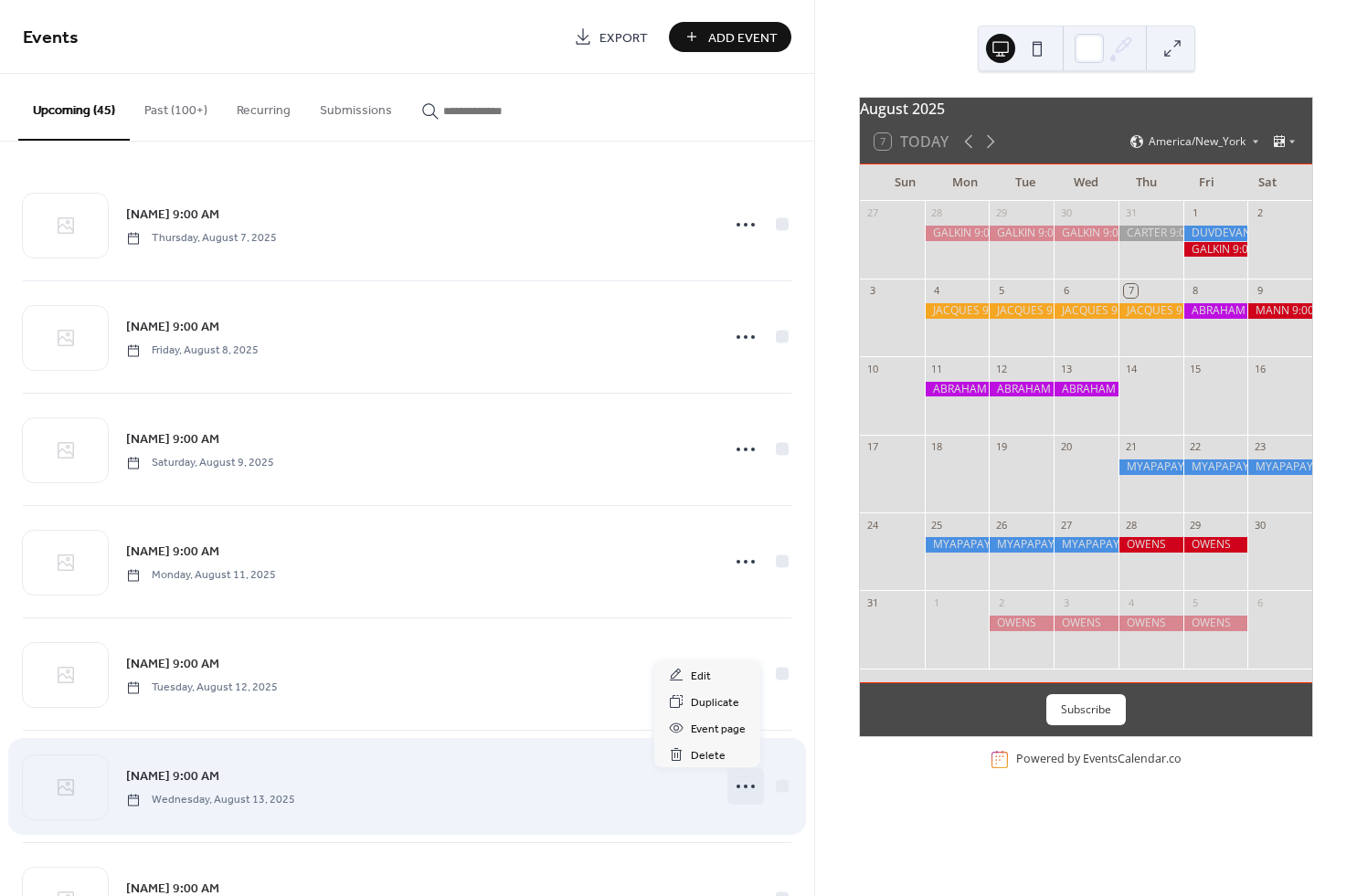 click 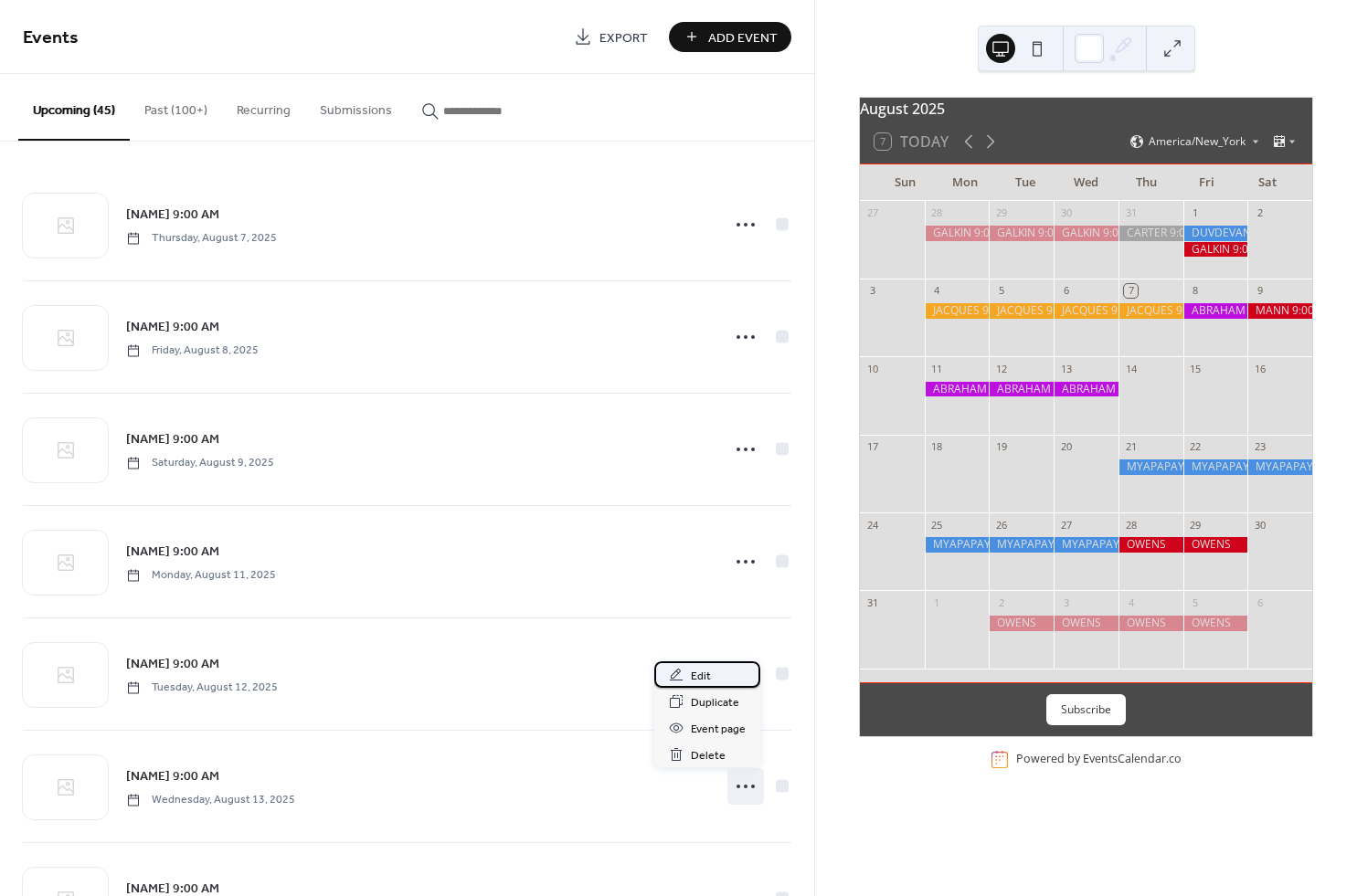 click on "Edit" at bounding box center (701, 676) 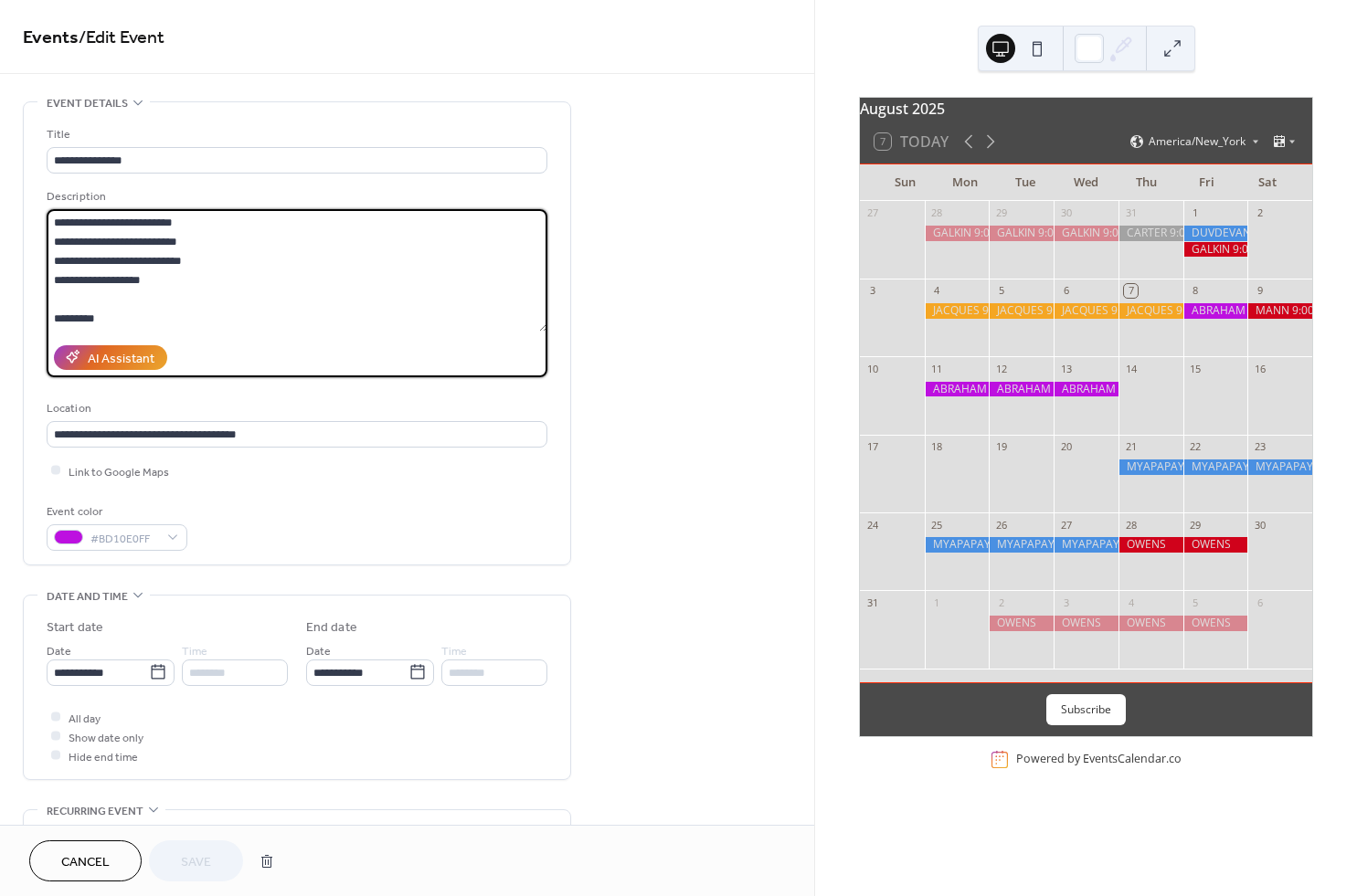 click on "**********" at bounding box center [297, 270] 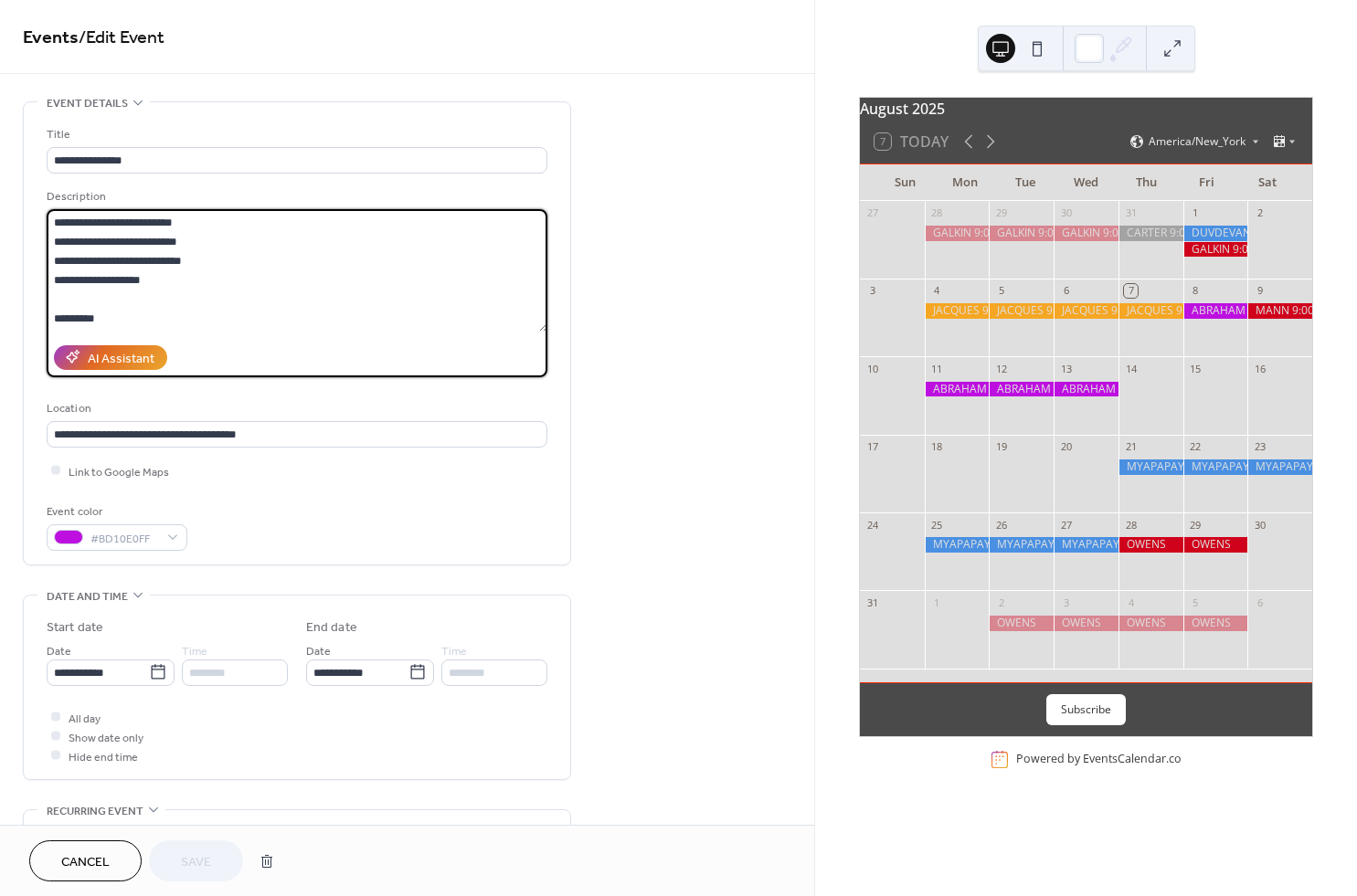 paste on "**********" 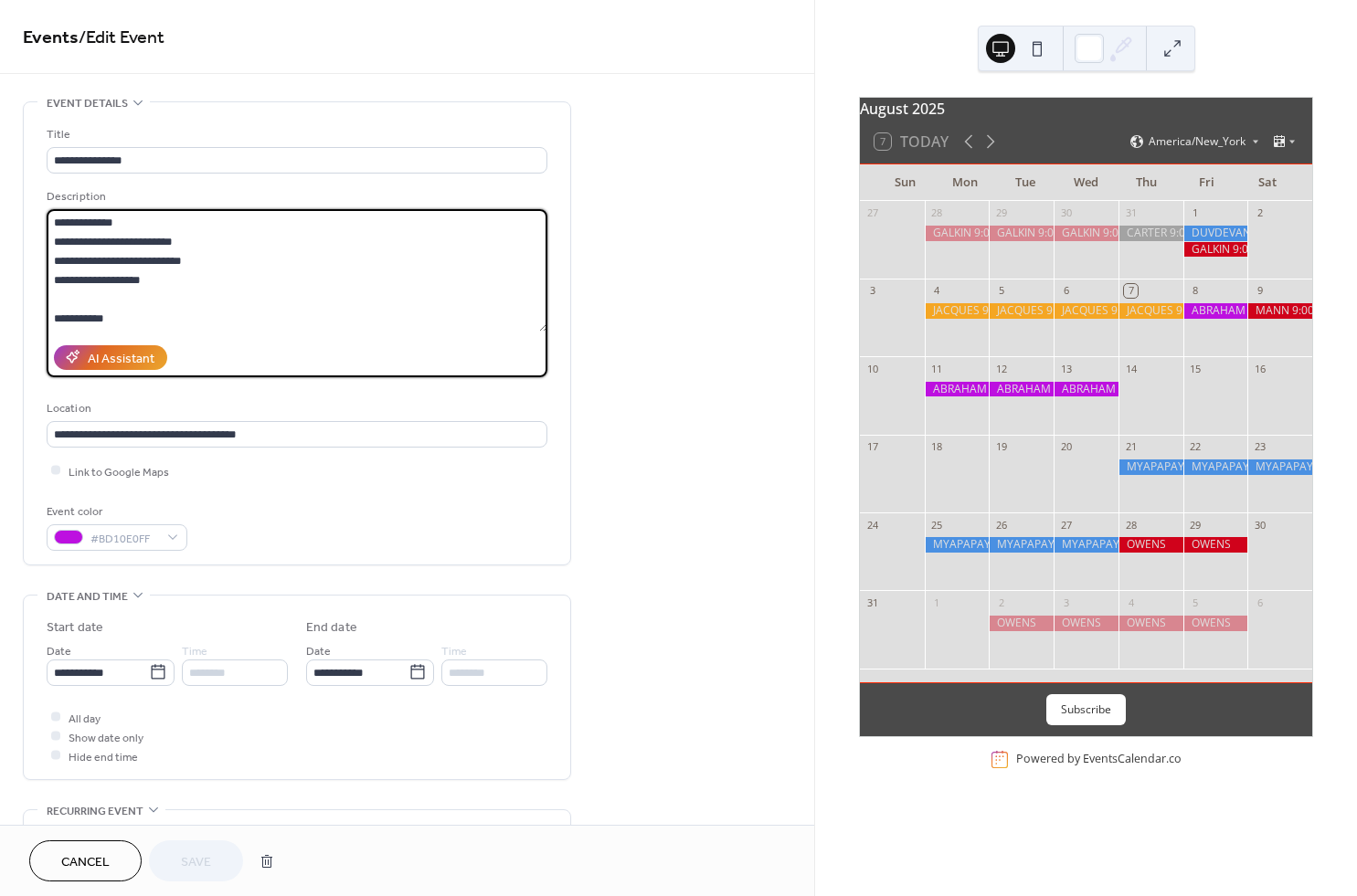 scroll, scrollTop: 227, scrollLeft: 0, axis: vertical 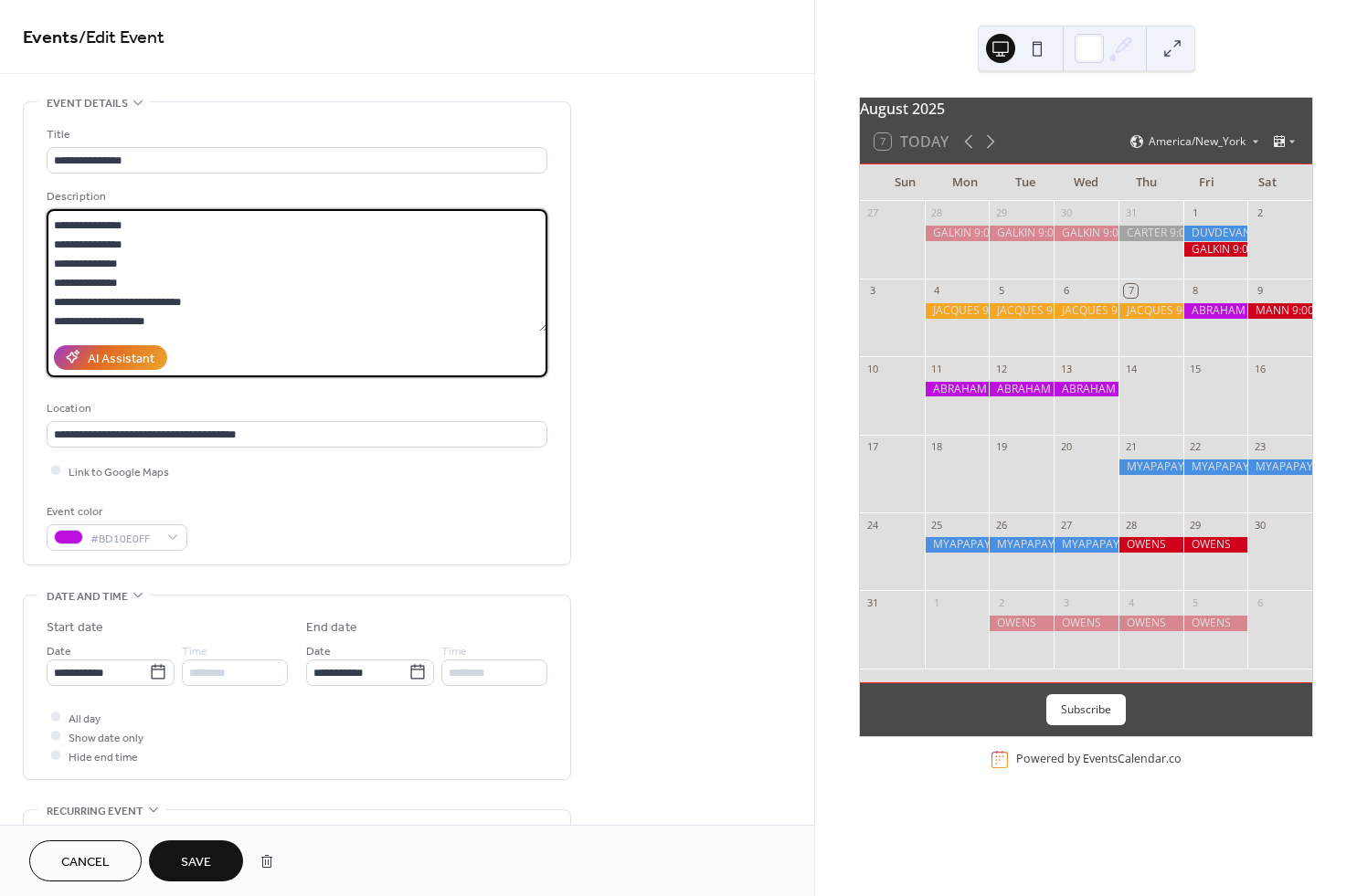 type on "**********" 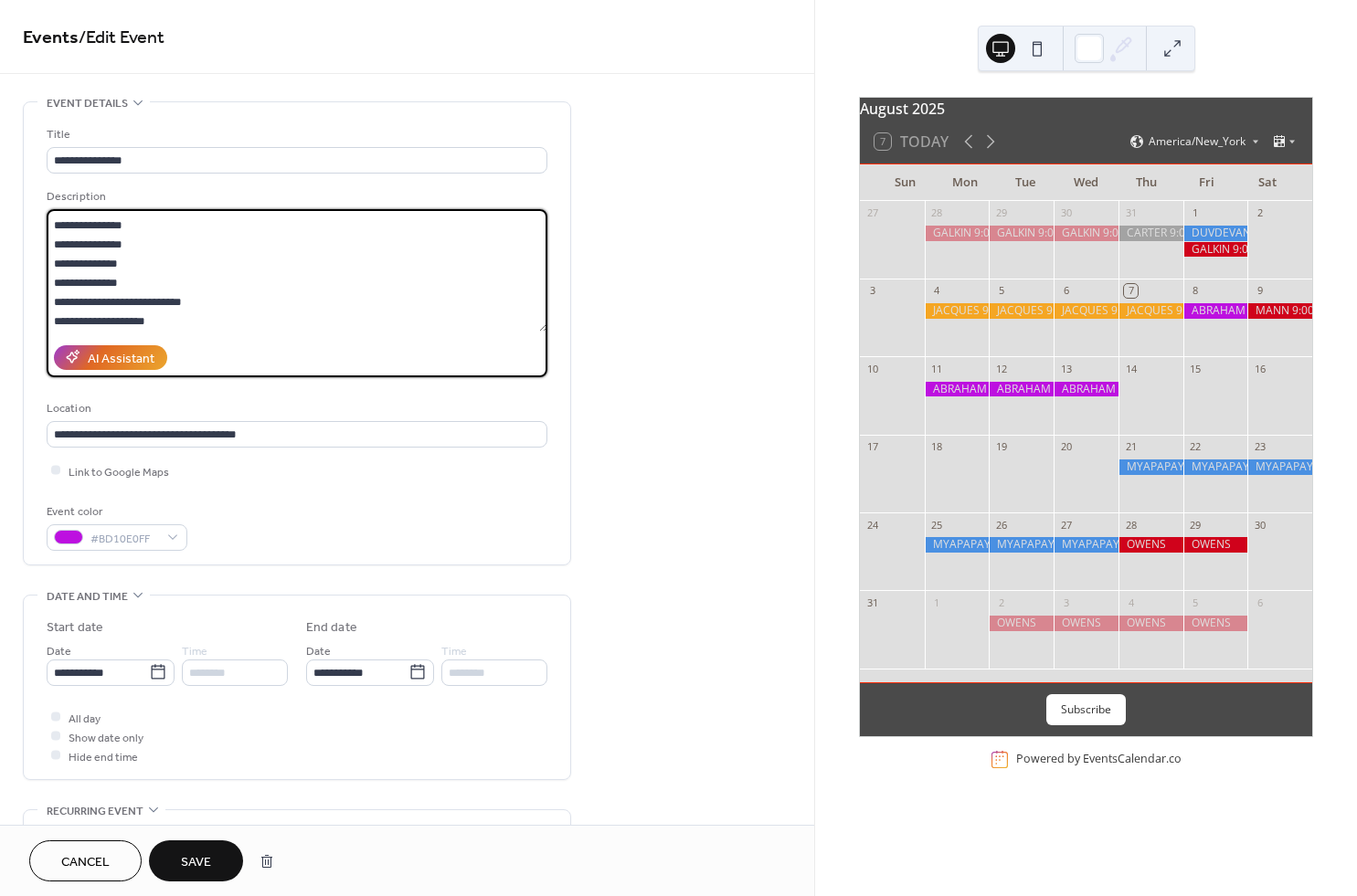 click on "Save" at bounding box center (196, 860) 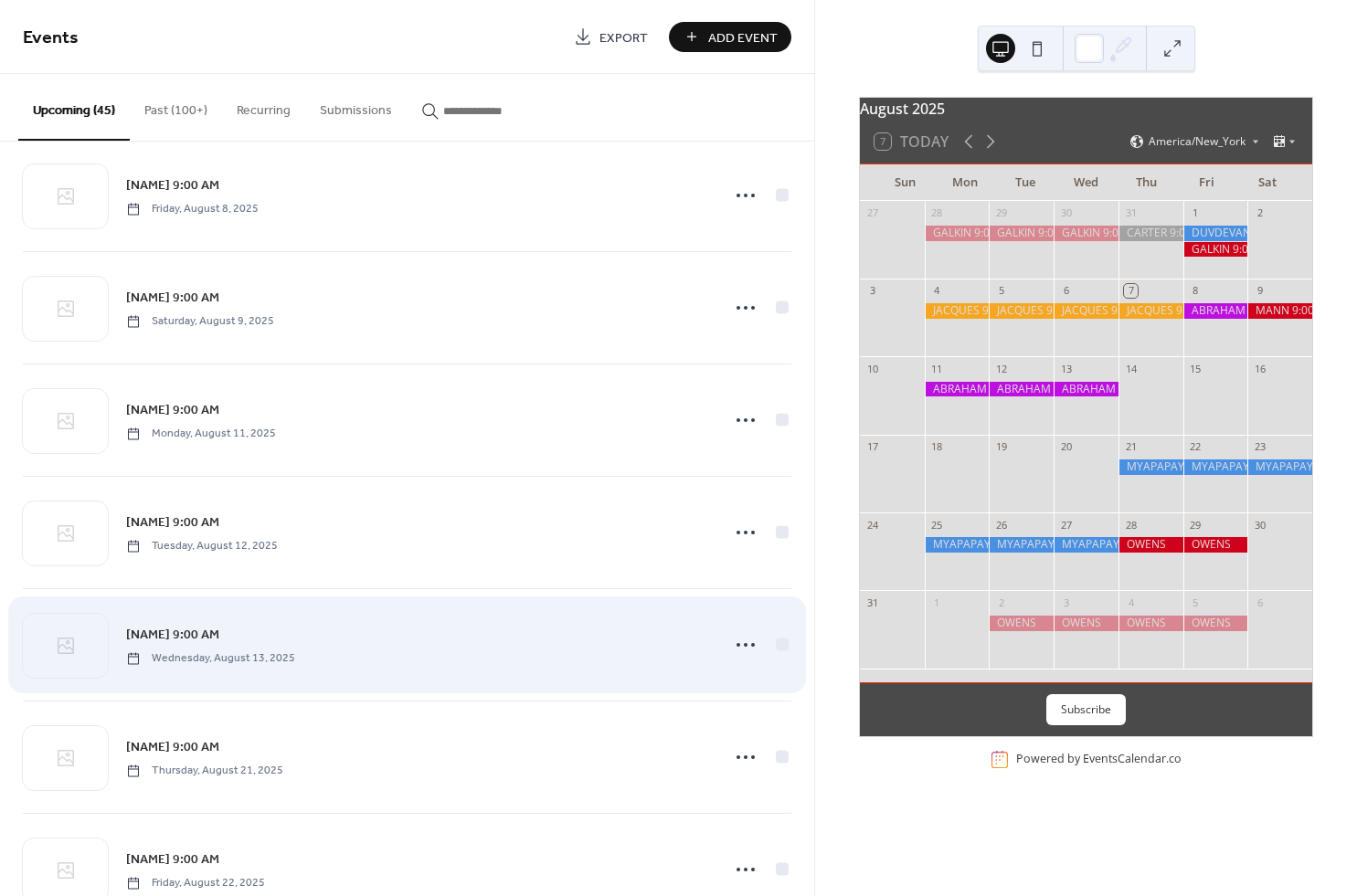 scroll, scrollTop: 200, scrollLeft: 0, axis: vertical 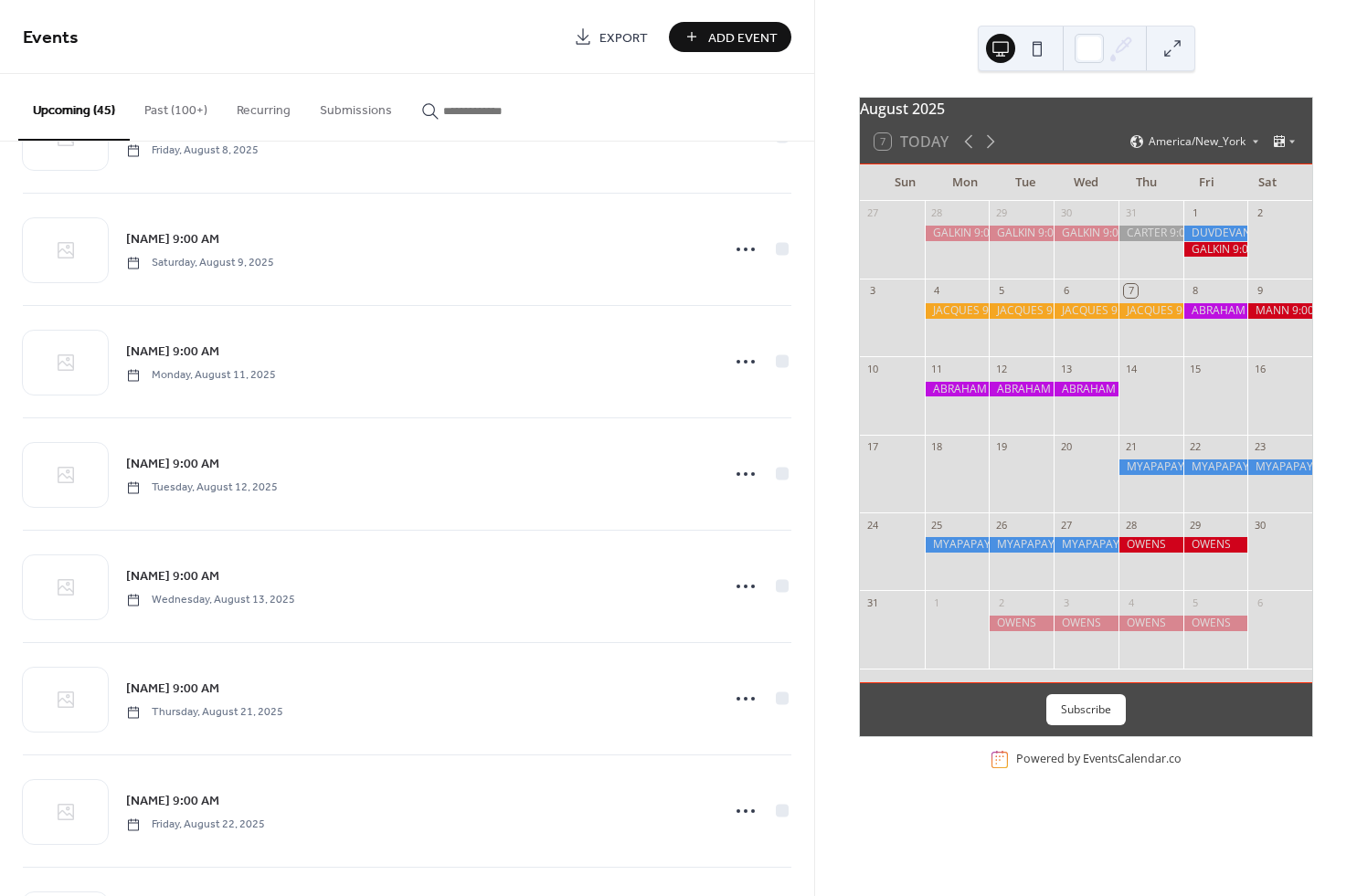 click at bounding box center (1279, 311) 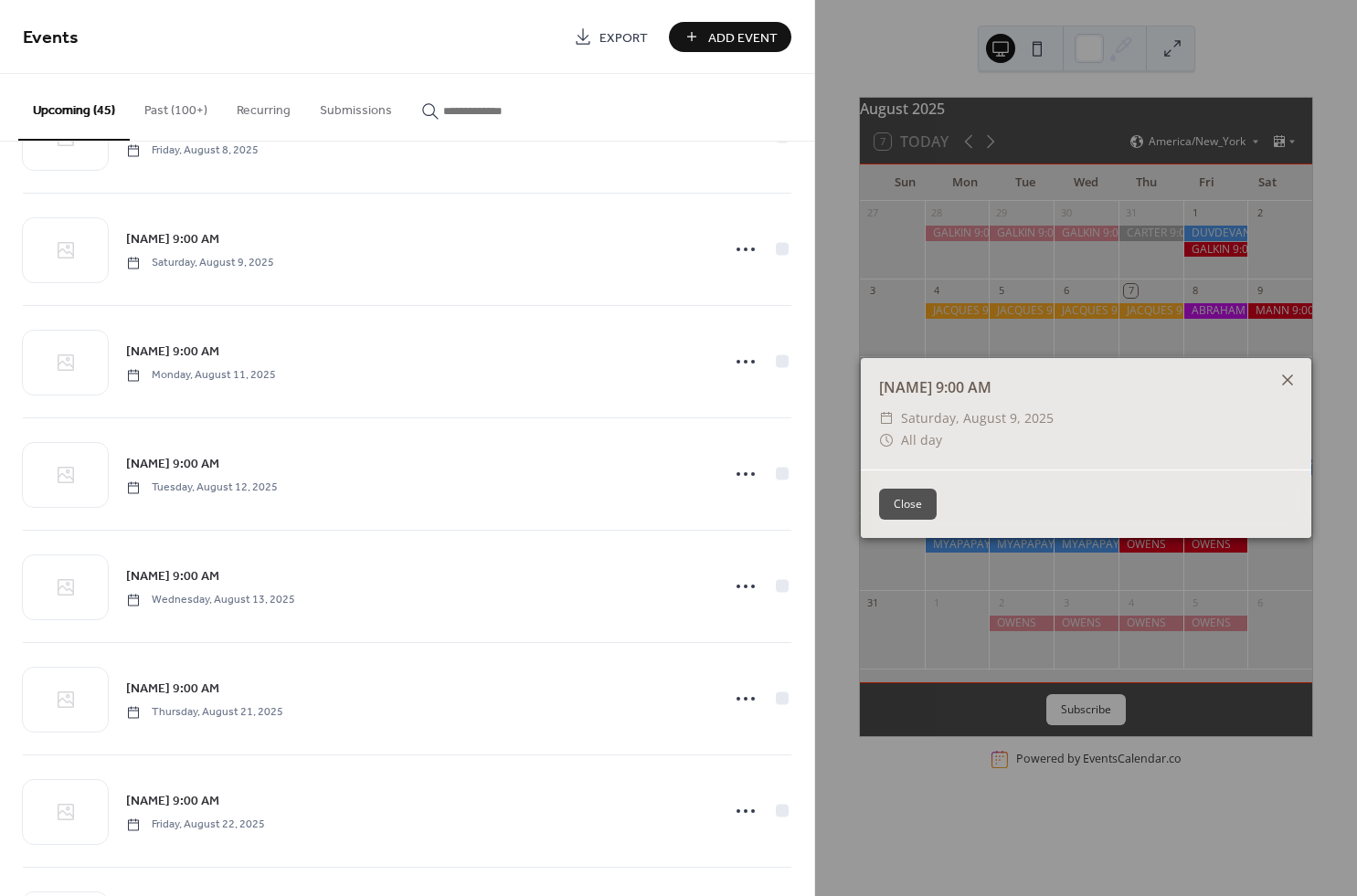 click 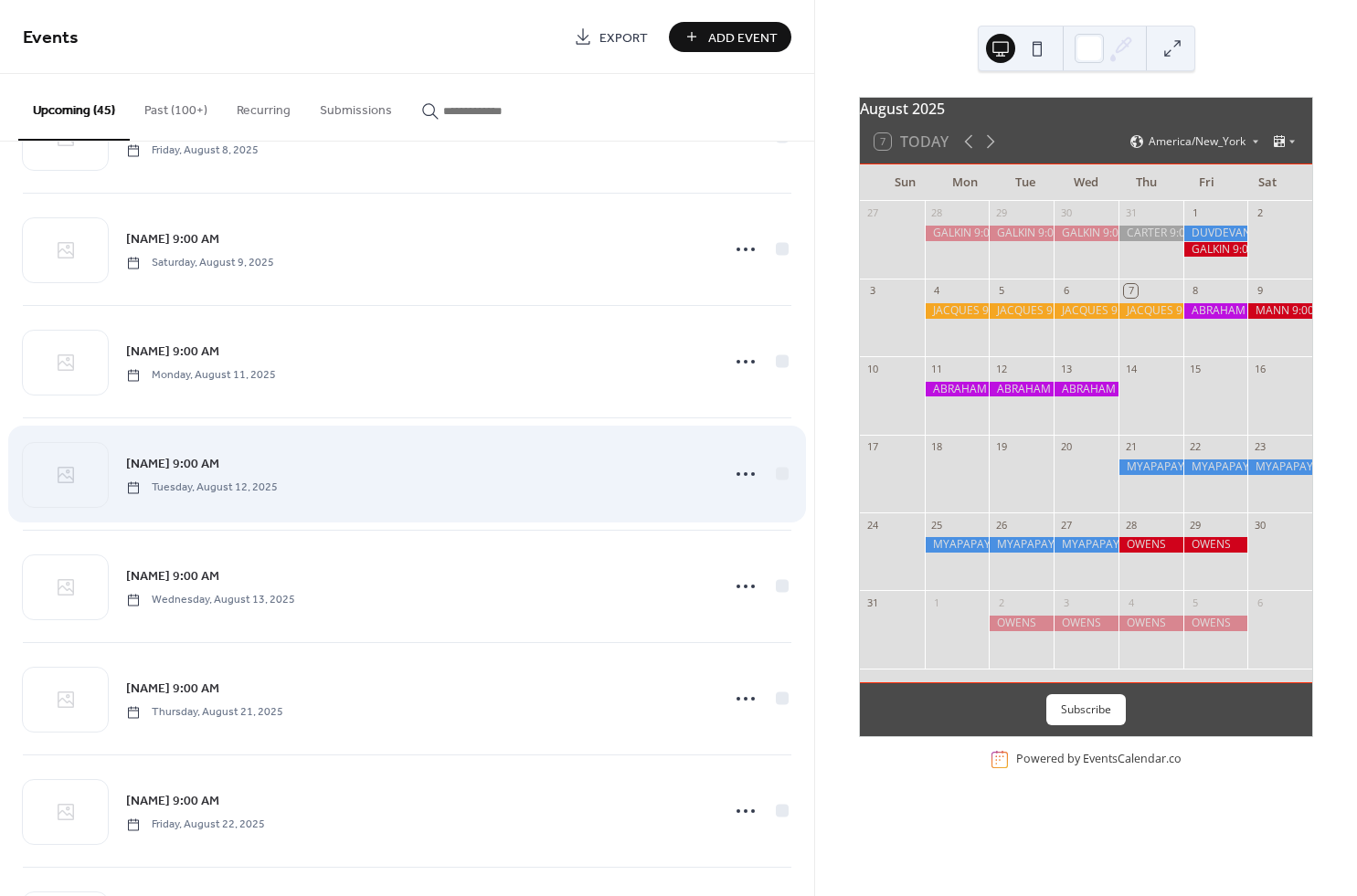 scroll, scrollTop: 0, scrollLeft: 0, axis: both 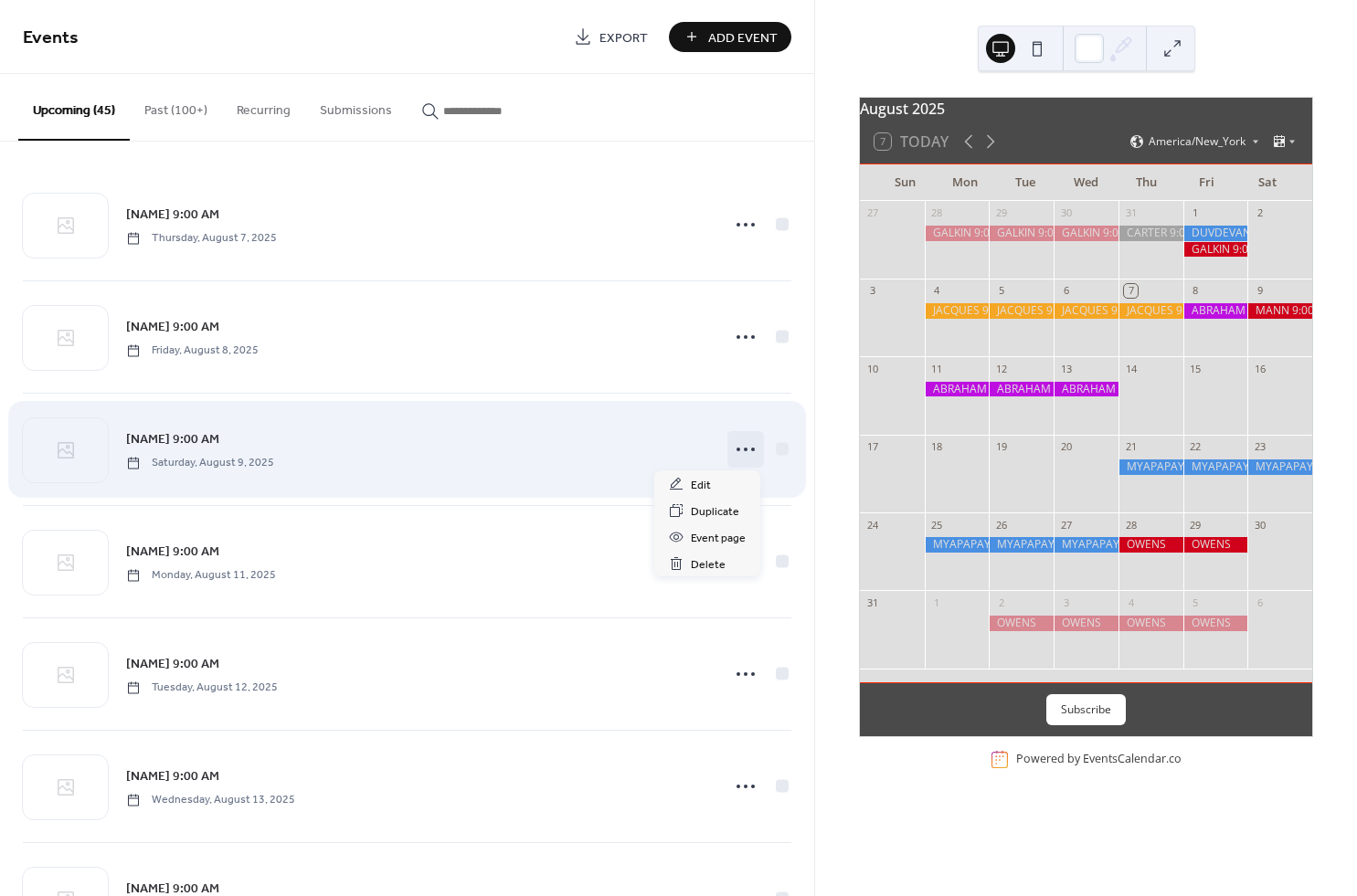 click 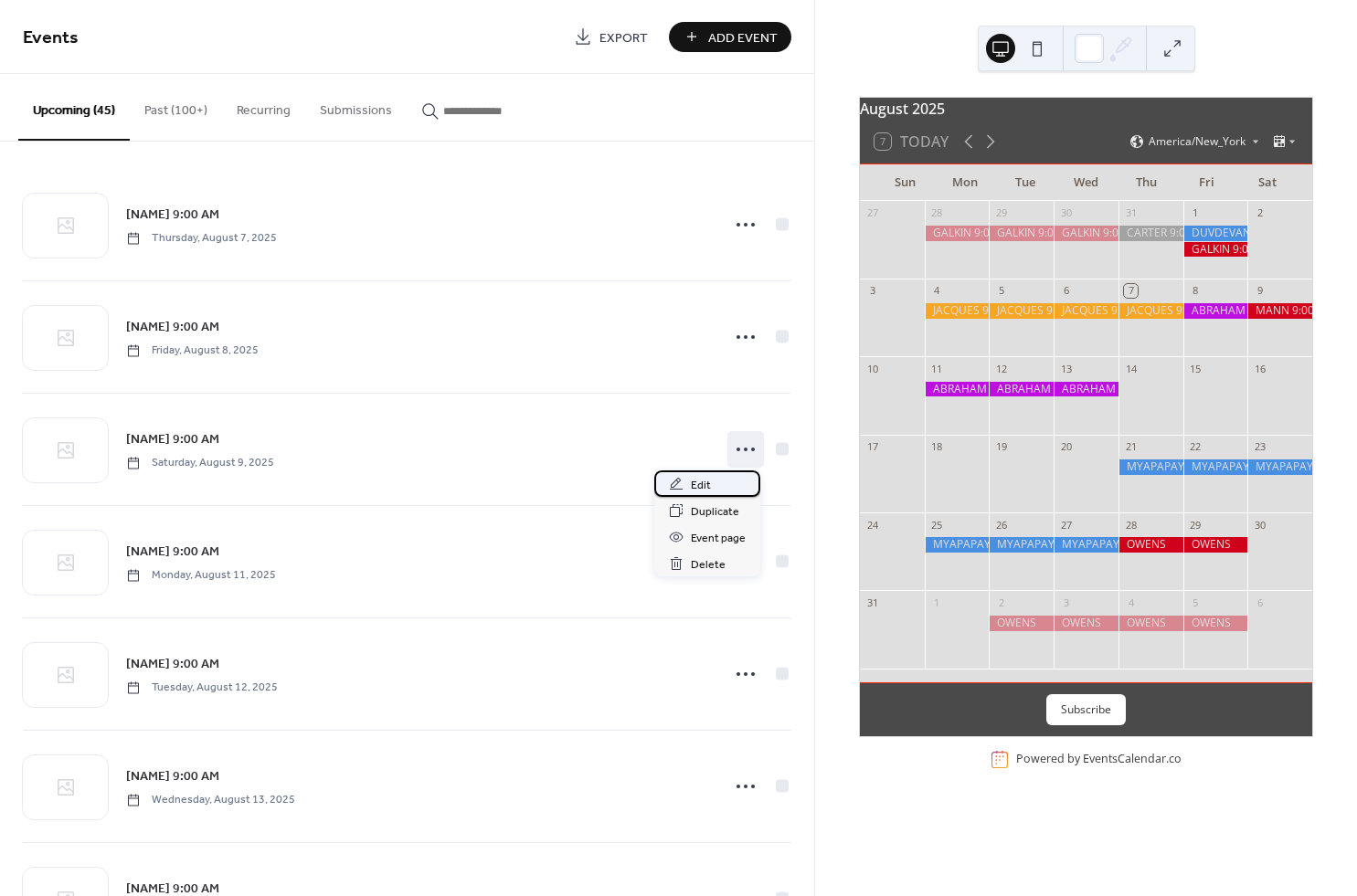 click on "Edit" at bounding box center (707, 483) 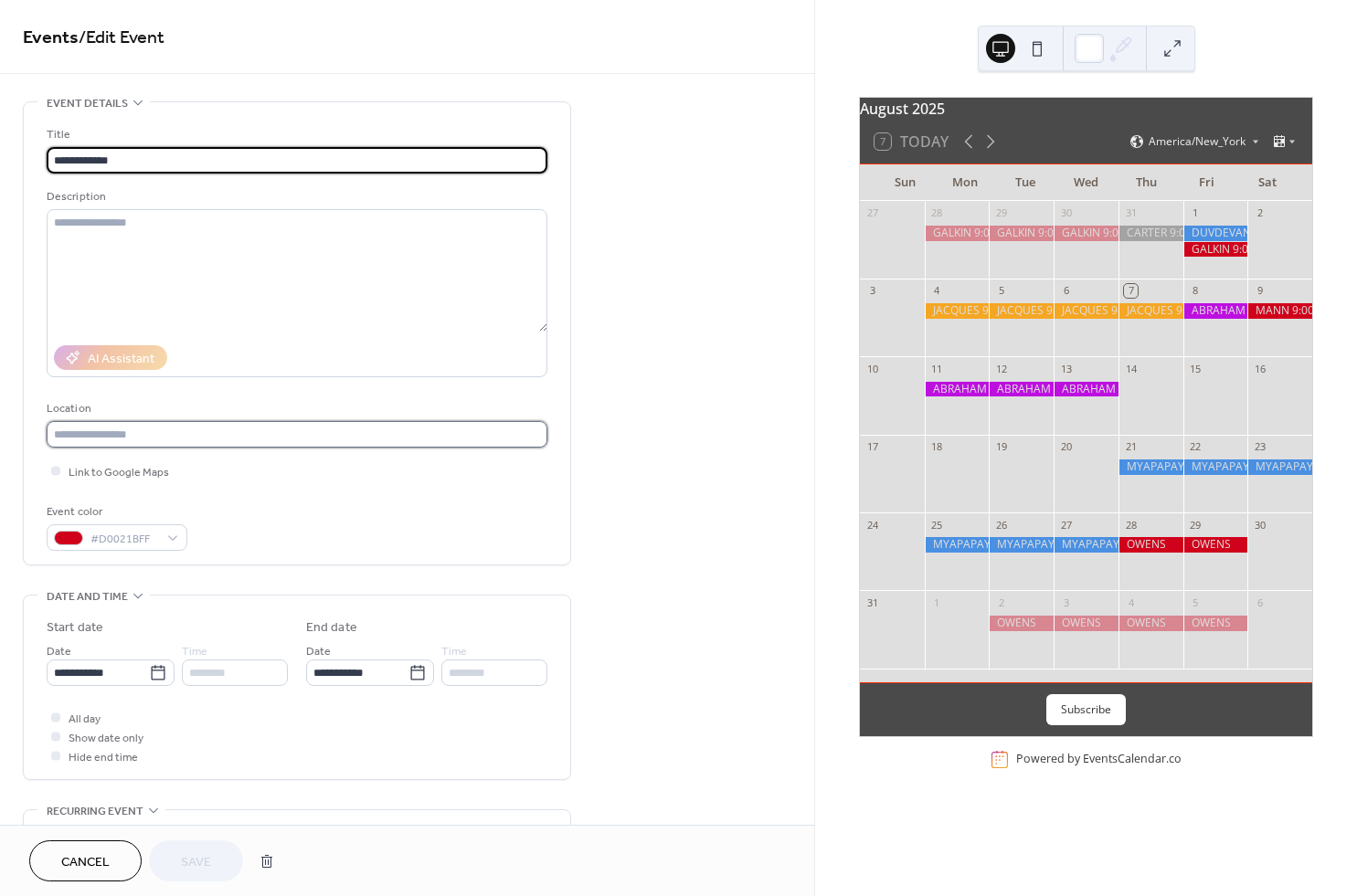 click at bounding box center (297, 434) 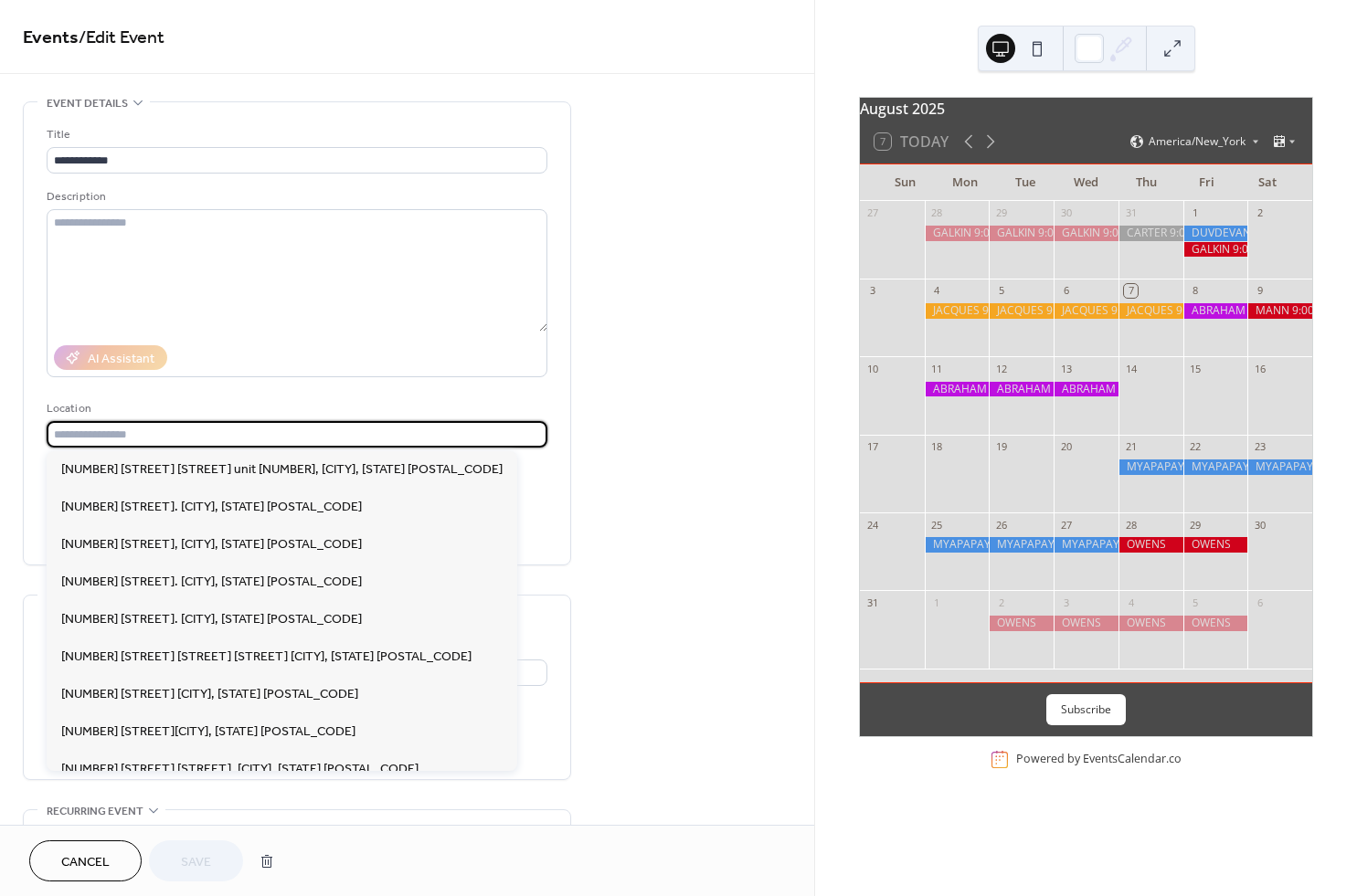 paste on "**********" 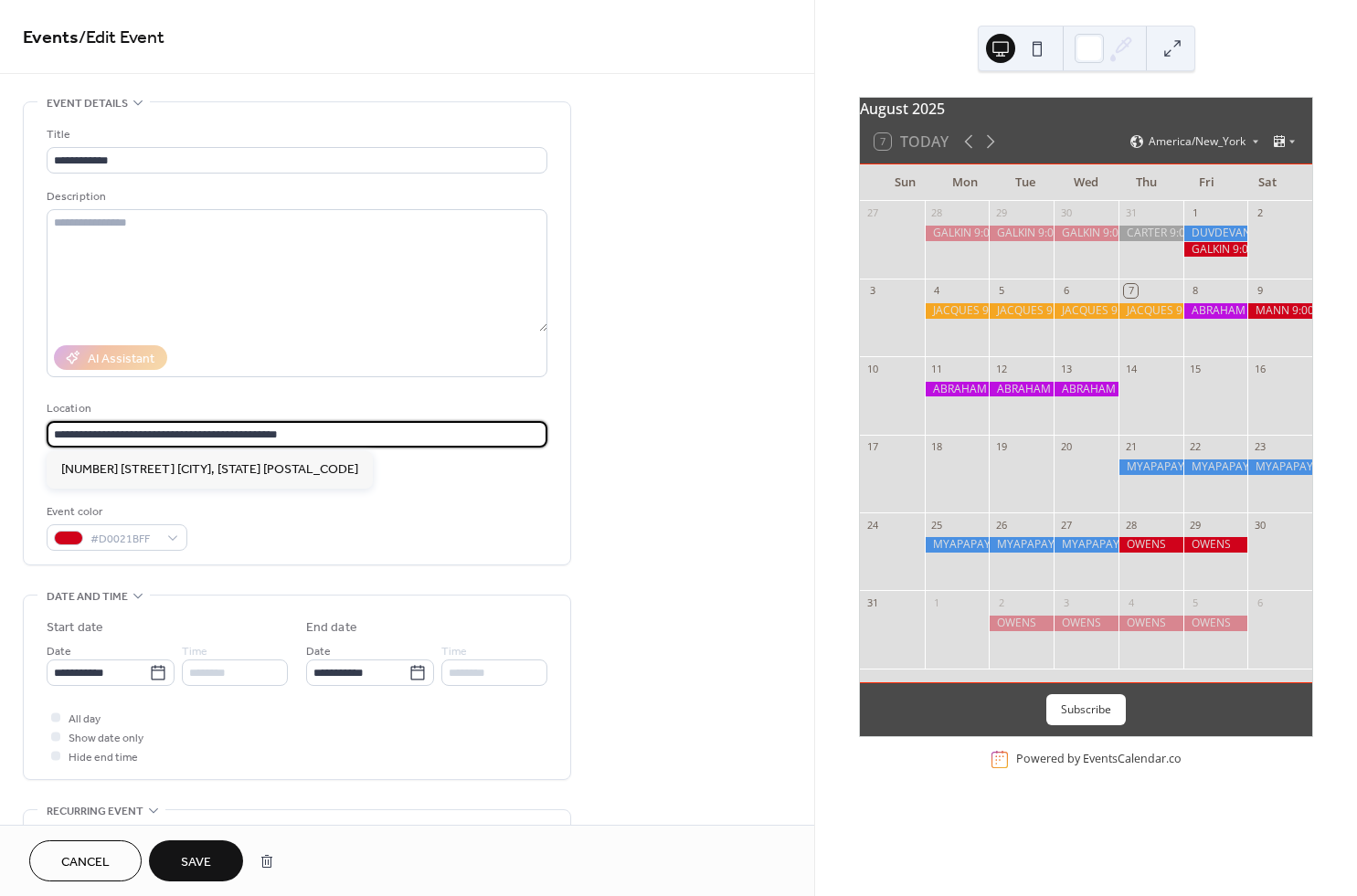 type on "**********" 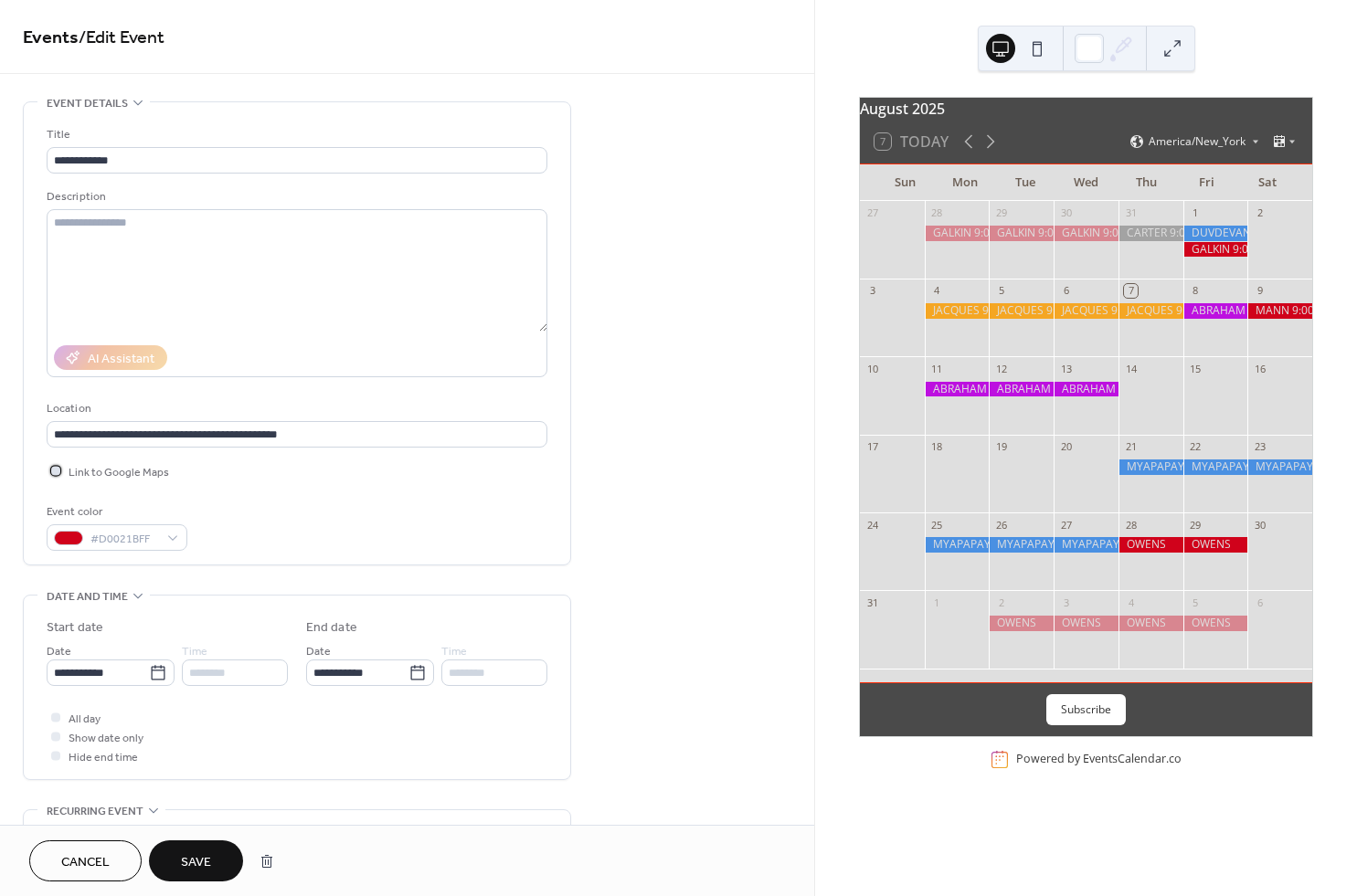 click at bounding box center [56, 470] 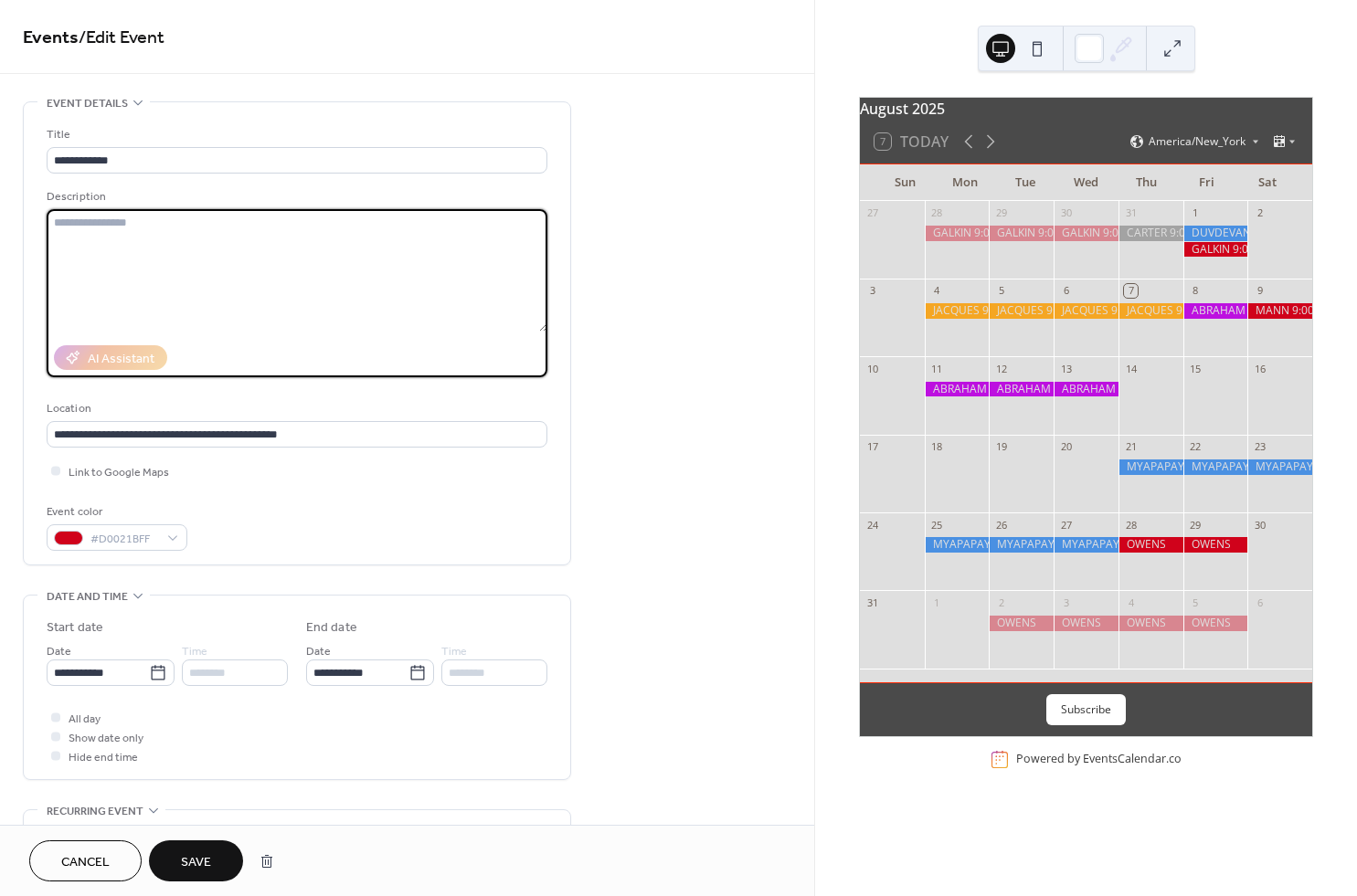 click at bounding box center [297, 270] 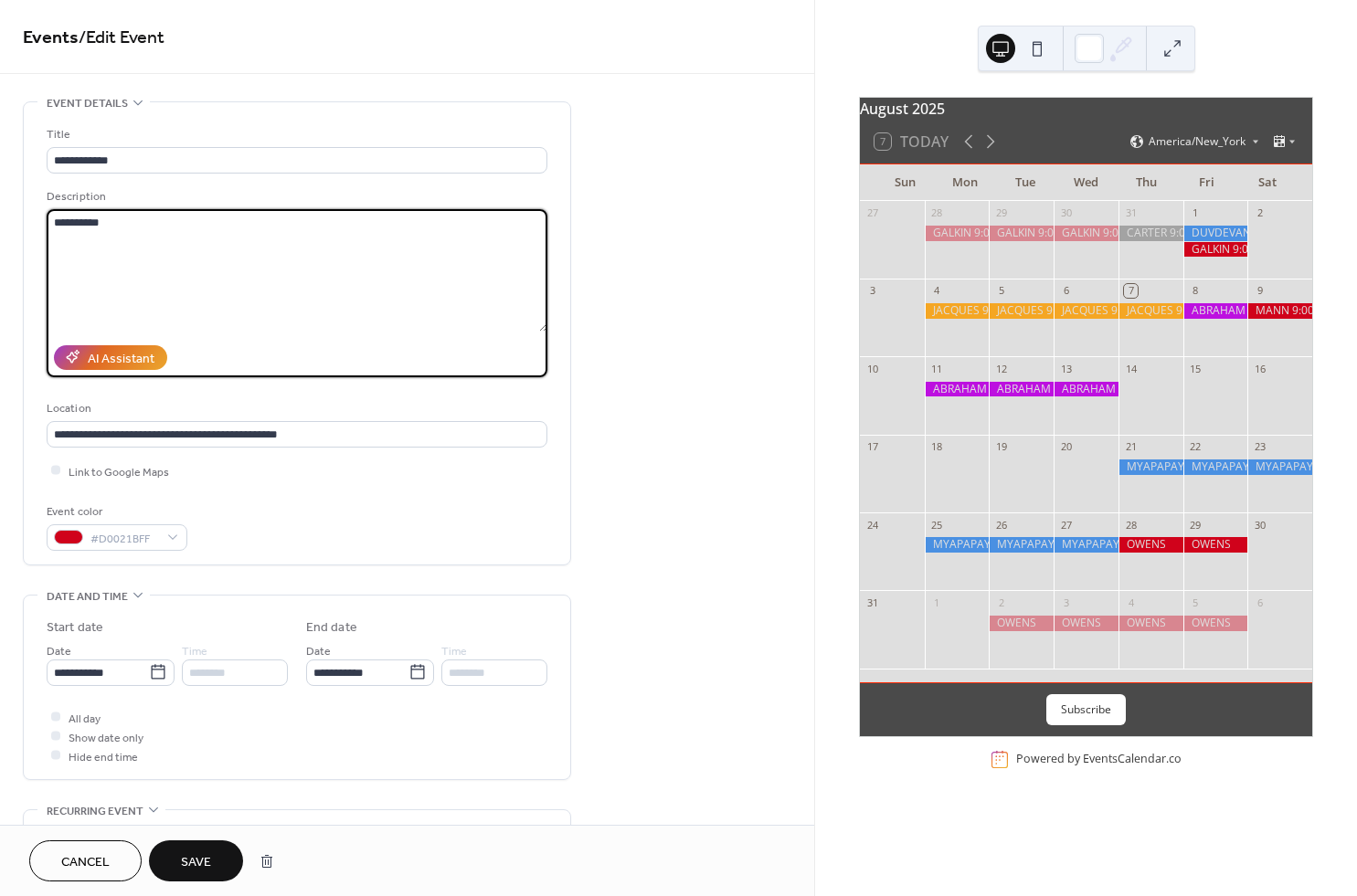 paste on "**********" 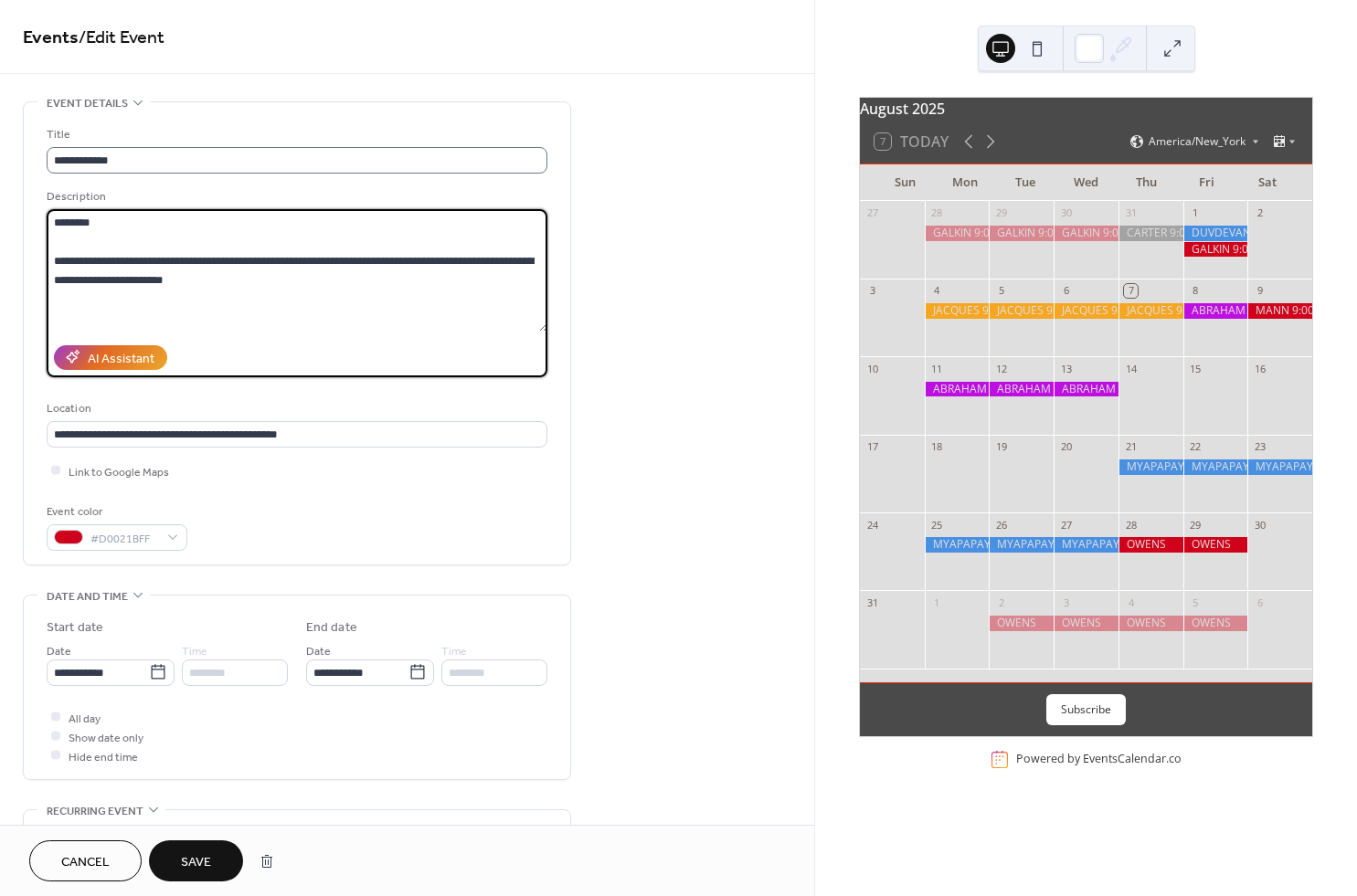 type on "**********" 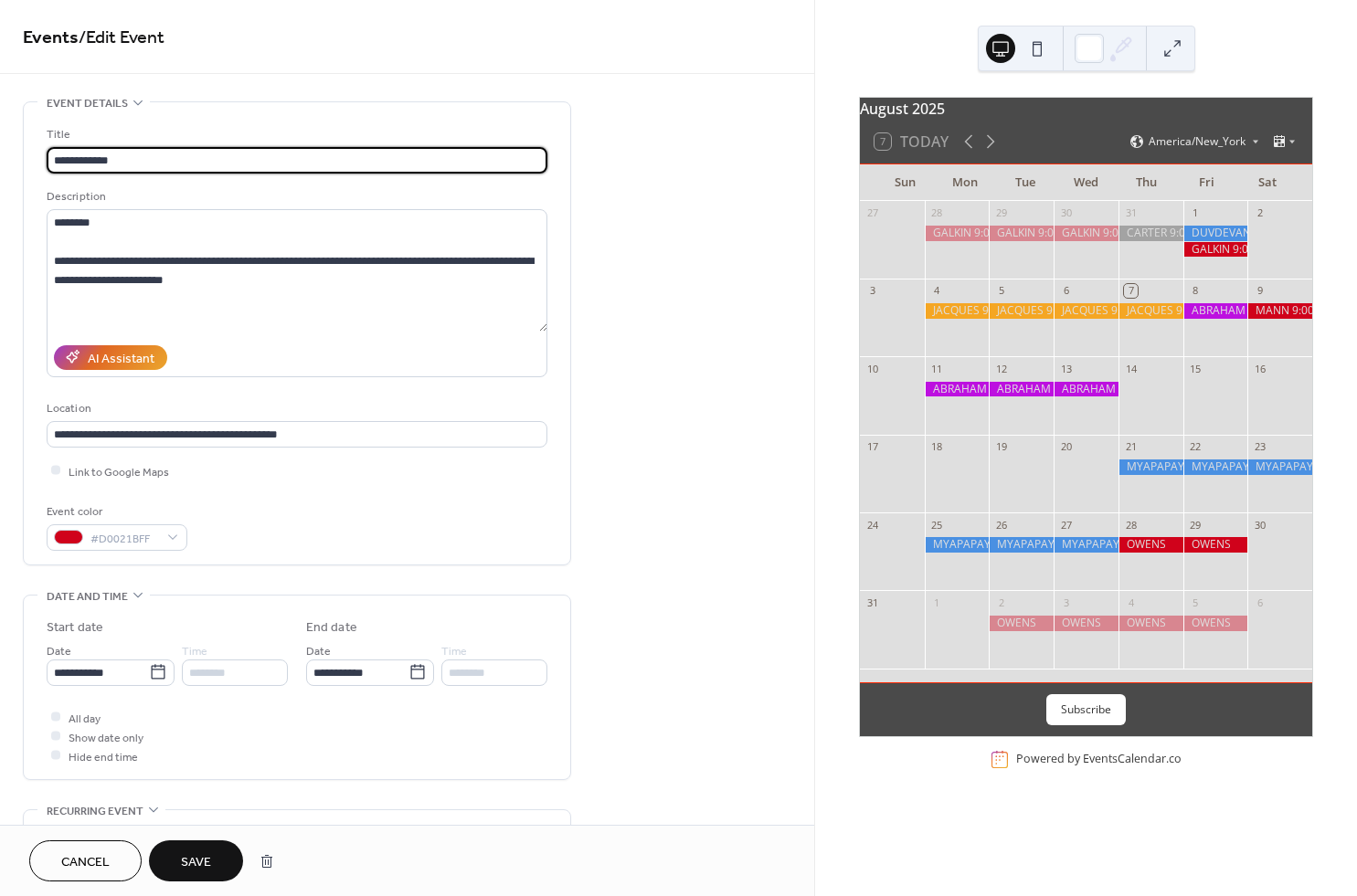 scroll, scrollTop: 0, scrollLeft: 0, axis: both 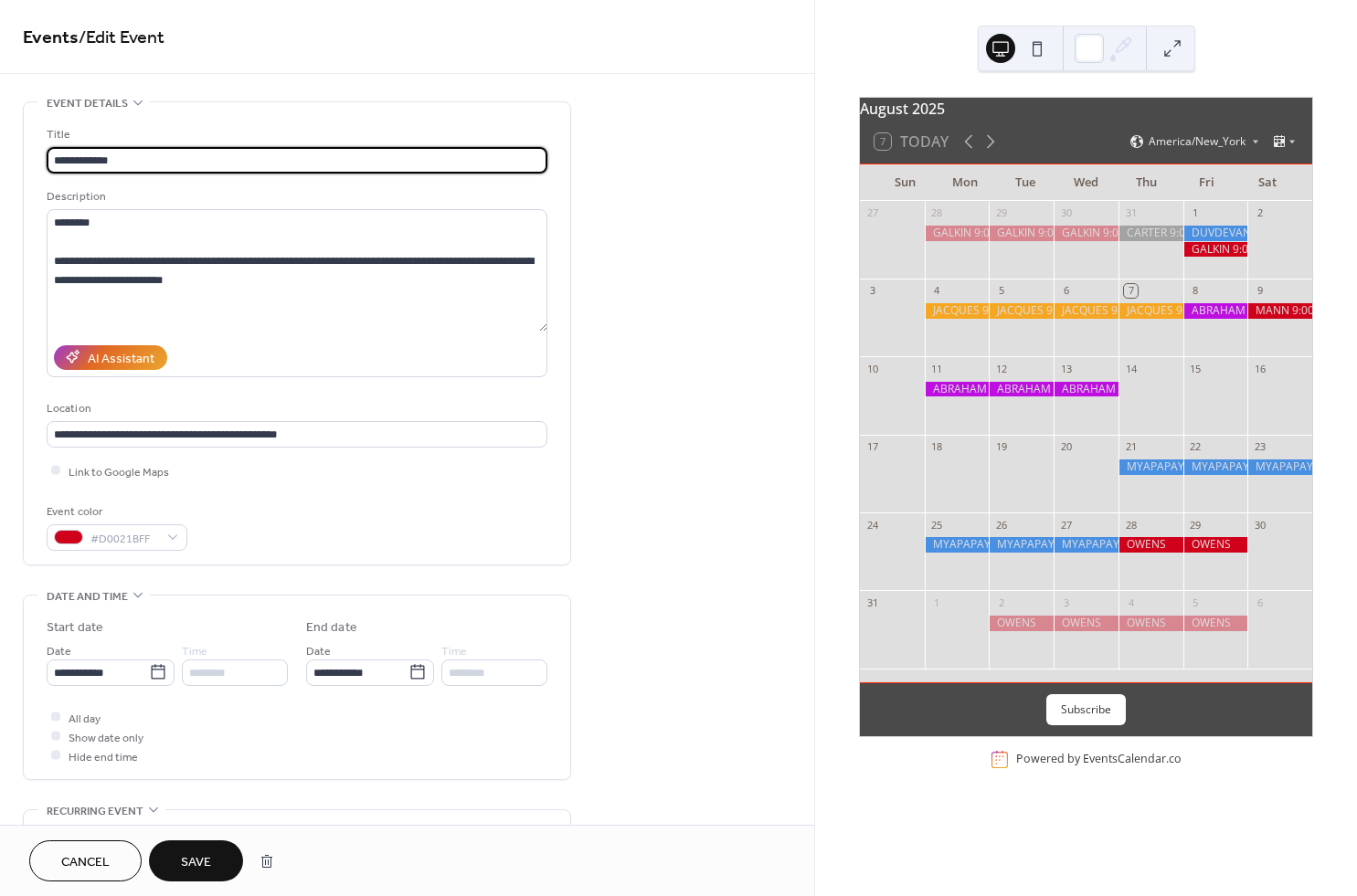 drag, startPoint x: 86, startPoint y: 161, endPoint x: 200, endPoint y: 163, distance: 114.017543 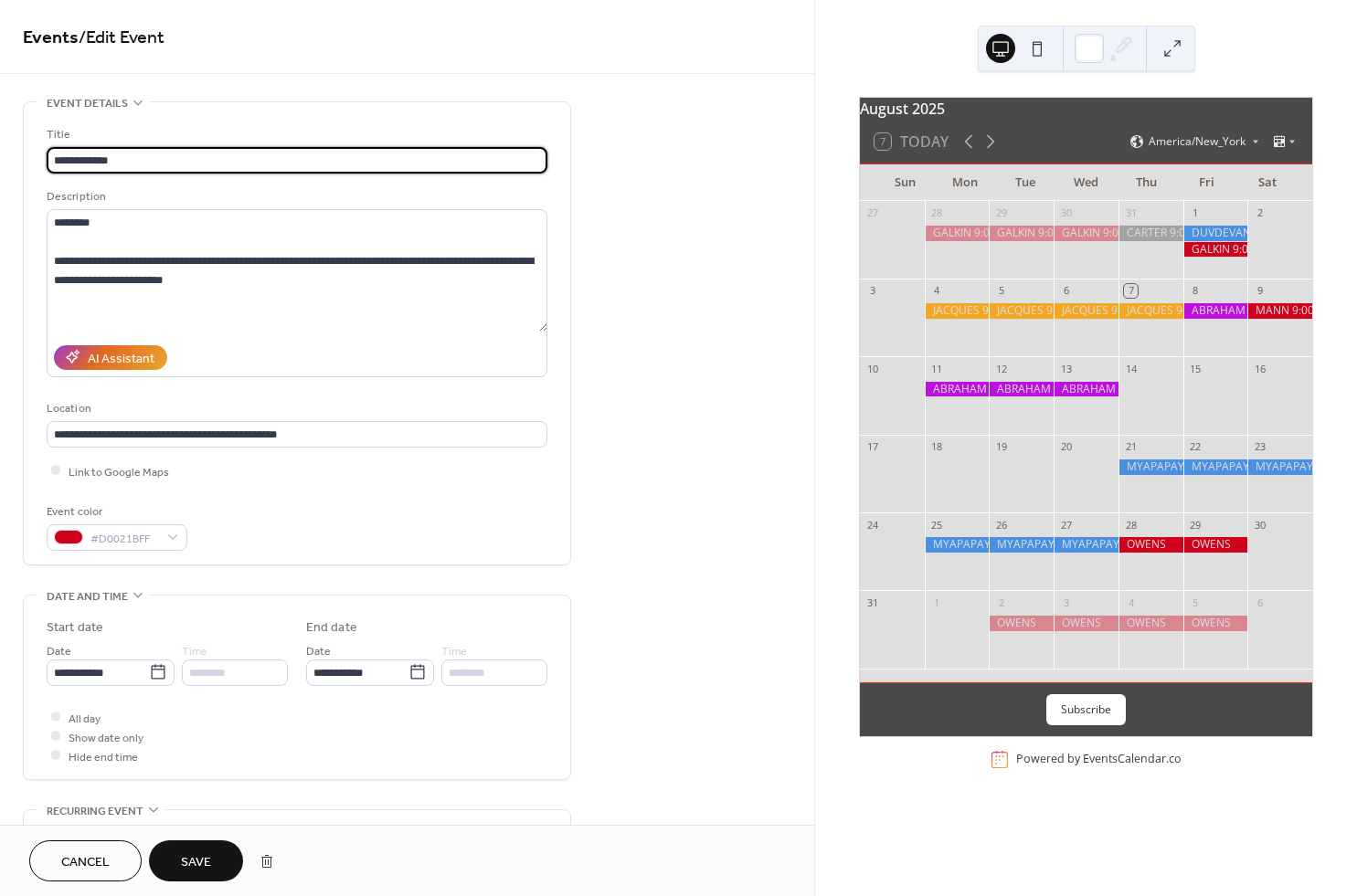 click on "**********" at bounding box center [297, 160] 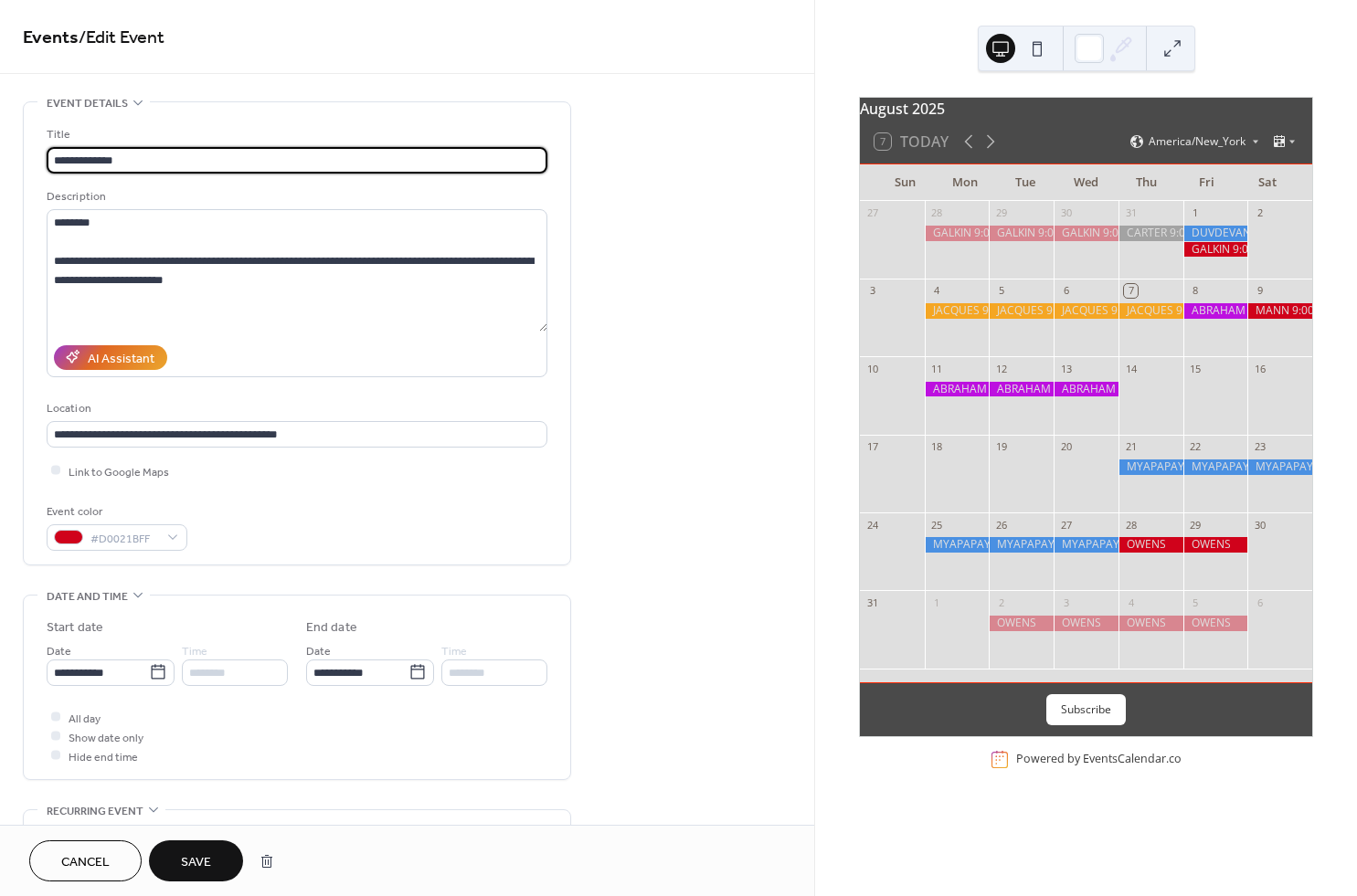 type on "**********" 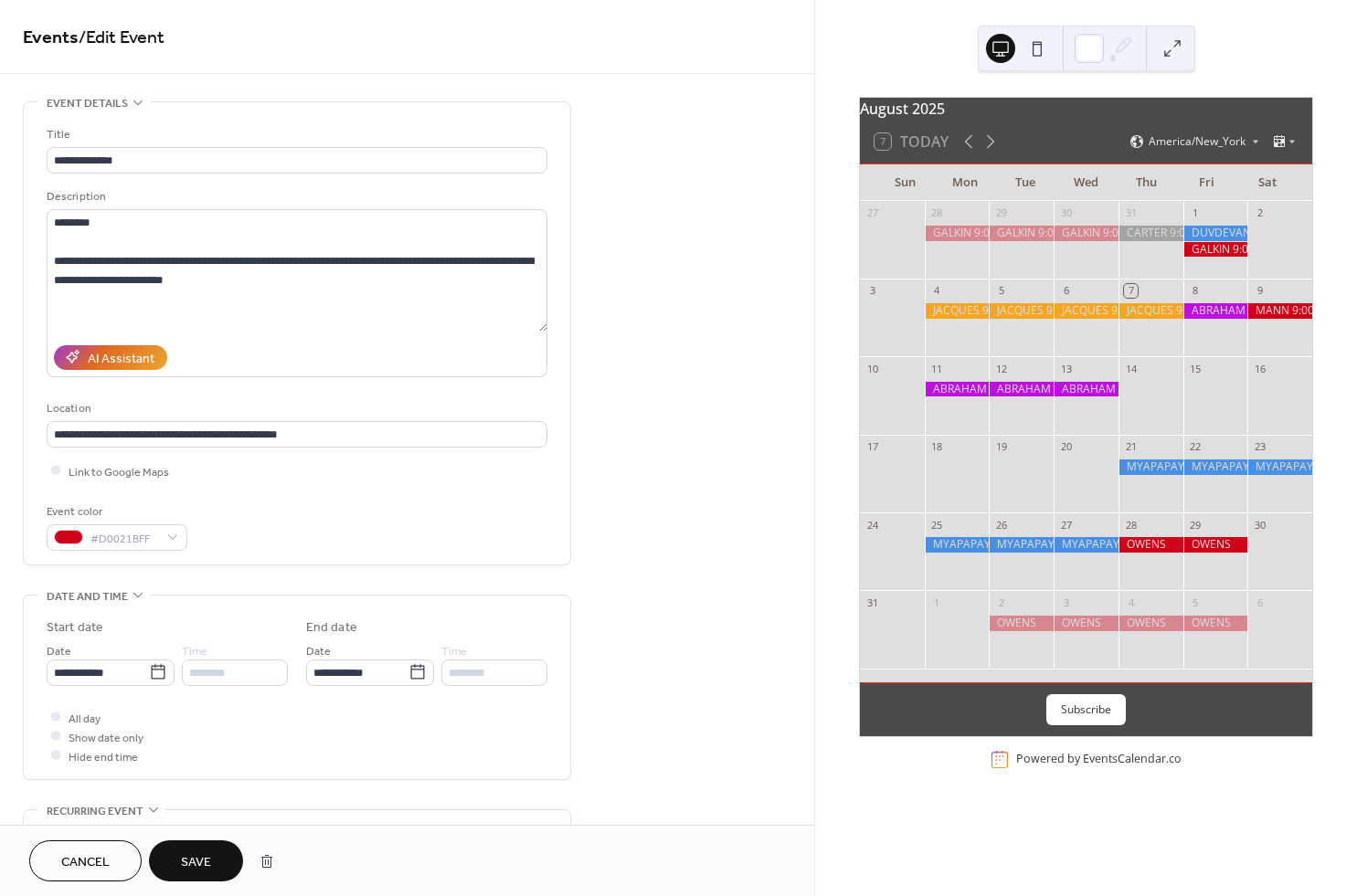 scroll, scrollTop: 0, scrollLeft: 0, axis: both 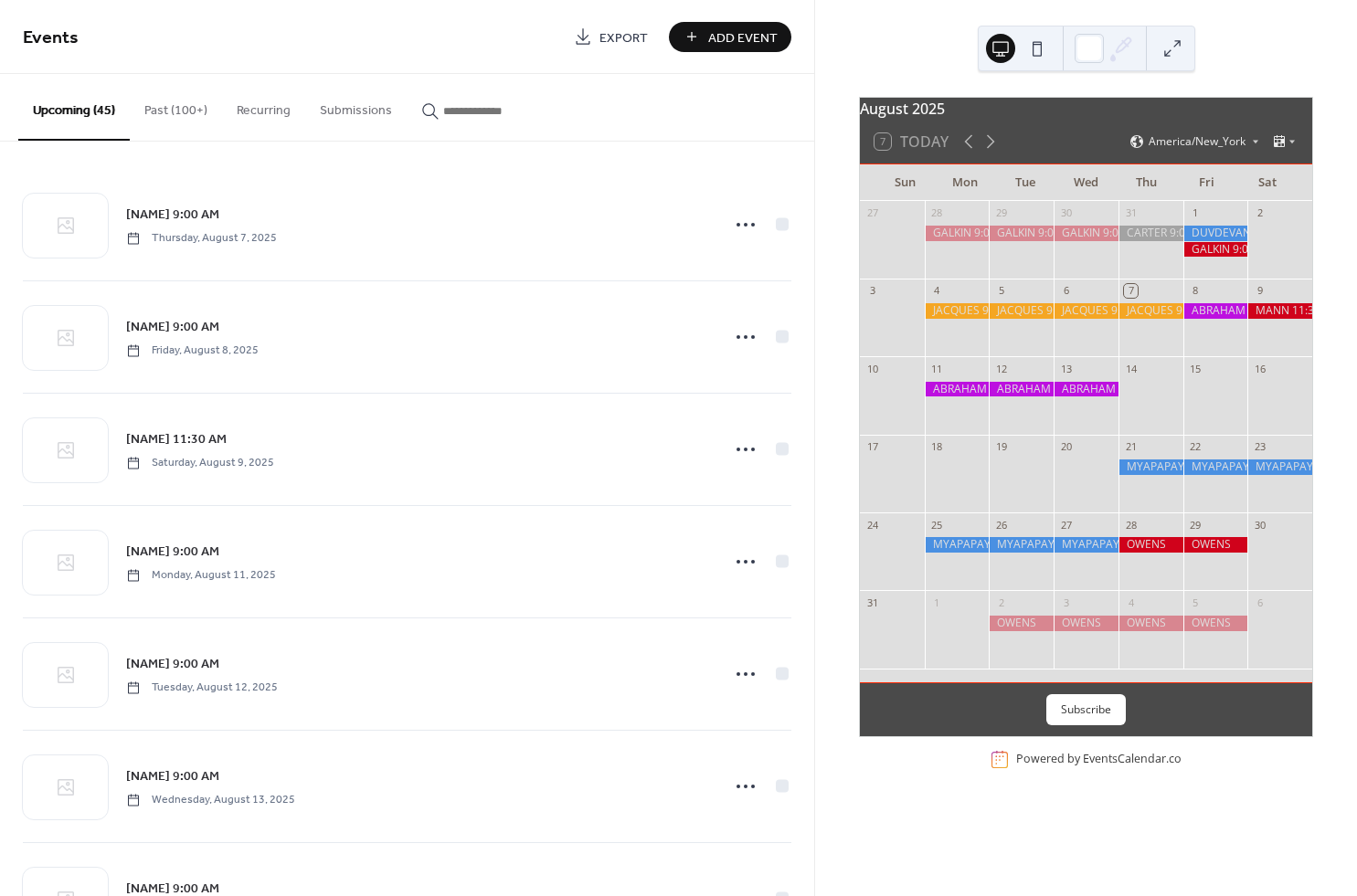 click on "Add Event" at bounding box center [743, 37] 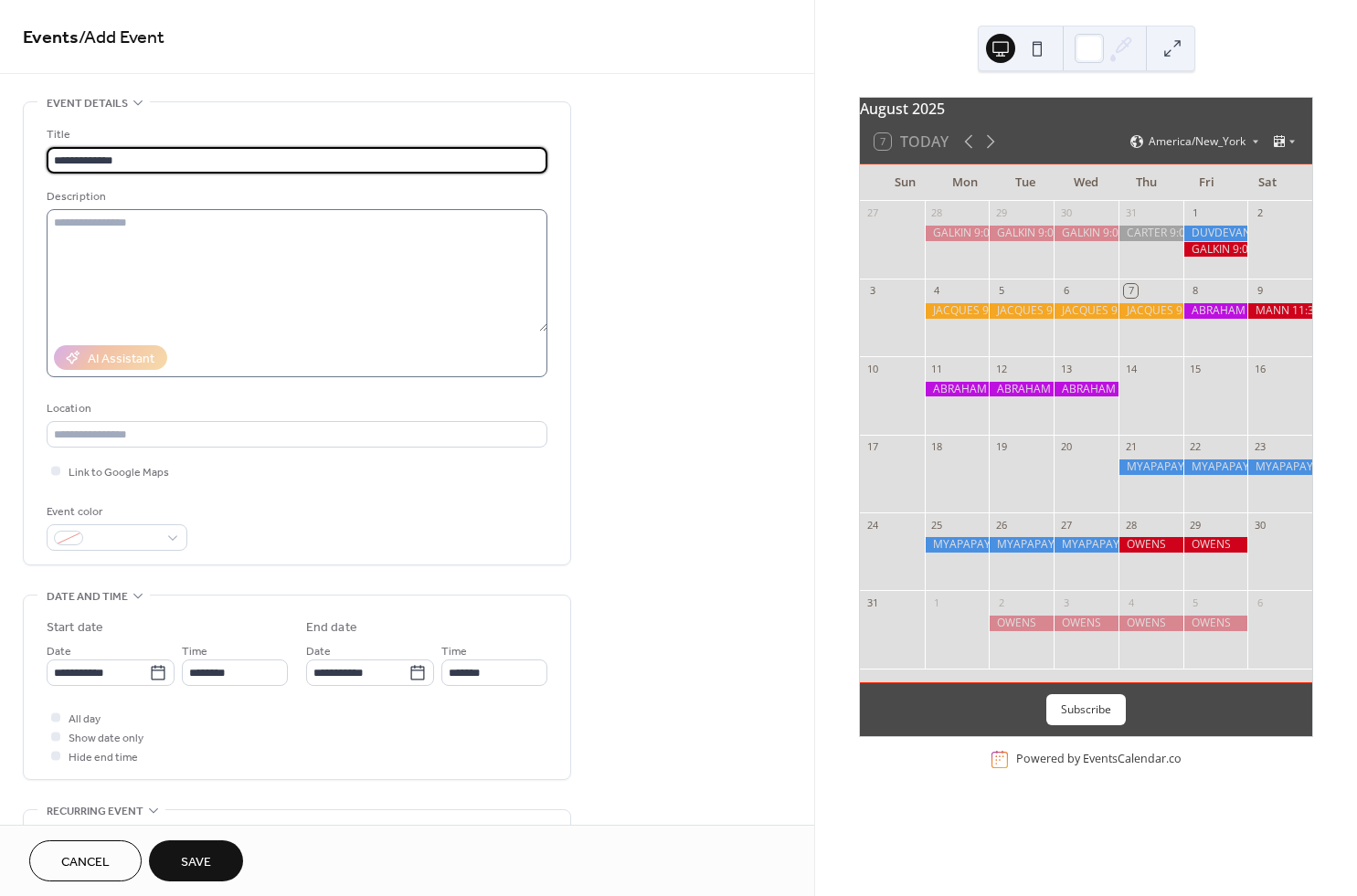 type on "**********" 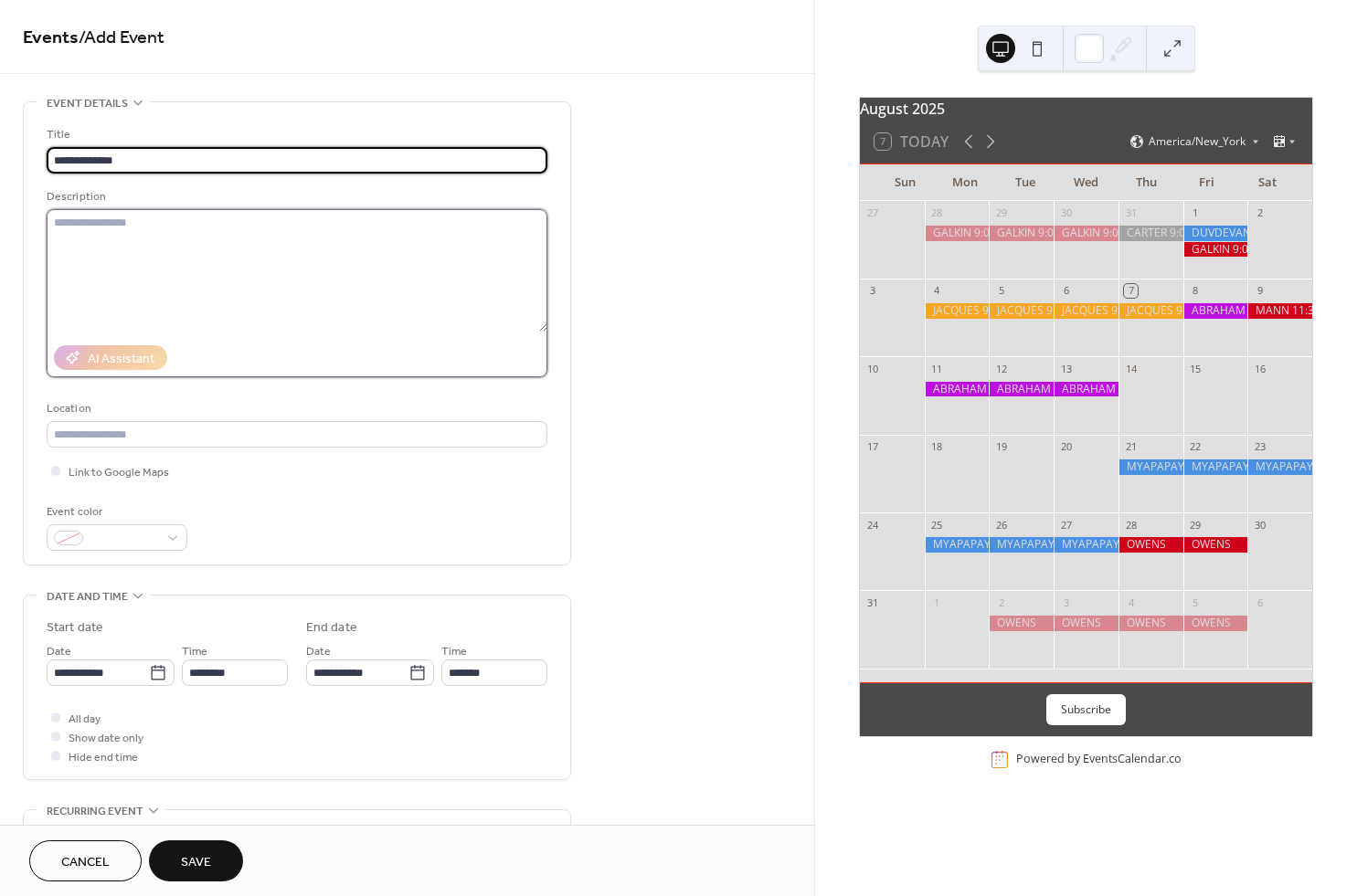 click at bounding box center [297, 270] 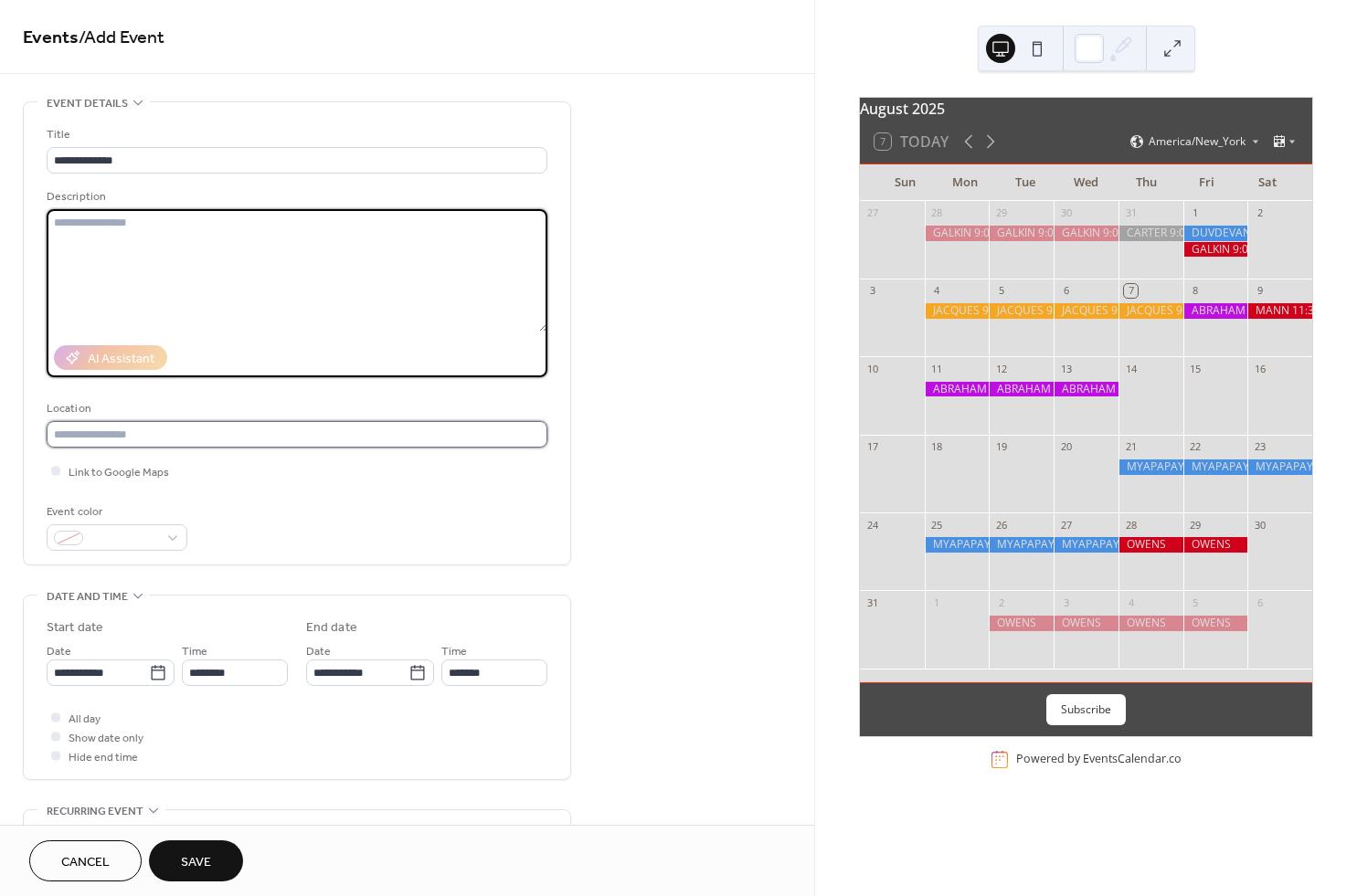 click at bounding box center (297, 434) 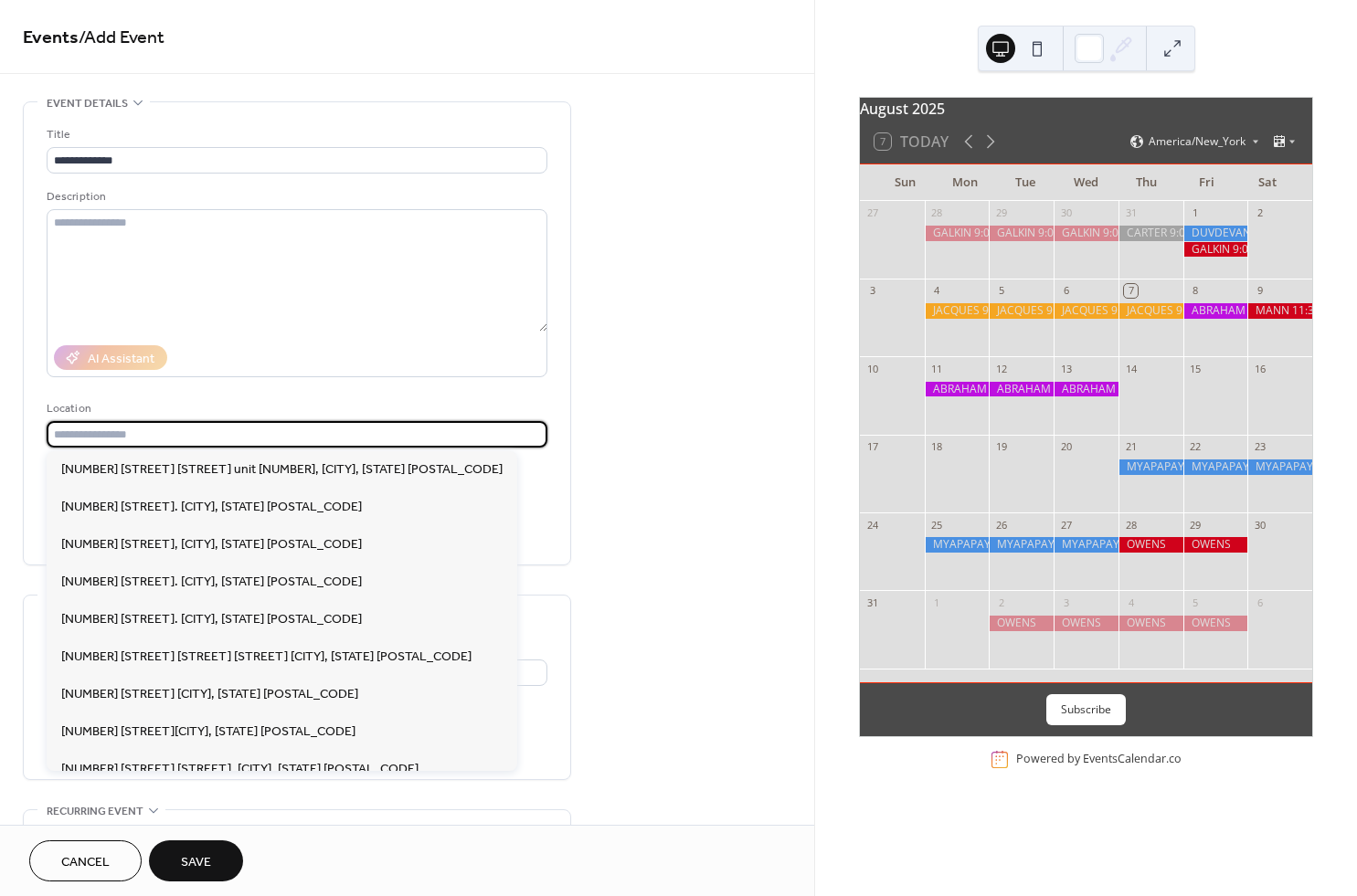 paste on "**********" 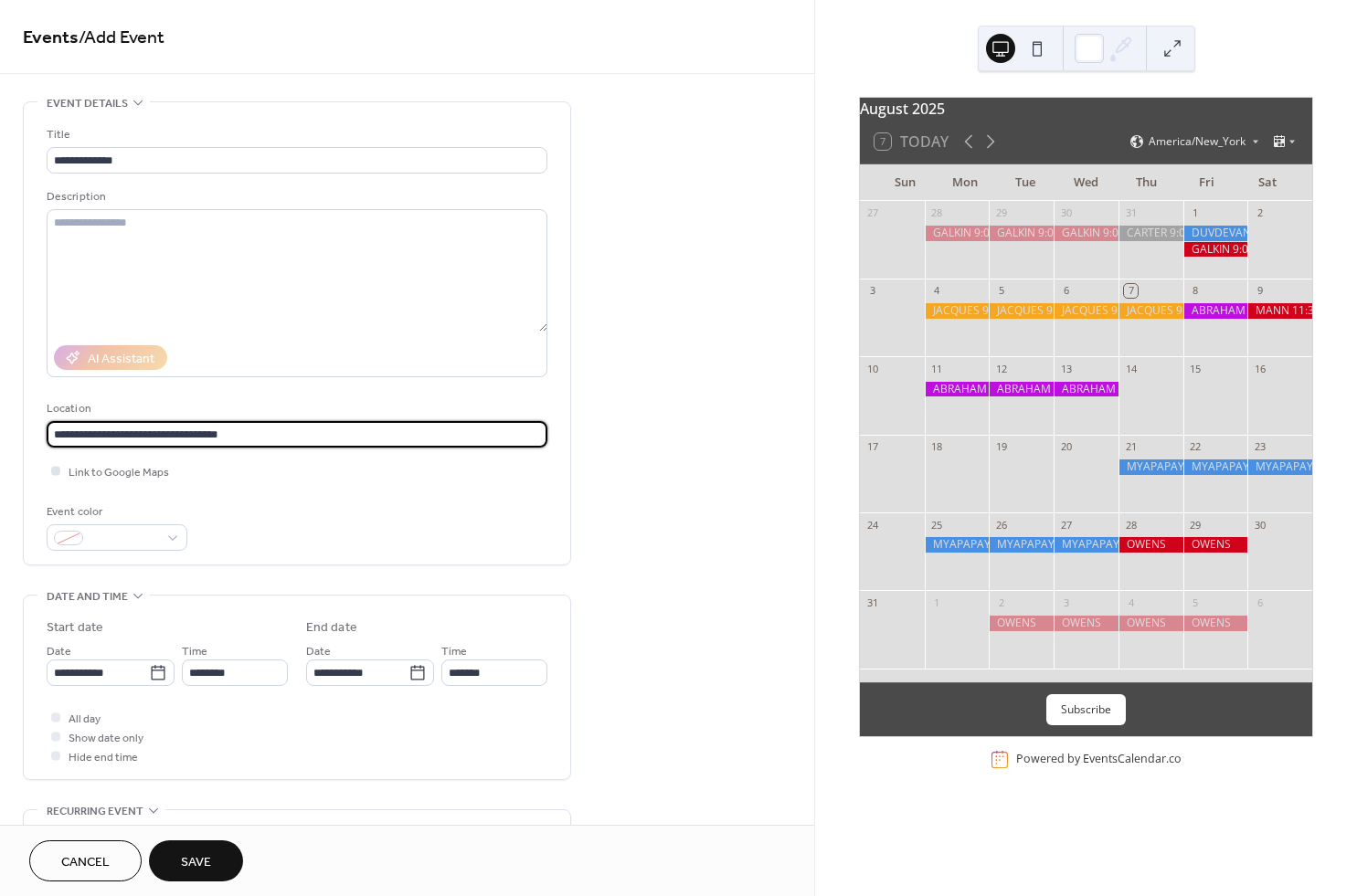 type on "**********" 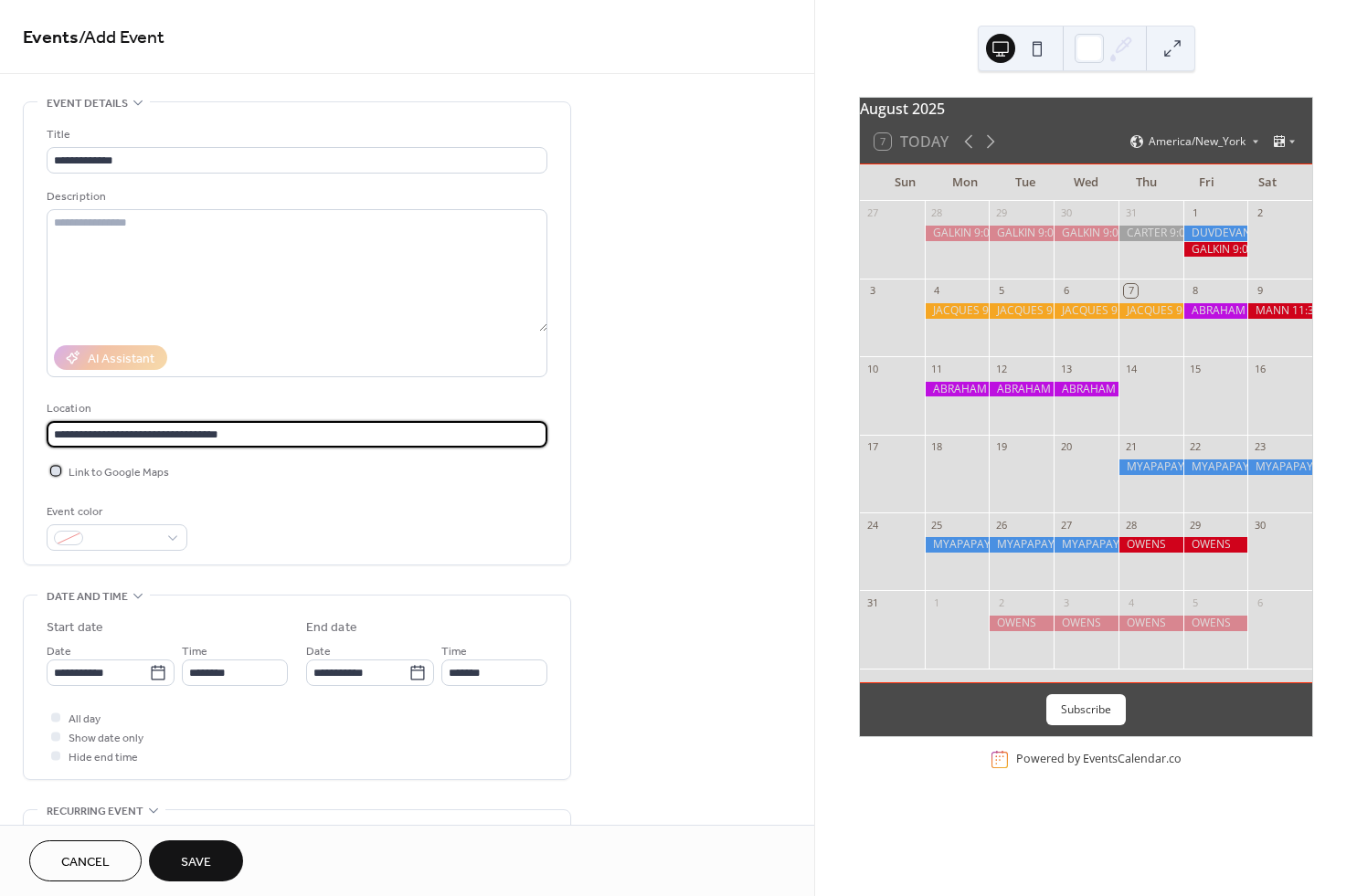 click at bounding box center (56, 470) 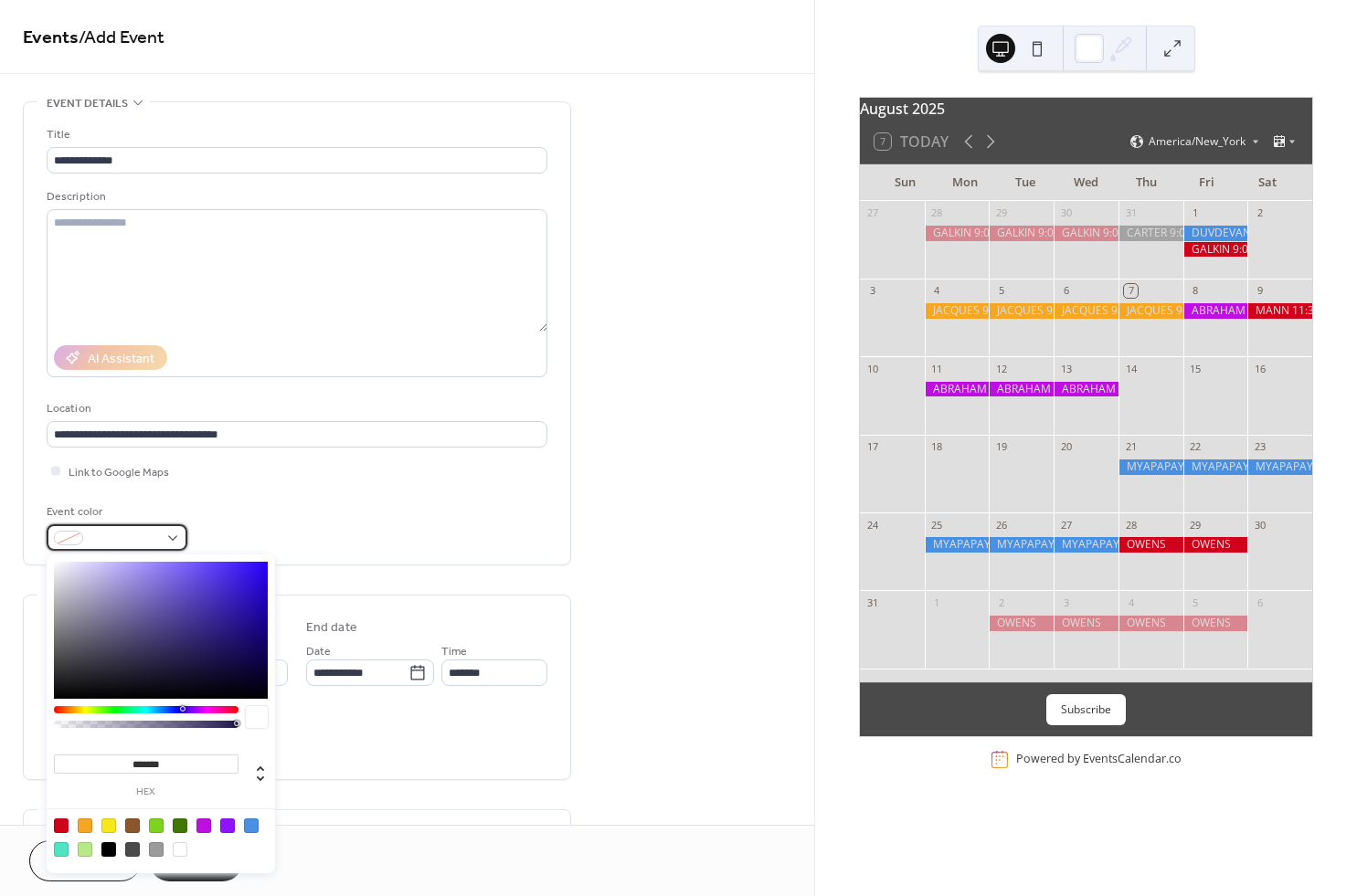 click at bounding box center (124, 539) 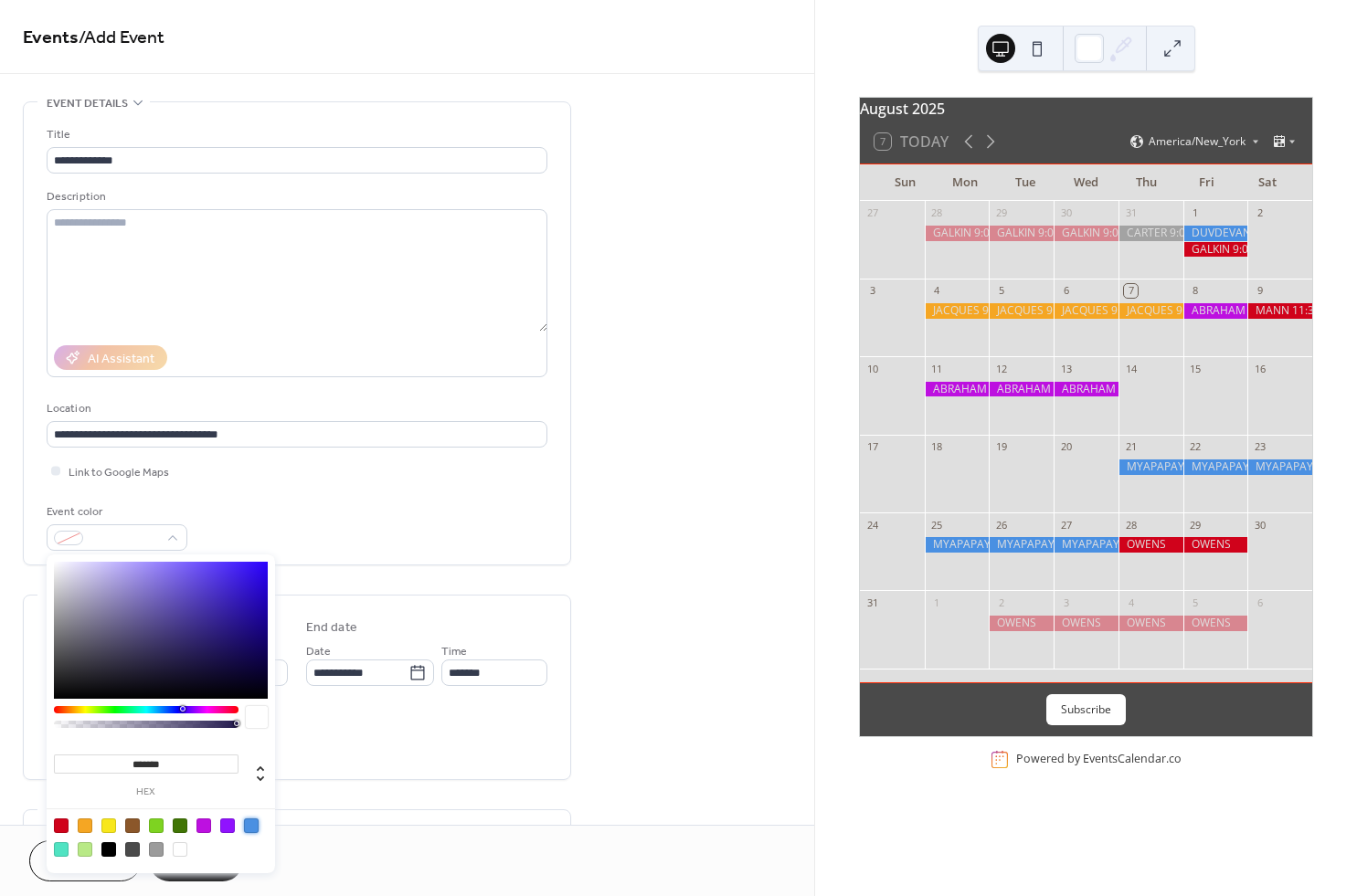 click at bounding box center [251, 826] 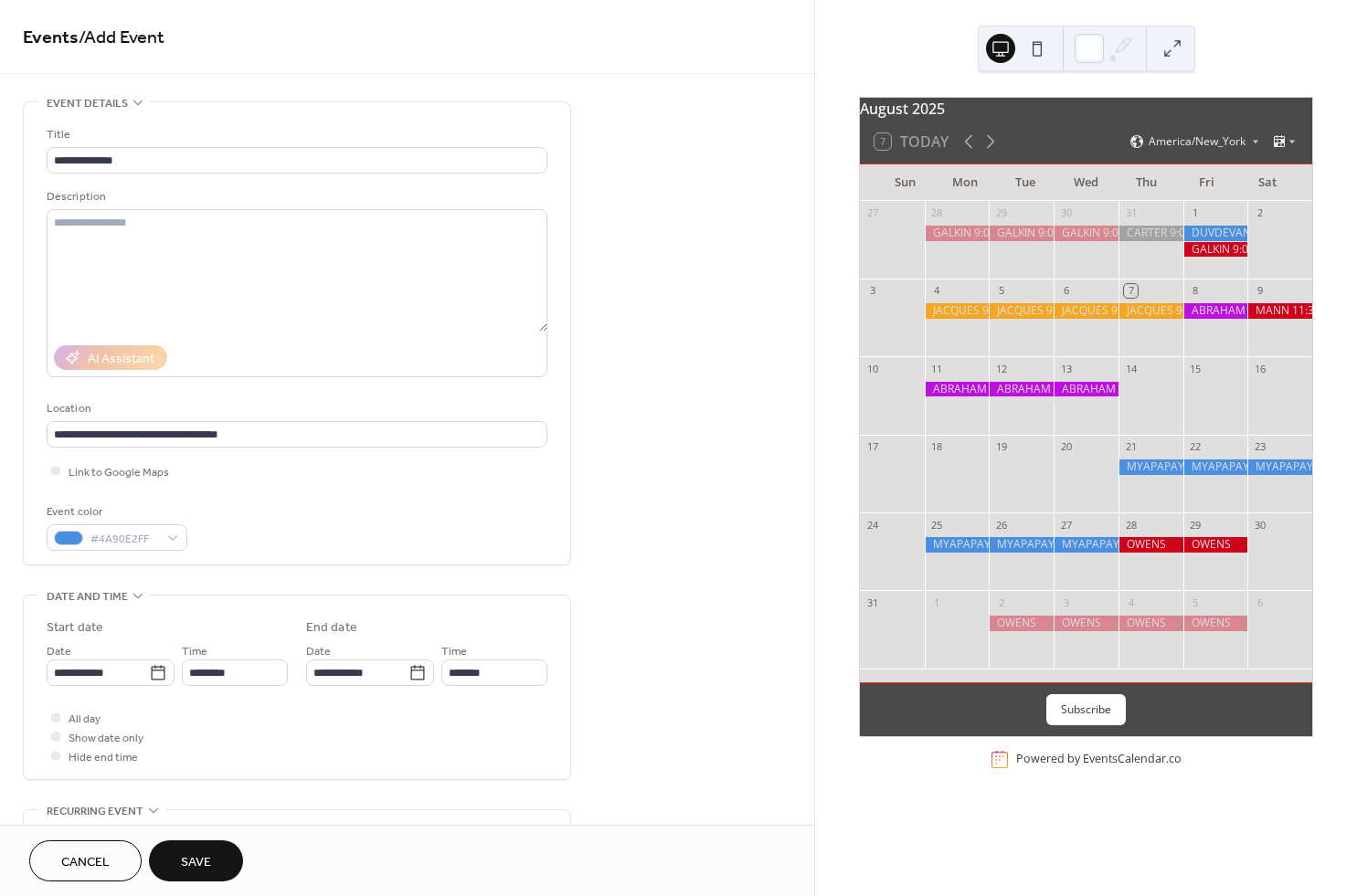 click on "Event color #4A90E2FF" at bounding box center [297, 526] 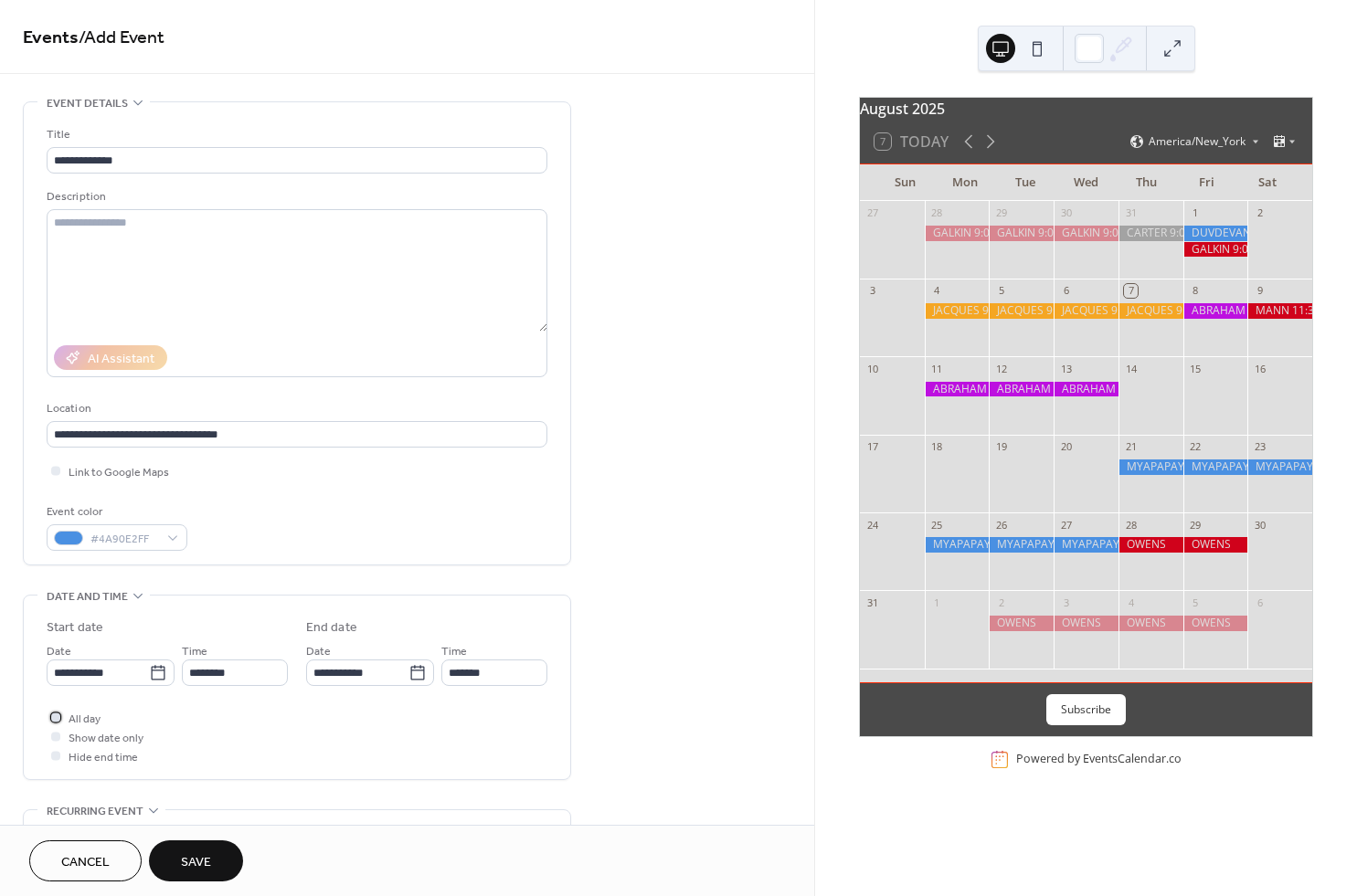 click at bounding box center [56, 717] 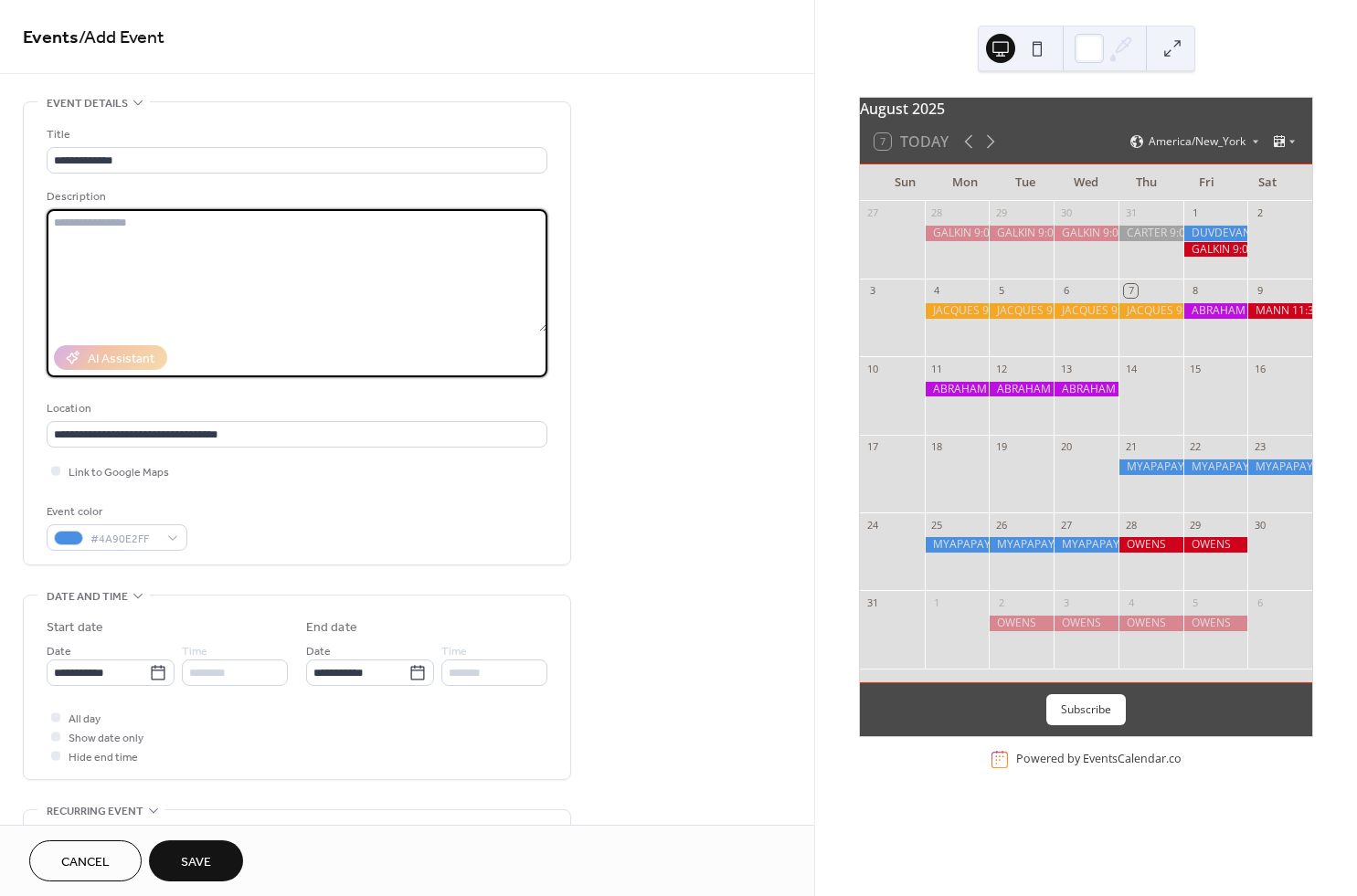 click at bounding box center [297, 270] 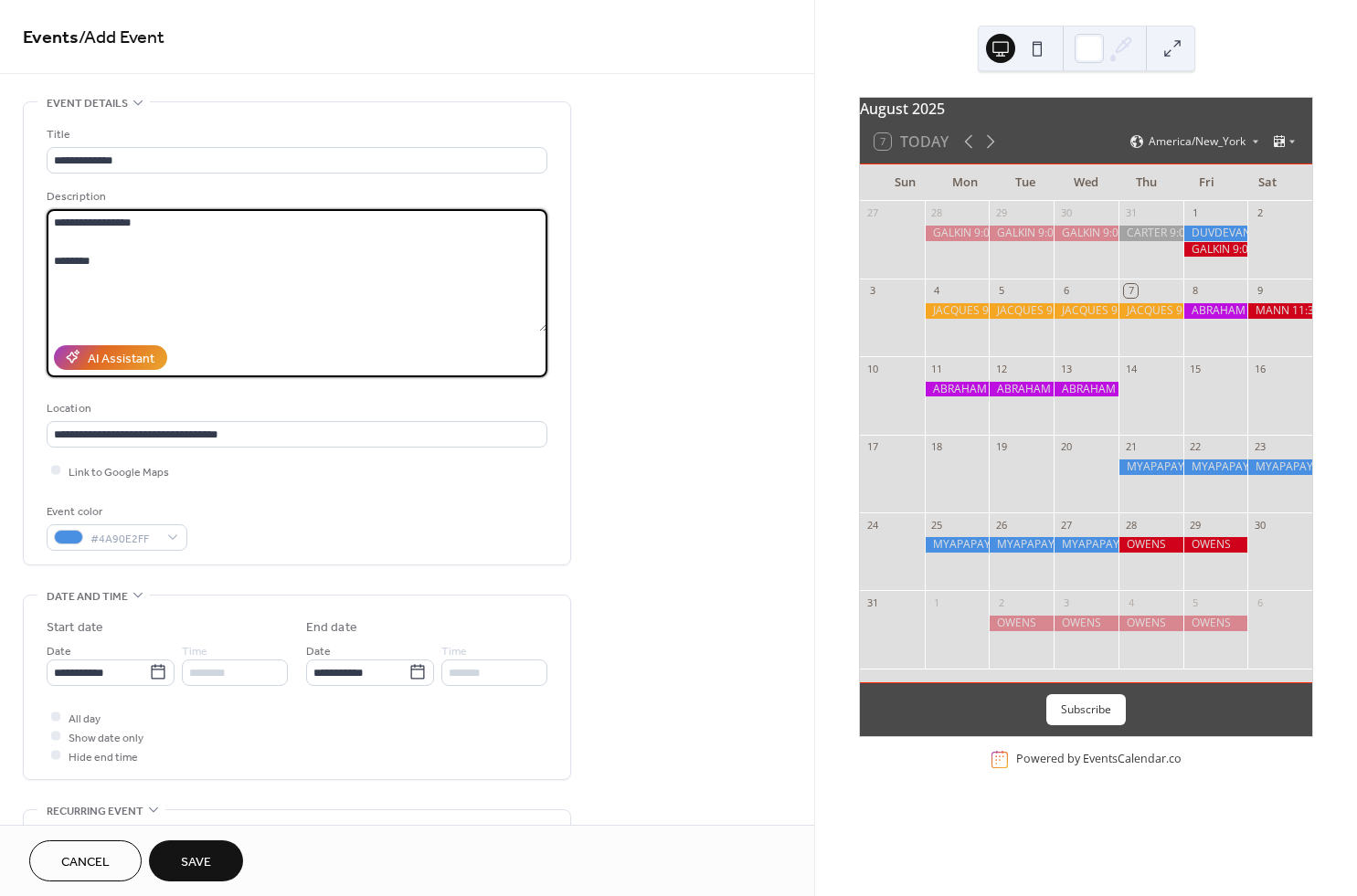 paste on "**********" 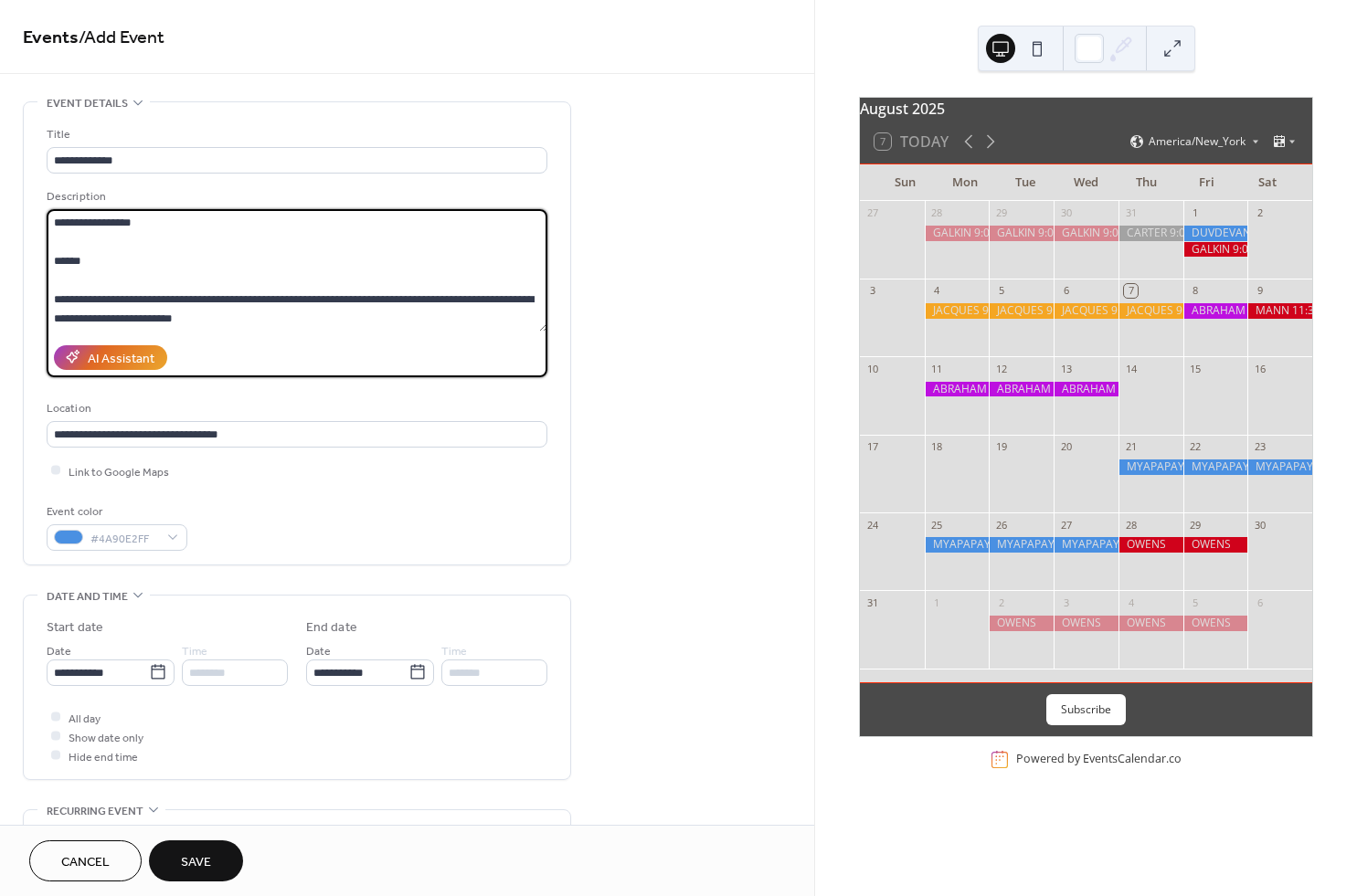 scroll, scrollTop: 36, scrollLeft: 0, axis: vertical 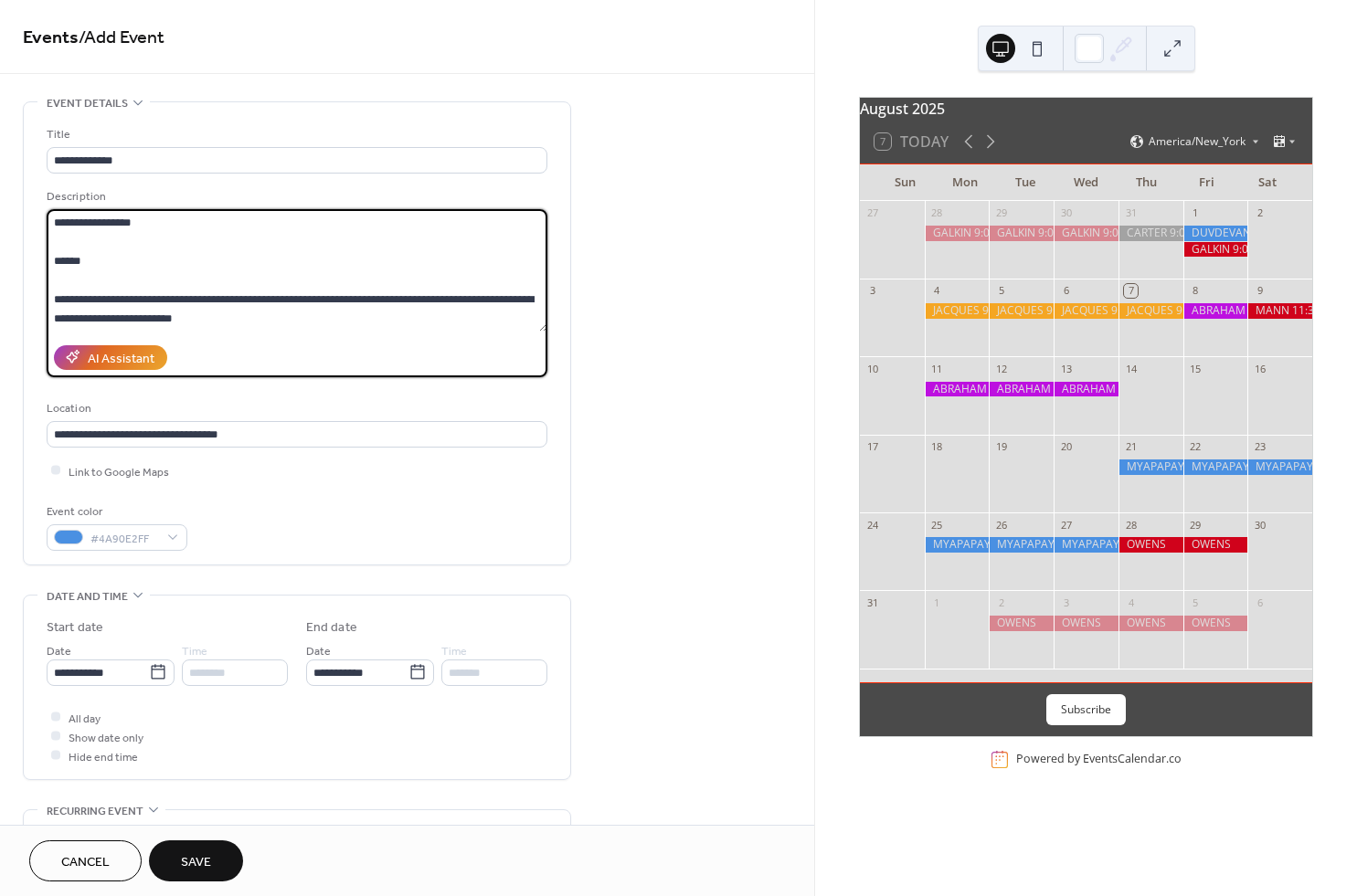 paste on "**********" 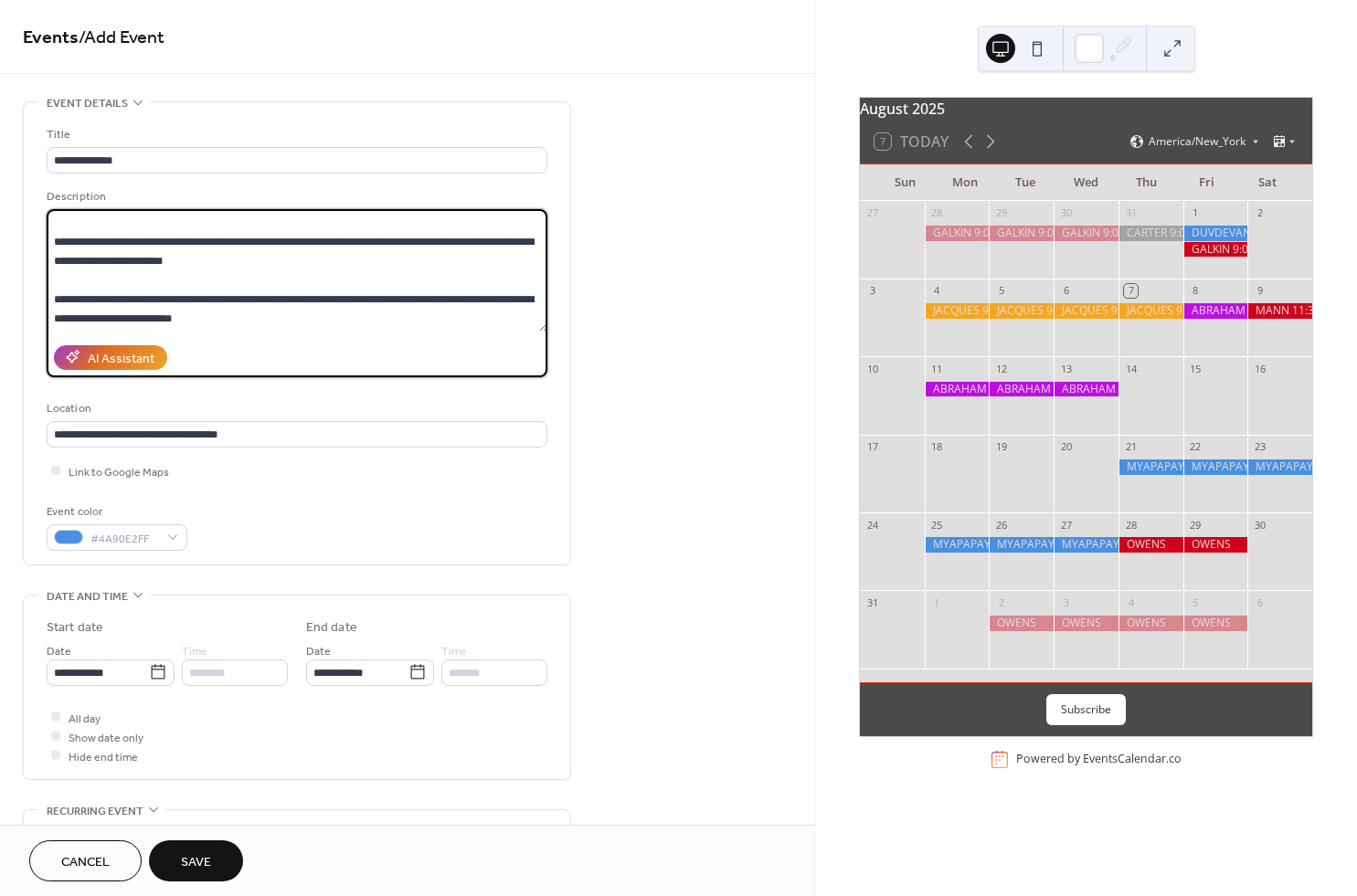 scroll, scrollTop: 93, scrollLeft: 0, axis: vertical 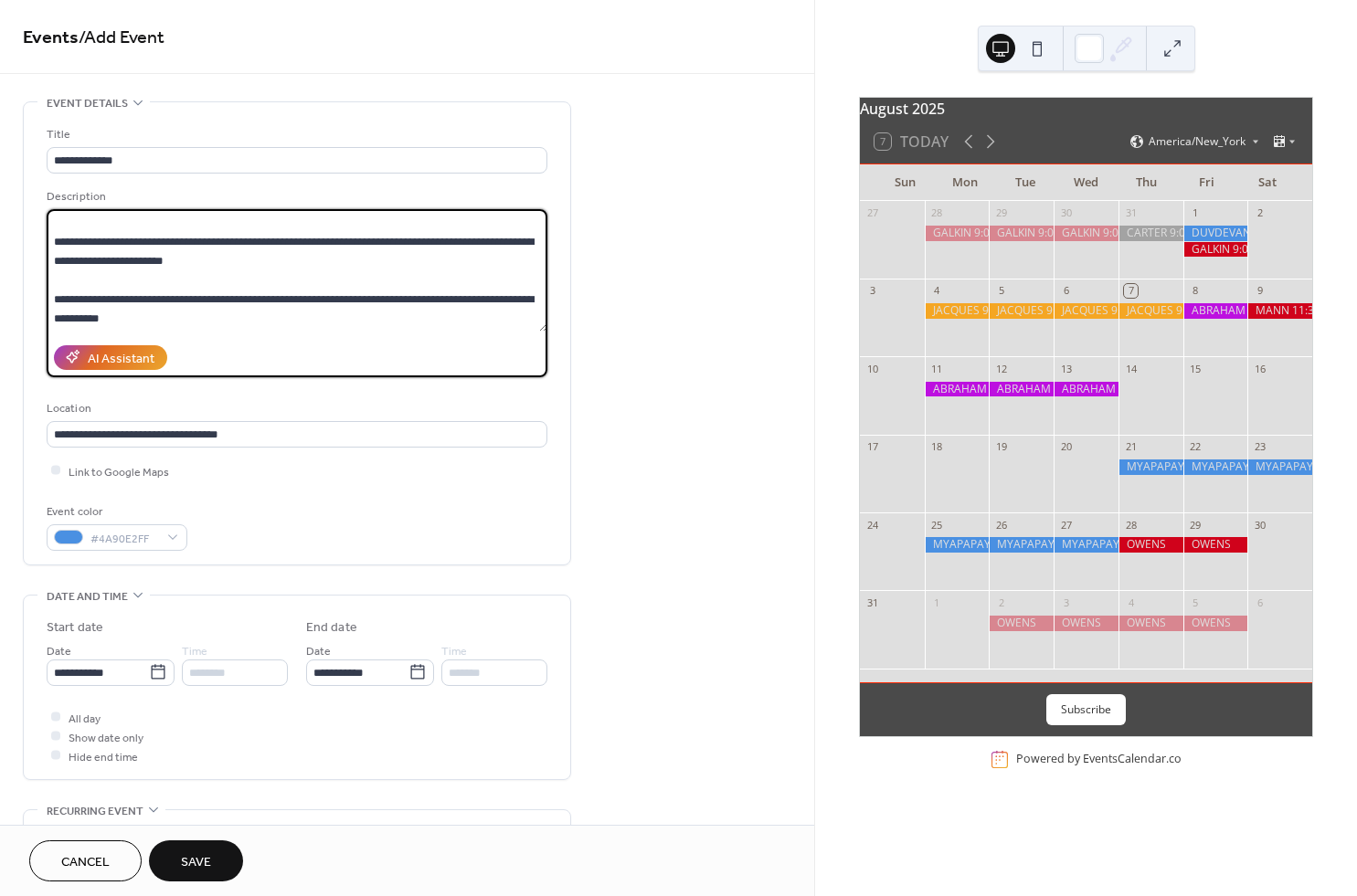 paste on "**********" 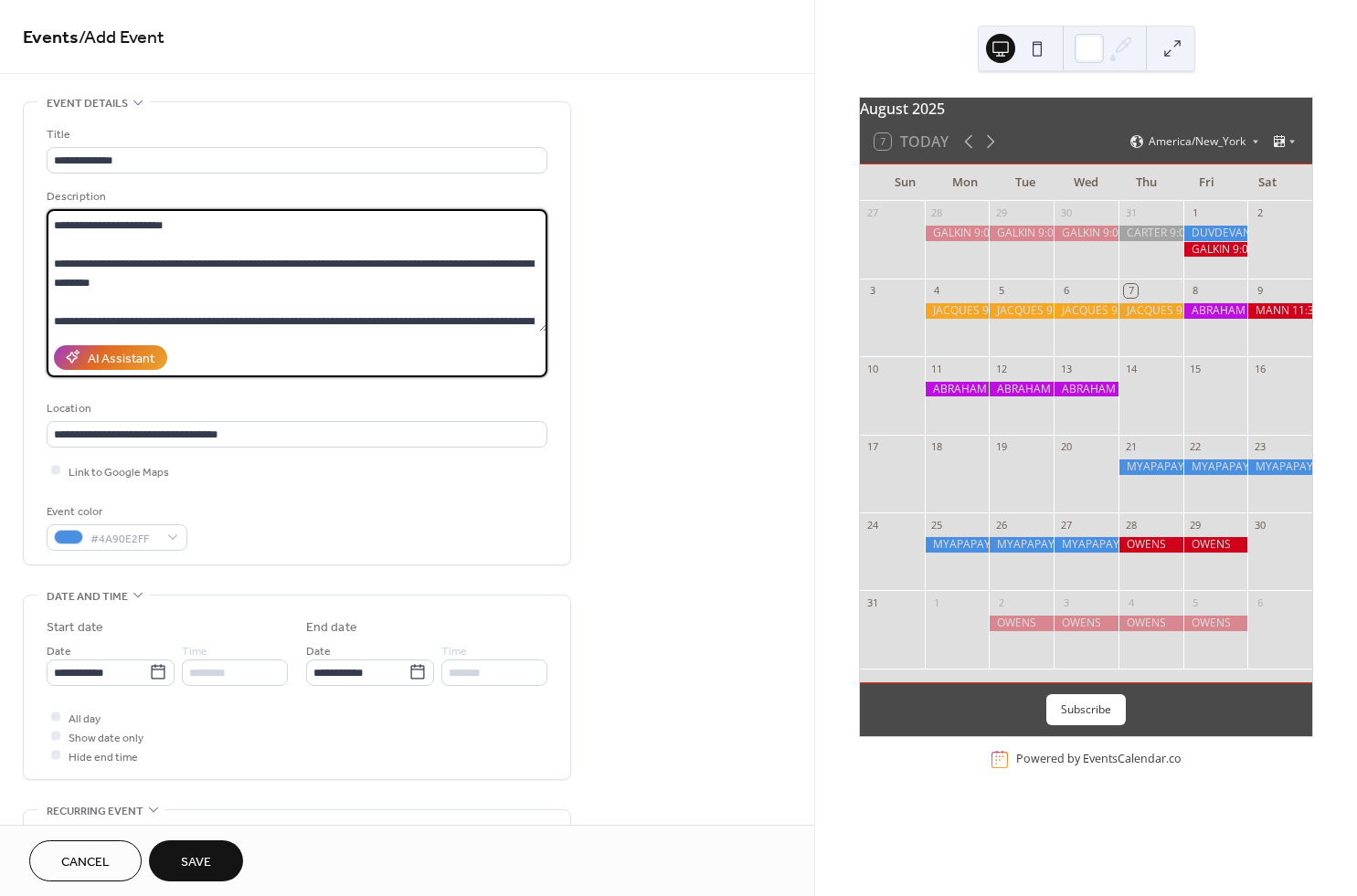 scroll, scrollTop: 170, scrollLeft: 0, axis: vertical 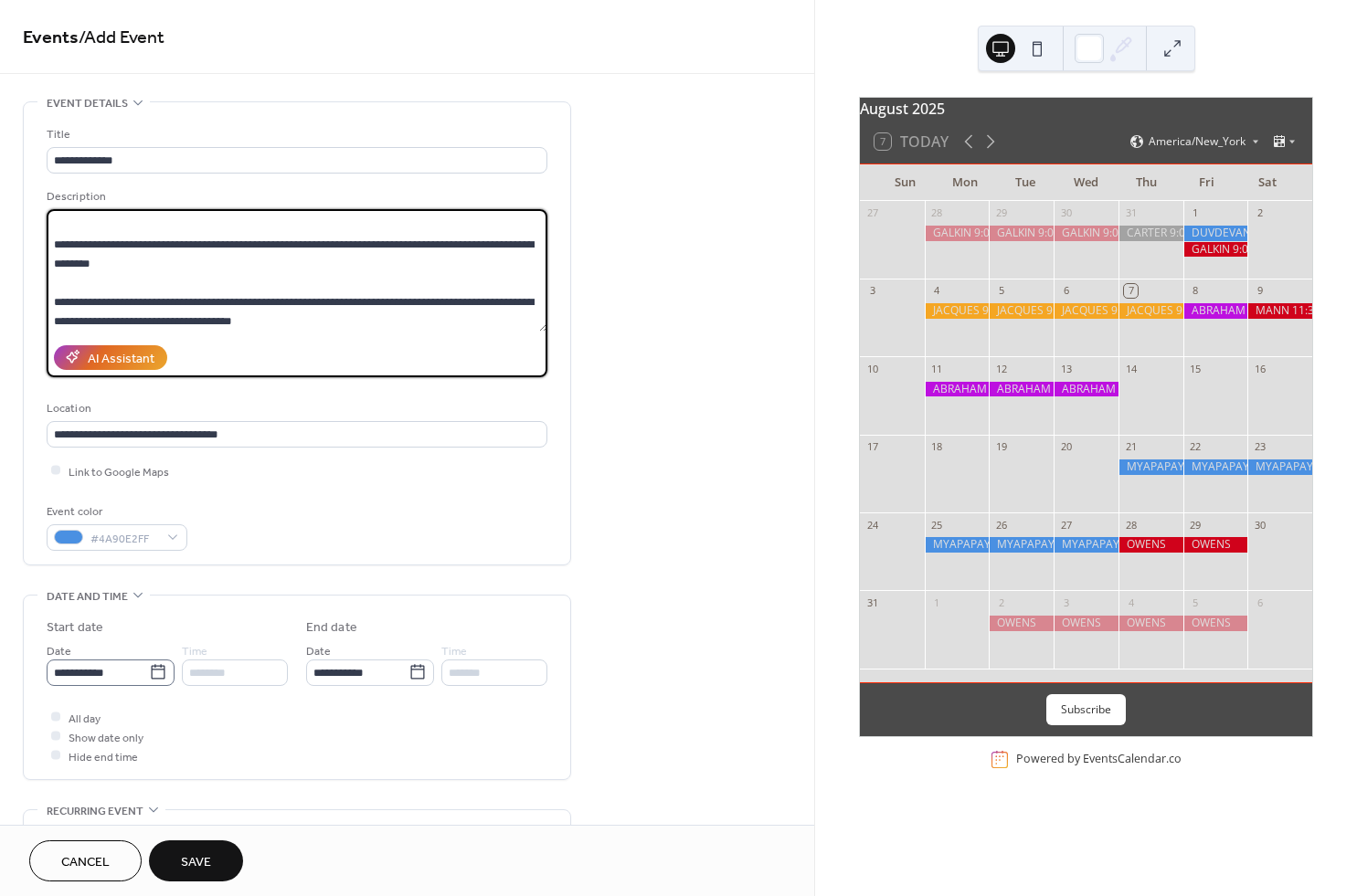 type on "**********" 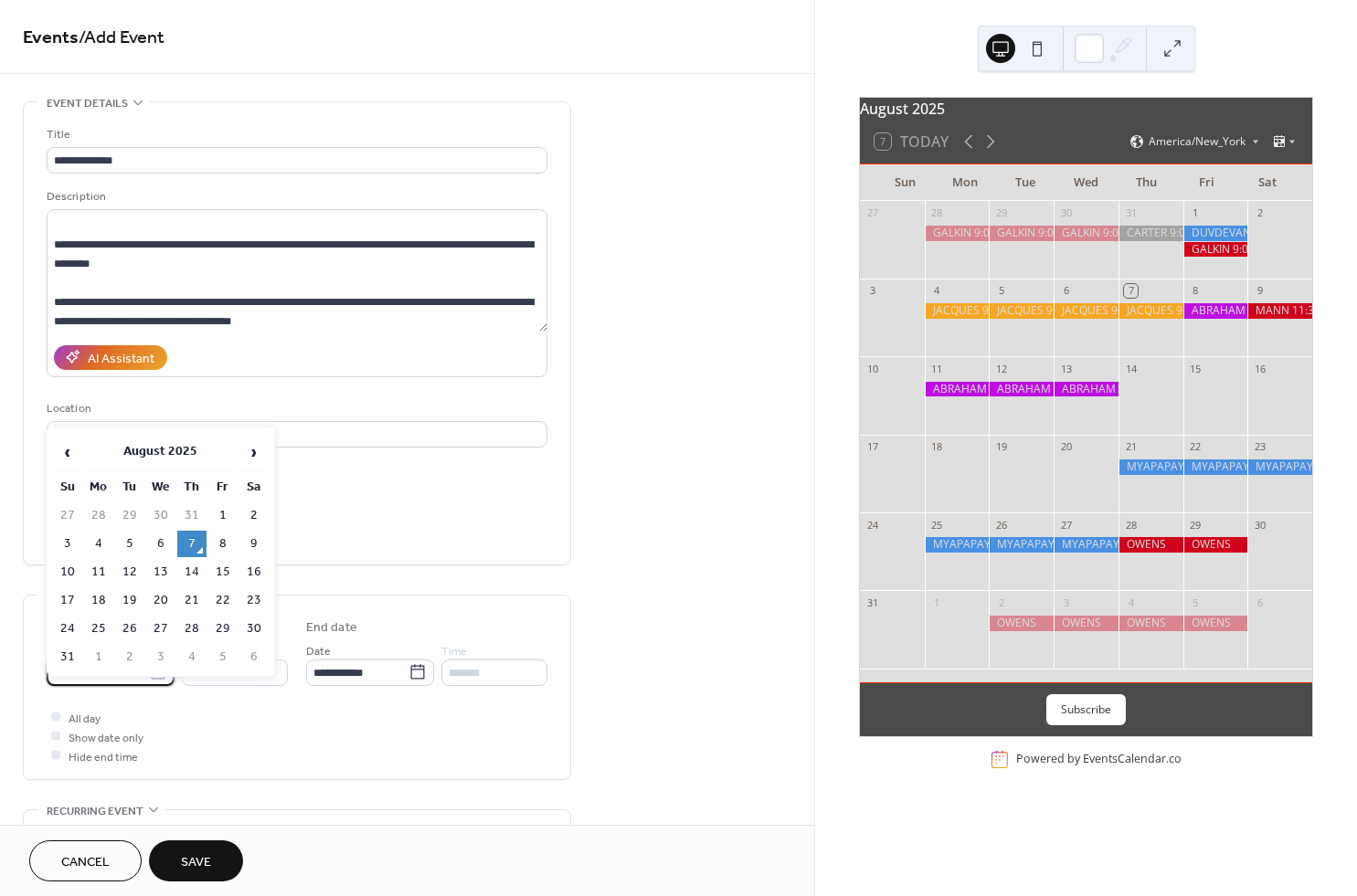click on "**********" at bounding box center [98, 672] 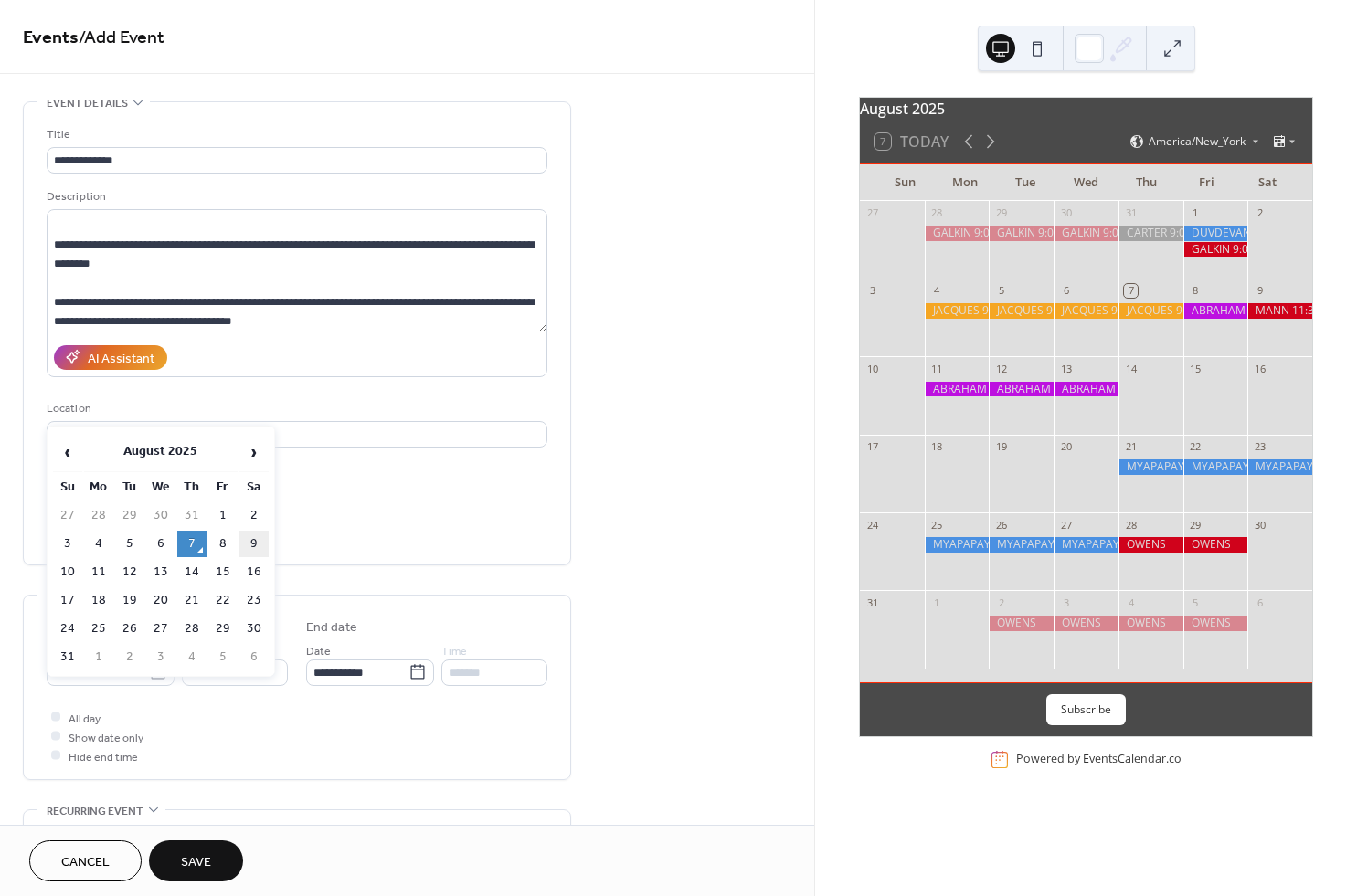 click on "9" at bounding box center [254, 543] 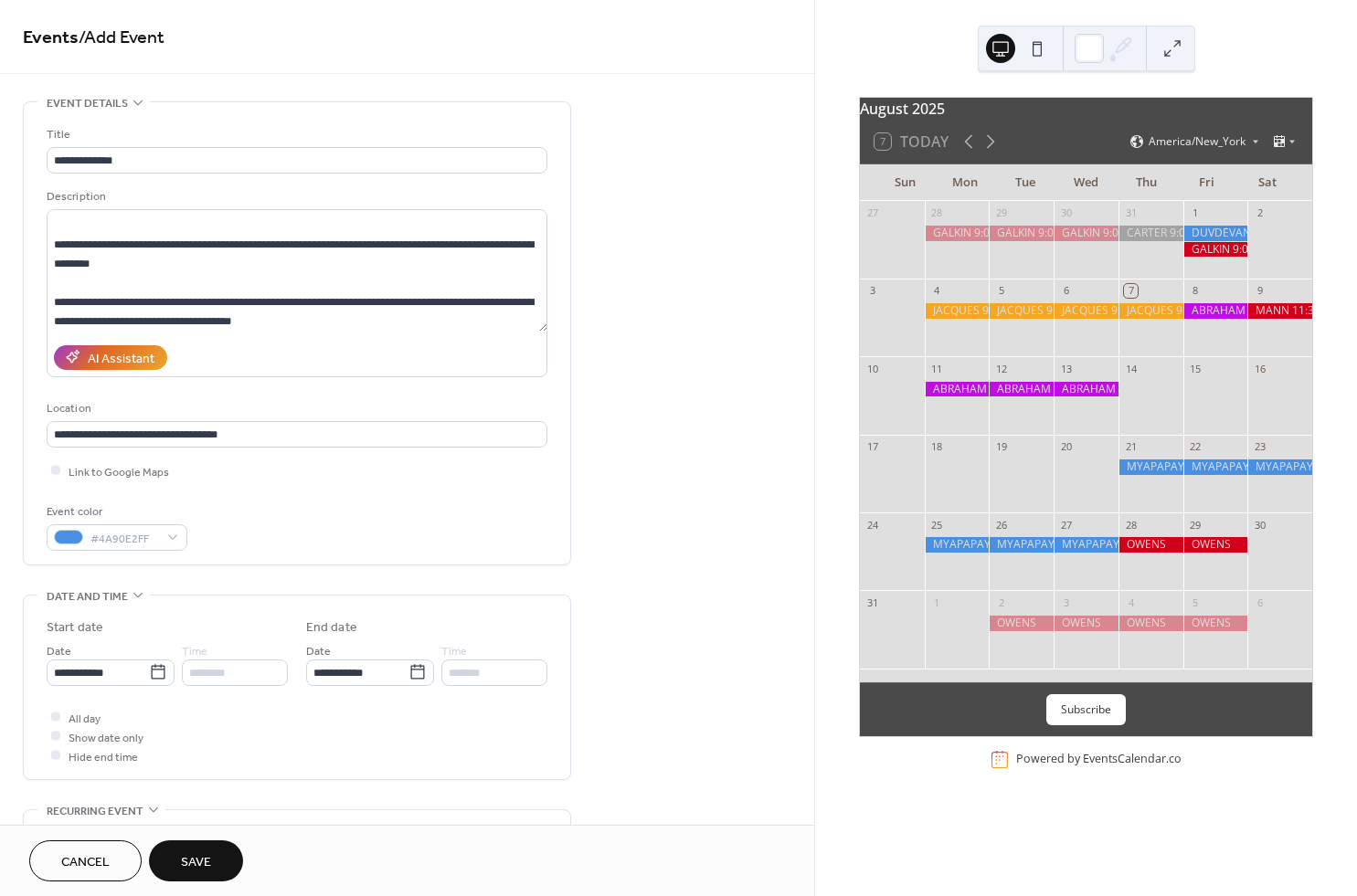click on "Save" at bounding box center [196, 860] 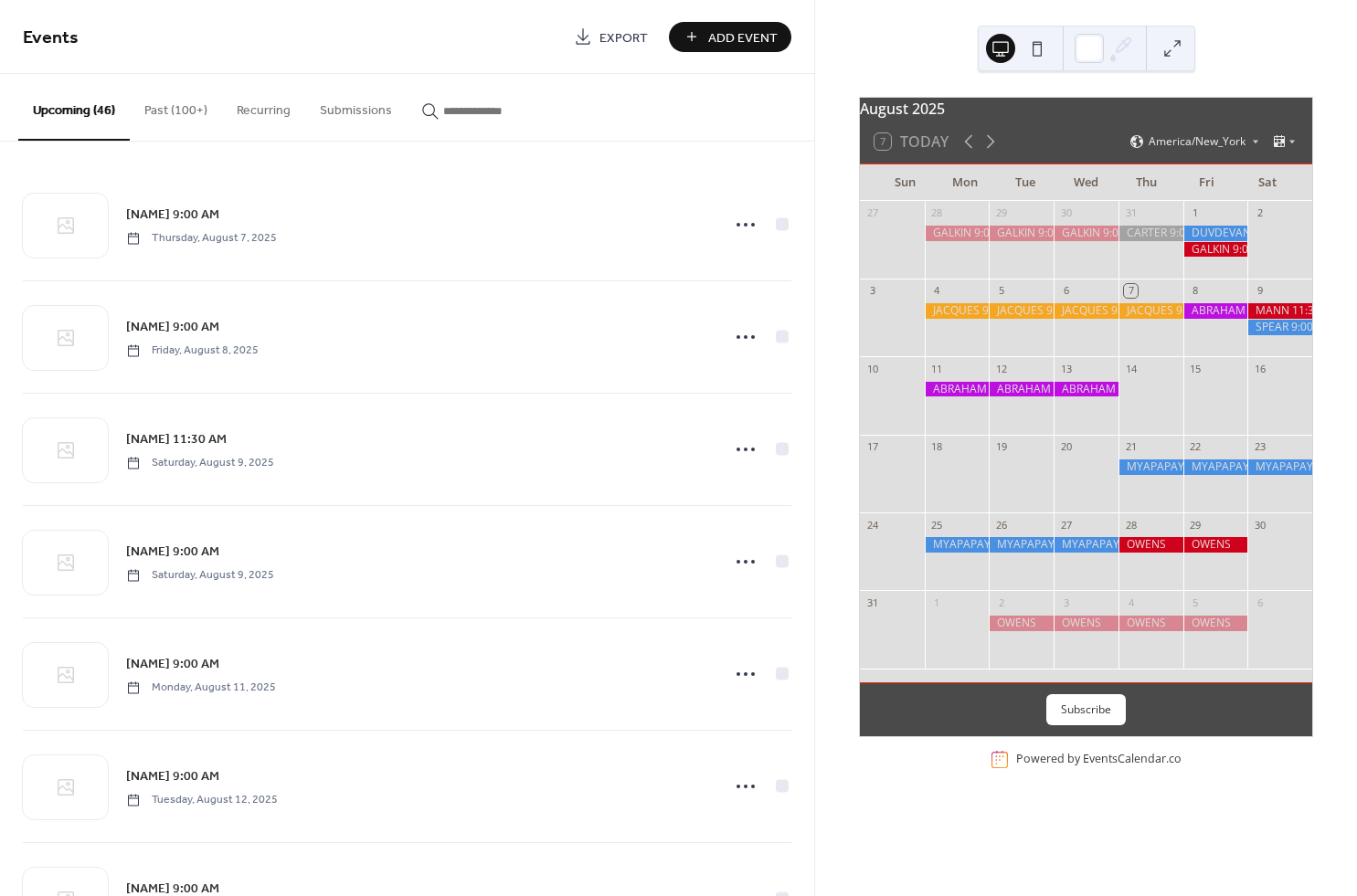 click at bounding box center [1279, 327] 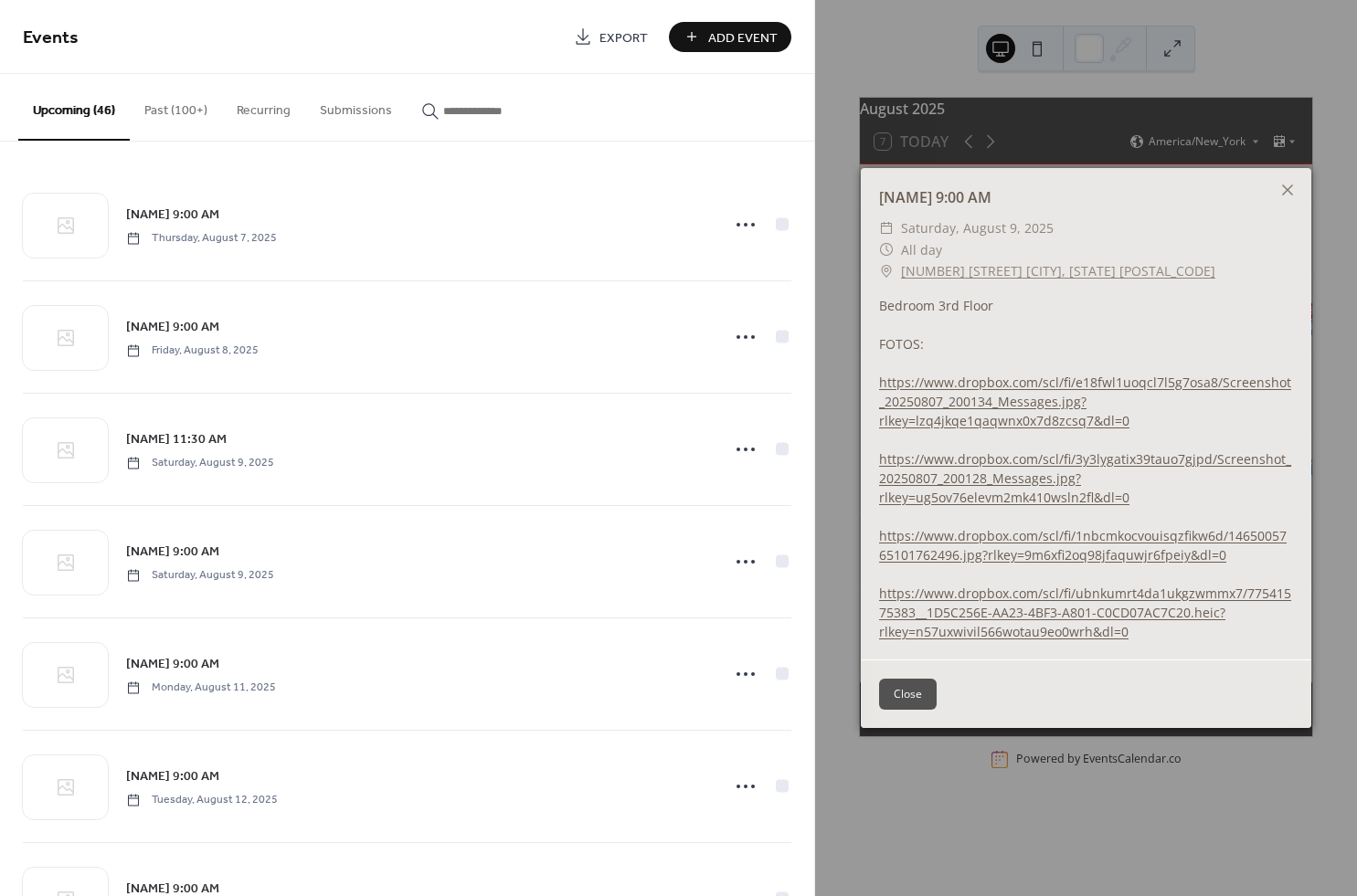 click on "https://www.dropbox.com/scl/fi/e18fwl1uoqcl7l5g7osa8/Screenshot_20250807_200134_Messages.jpg?rlkey=lzq4jkqe1qaqwnx0x7d8zcsq7&dl=0" at bounding box center (1085, 401) 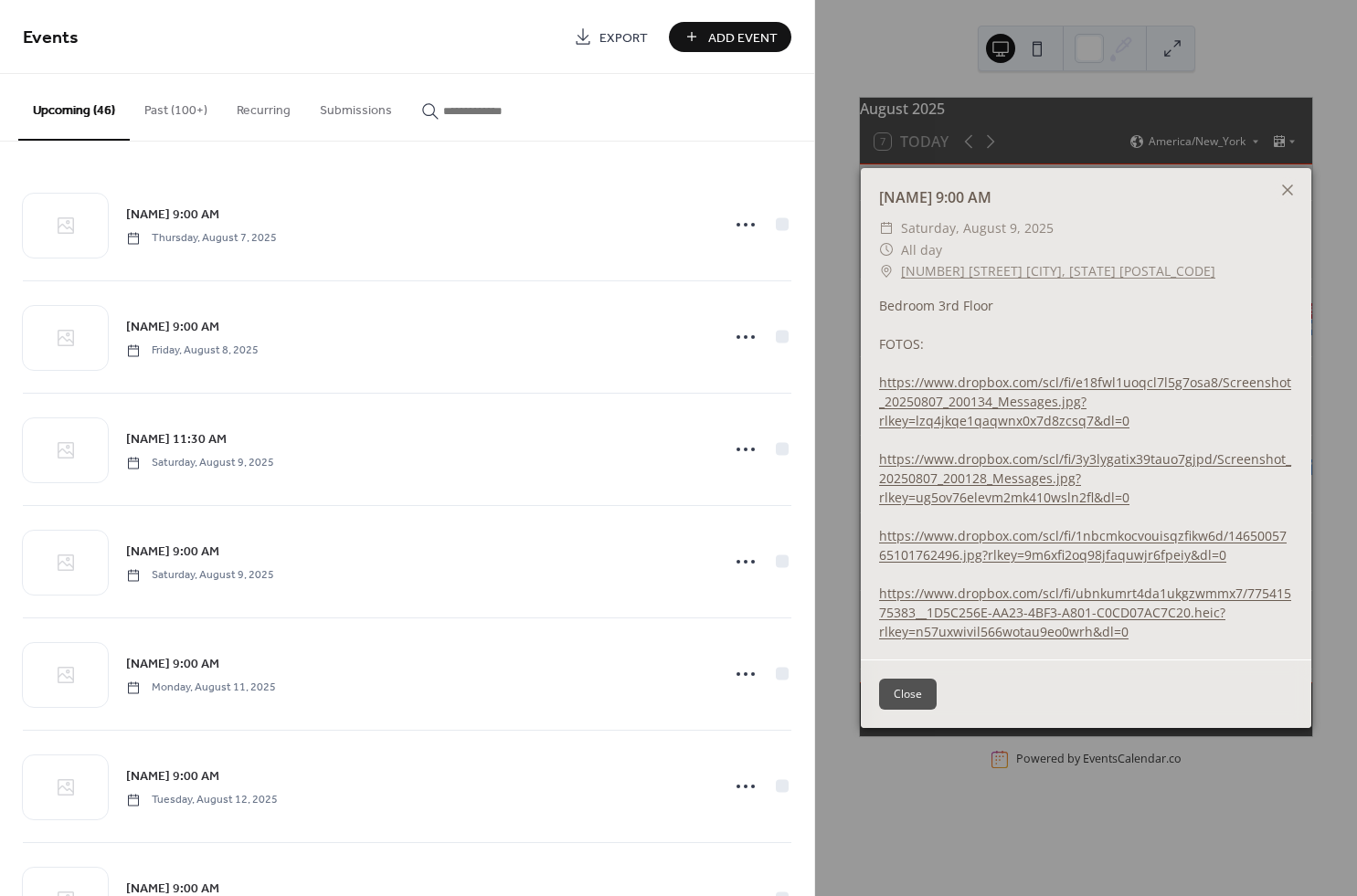 click on "https://www.dropbox.com/scl/fi/e18fwl1uoqcl7l5g7osa8/Screenshot_20250807_200134_Messages.jpg?rlkey=lzq4jkqe1qaqwnx0x7d8zcsq7&dl=0" at bounding box center (1085, 401) 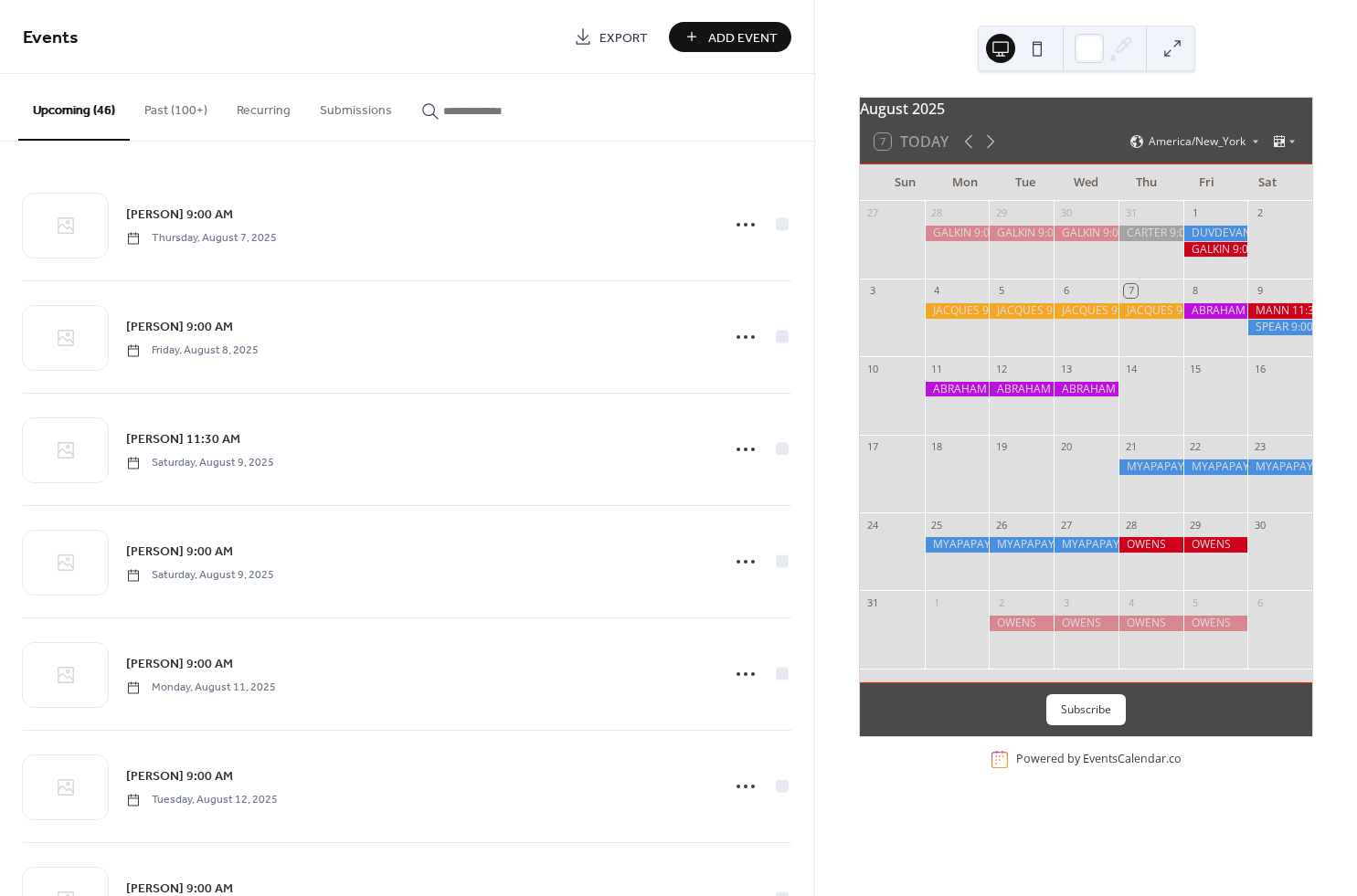 scroll, scrollTop: 0, scrollLeft: 0, axis: both 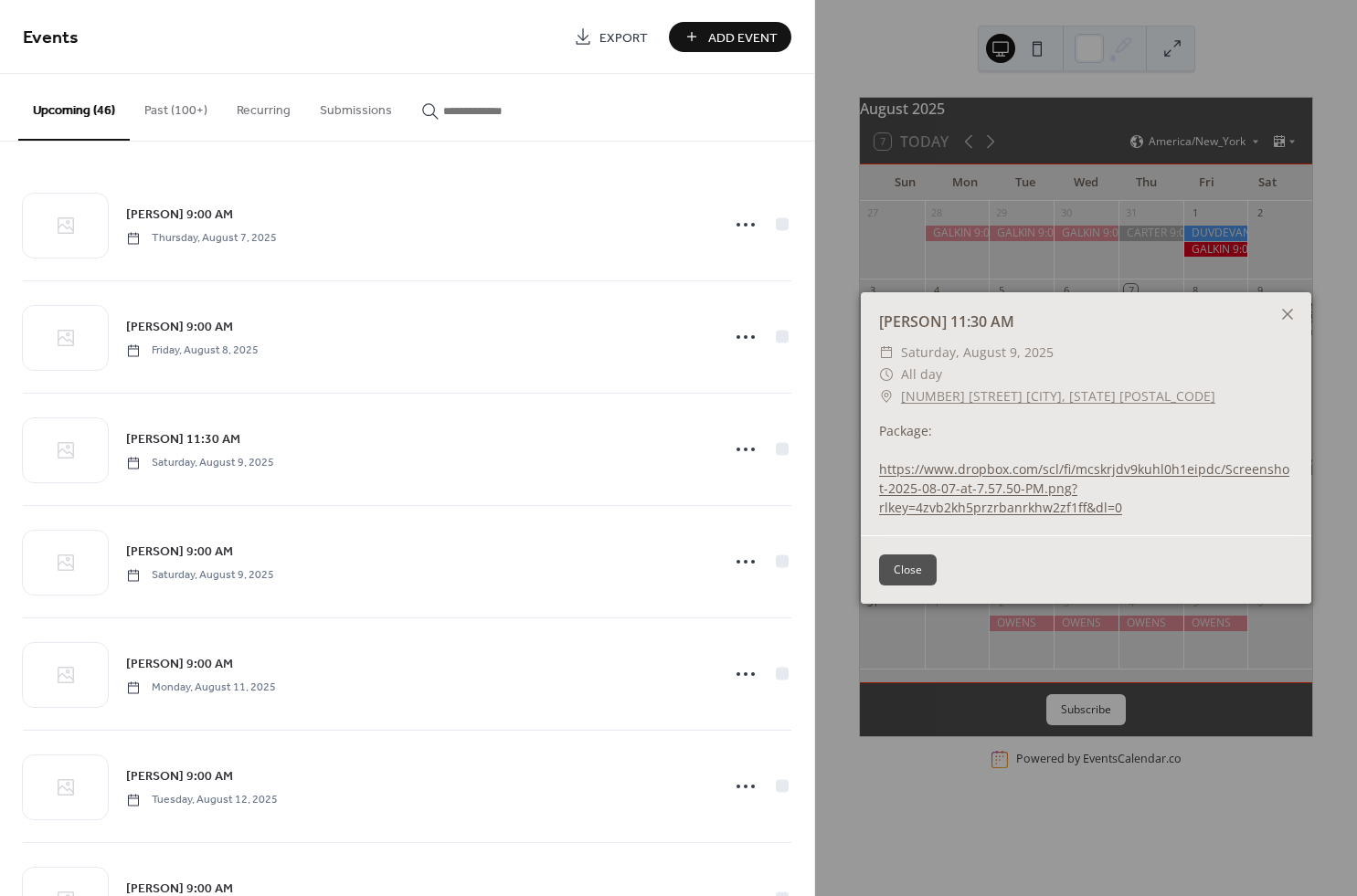 click on "https://www.dropbox.com/scl/fi/mcskrjdv9kuhl0h1eipdc/Screenshot-2025-08-07-at-7.57.50-PM.png?rlkey=4zvb2kh5przrbanrkhw2zf1ff&dl=0" at bounding box center [1084, 488] 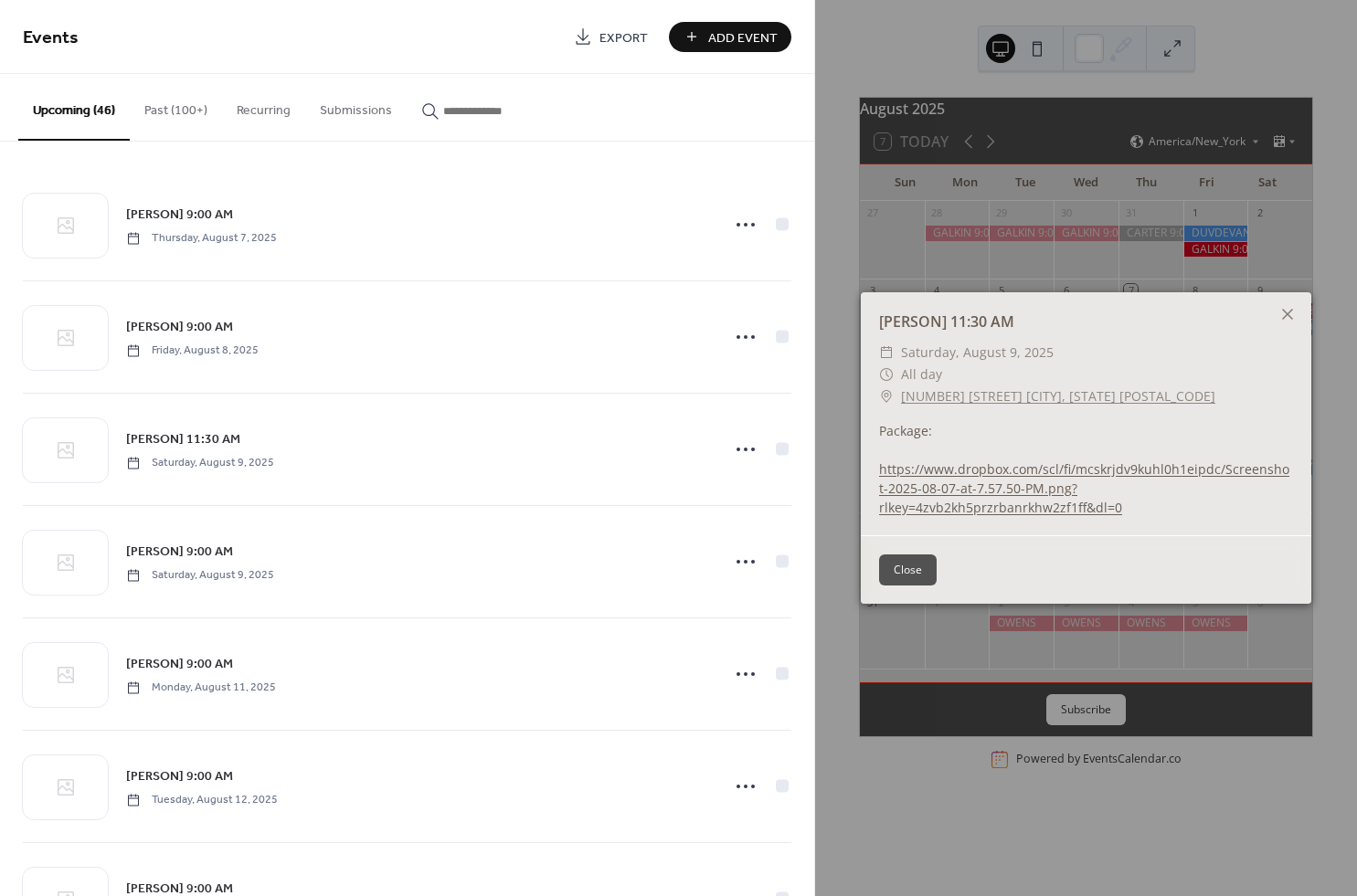 click on "https://www.dropbox.com/scl/fi/mcskrjdv9kuhl0h1eipdc/Screenshot-2025-08-07-at-7.57.50-PM.png?rlkey=4zvb2kh5przrbanrkhw2zf1ff&dl=0" at bounding box center (1084, 488) 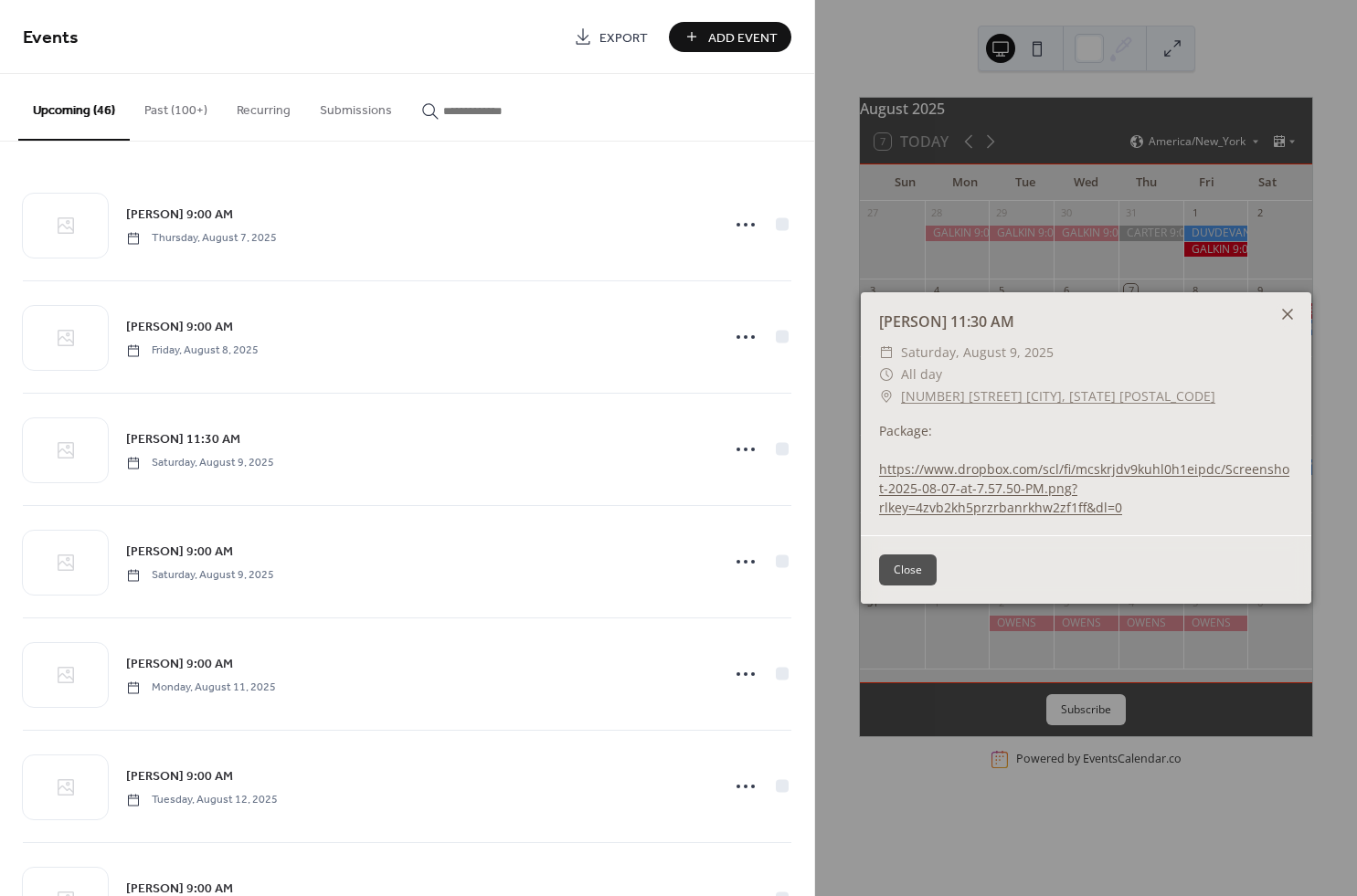 click 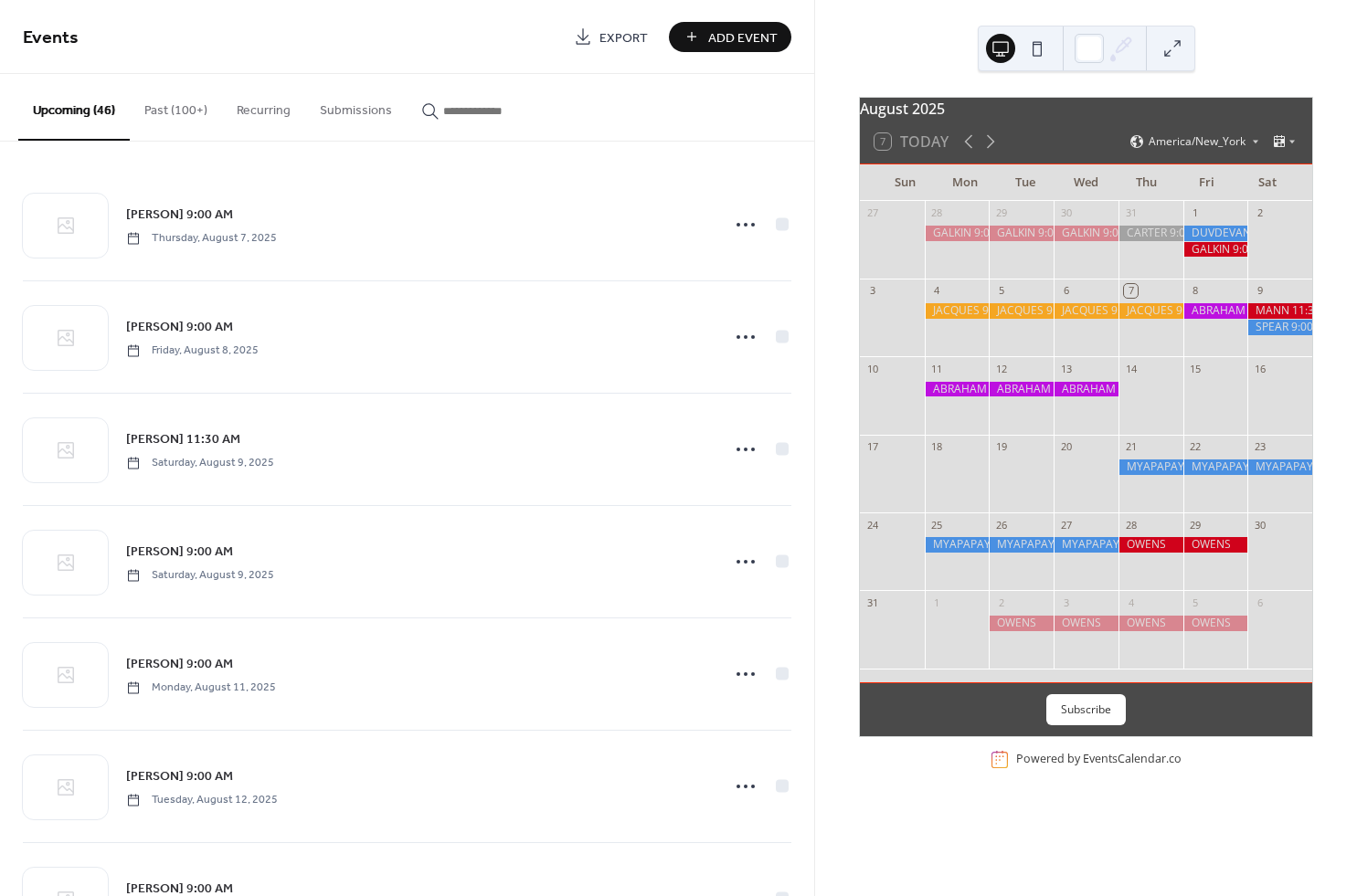 click at bounding box center [1279, 327] 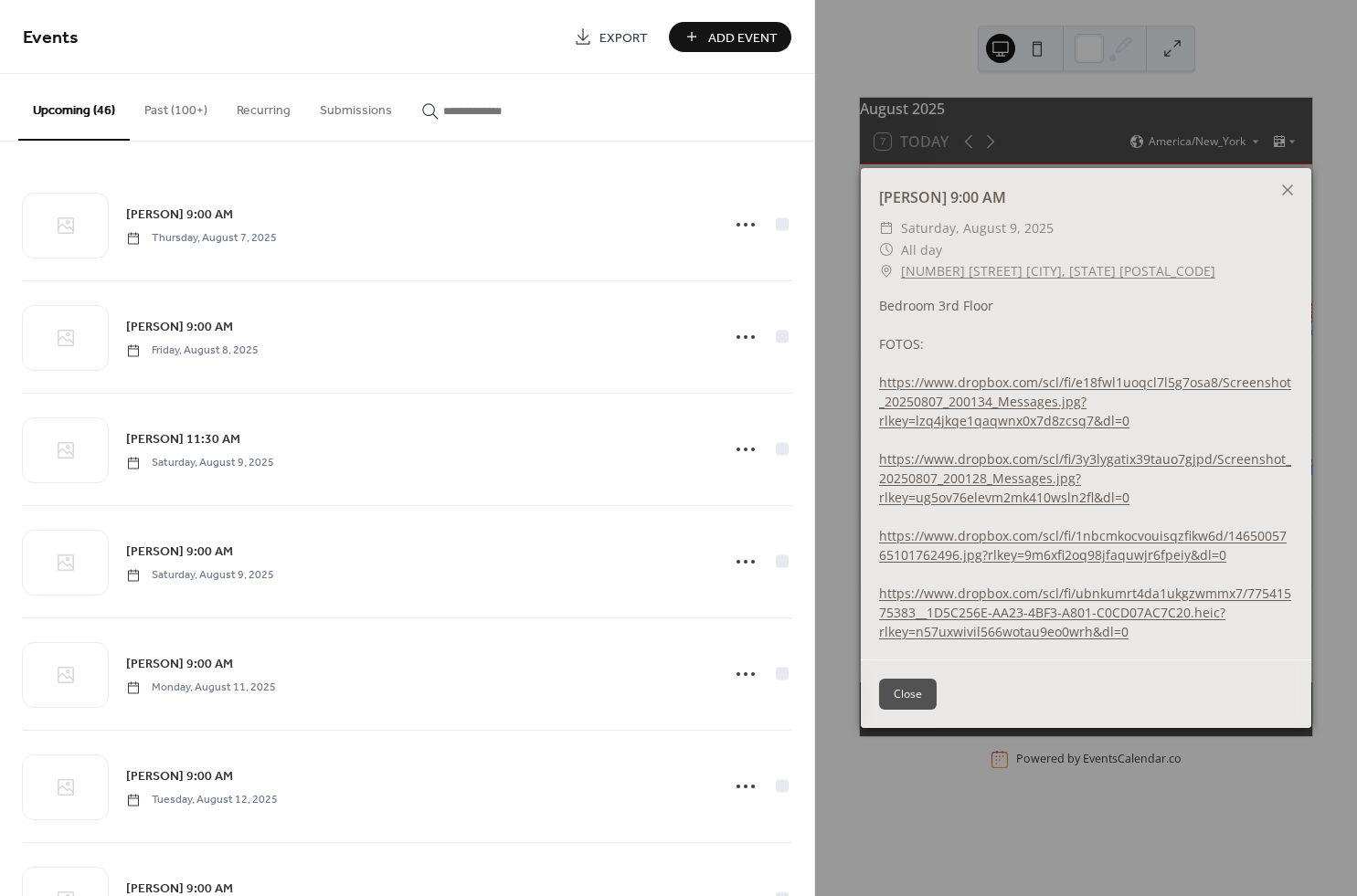 click on "https://www.dropbox.com/scl/fi/e18fwl1uoqcl7l5g7osa8/Screenshot_20250807_200134_Messages.jpg?rlkey=lzq4jkqe1qaqwnx0x7d8zcsq7&dl=0" at bounding box center (1085, 401) 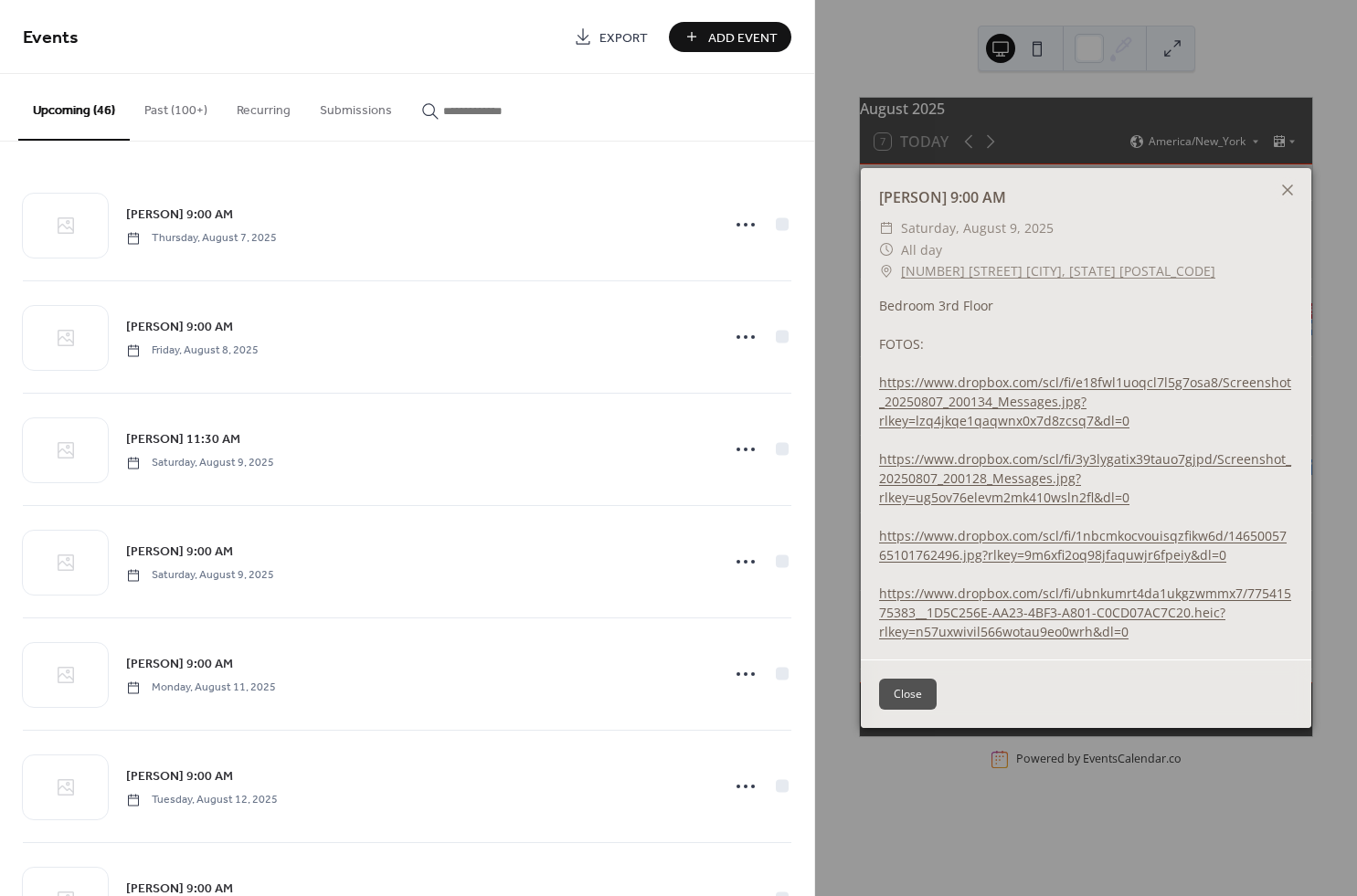click on "https://www.dropbox.com/scl/fi/3y3lygatix39tauo7gjpd/Screenshot_20250807_200128_Messages.jpg?rlkey=ug5ov76elevm2mk410wsln2fl&dl=0" at bounding box center [1085, 478] 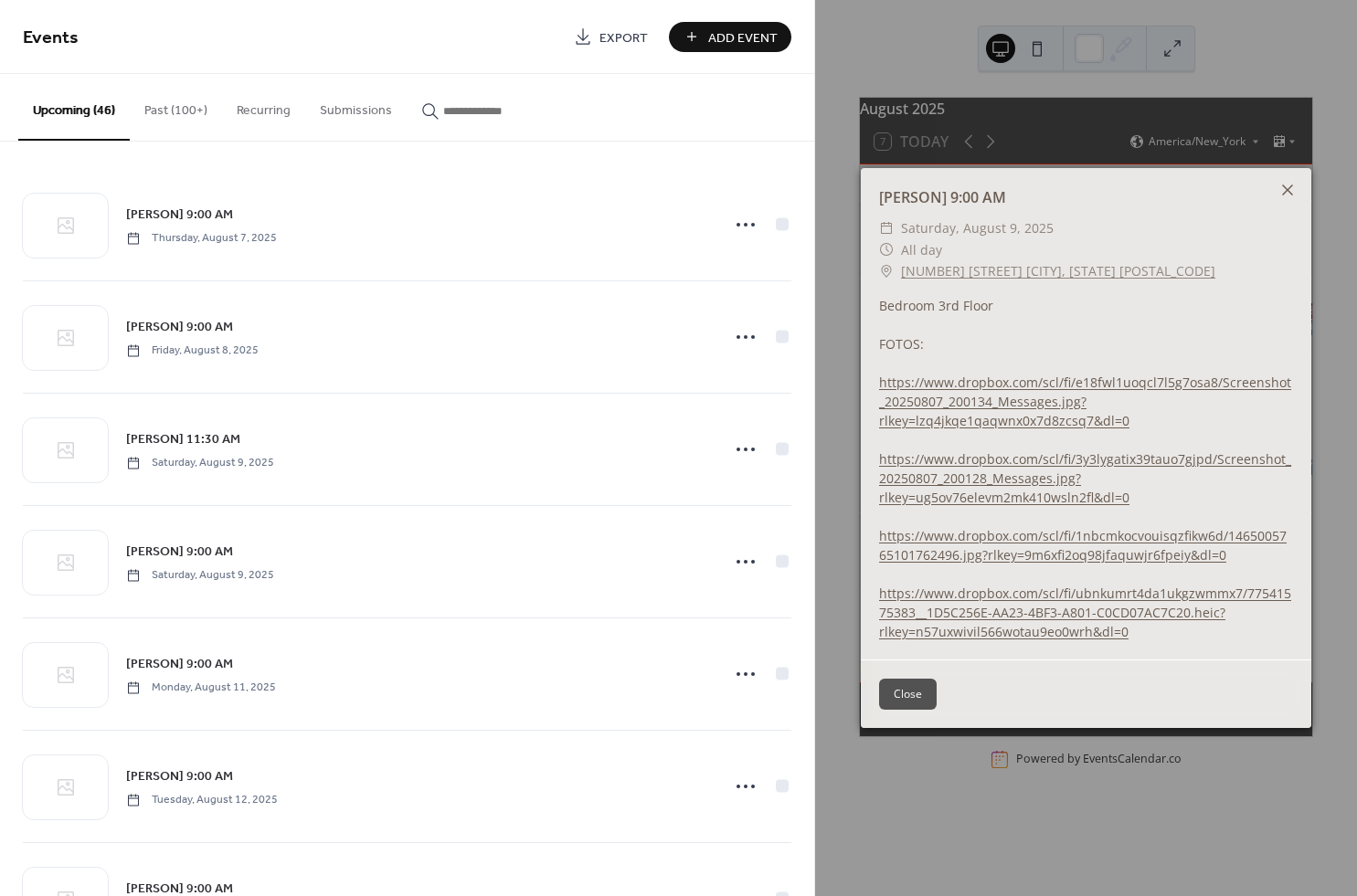 click 